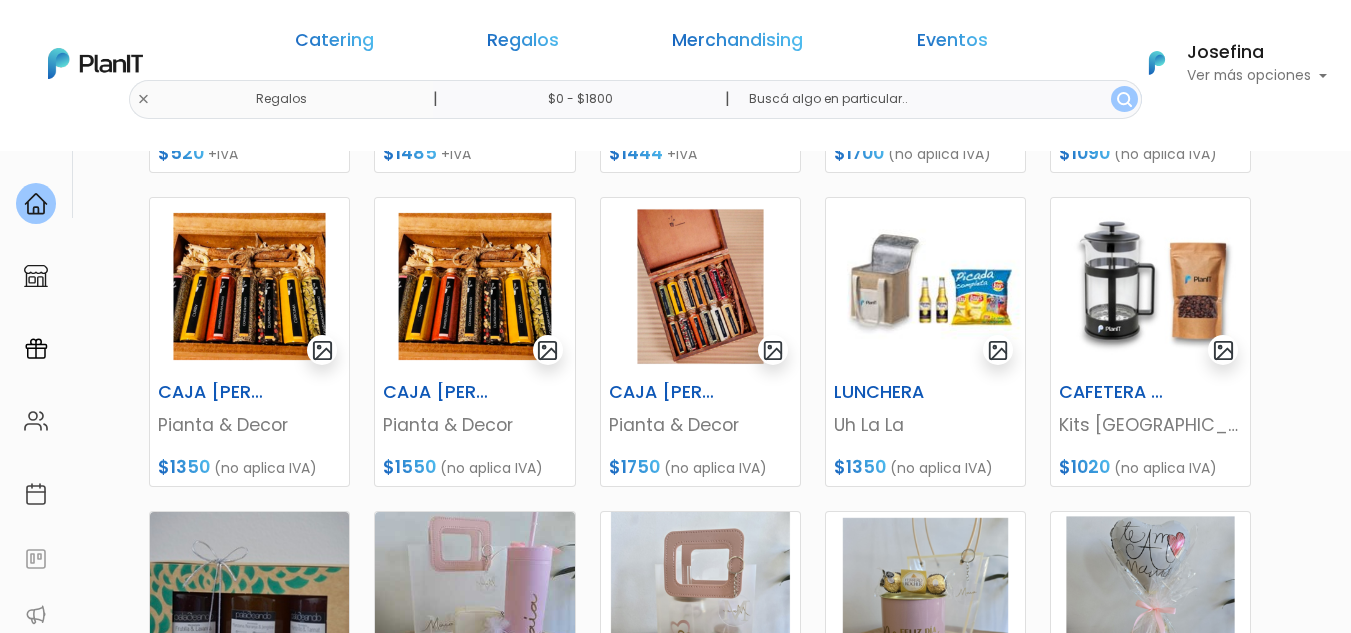 scroll, scrollTop: 566, scrollLeft: 0, axis: vertical 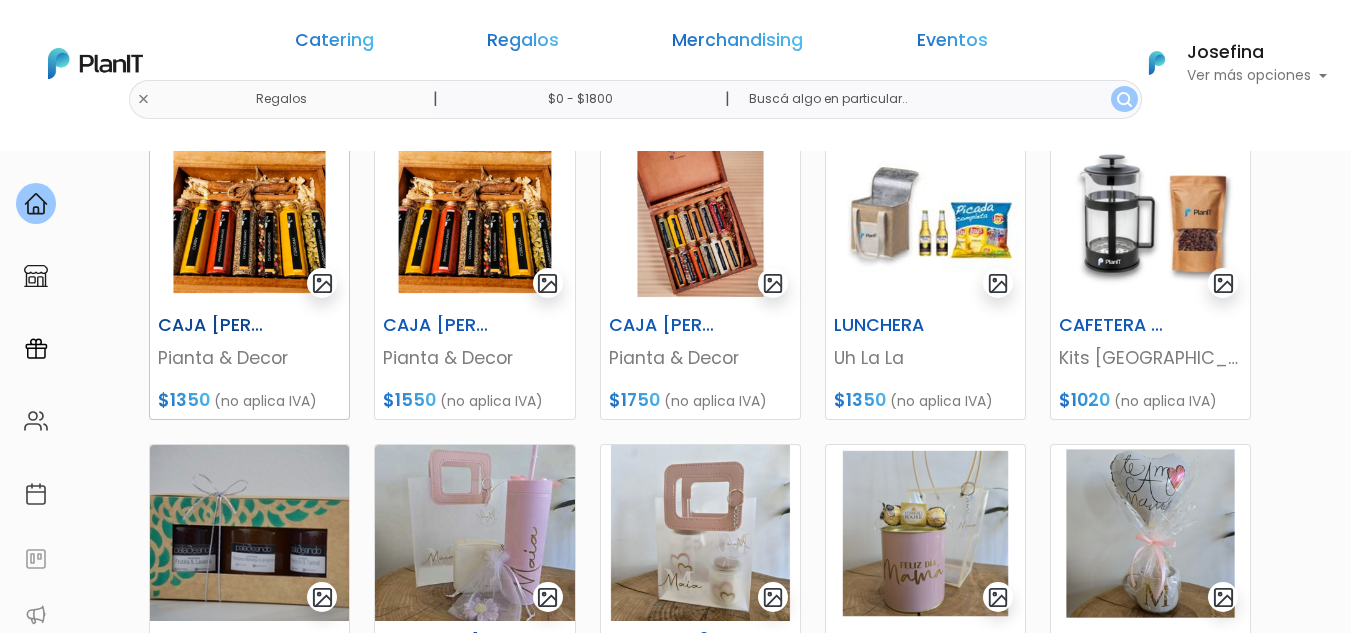 click on "CAJA DE MADERA CON 5 ESPECIAS" at bounding box center [215, 325] 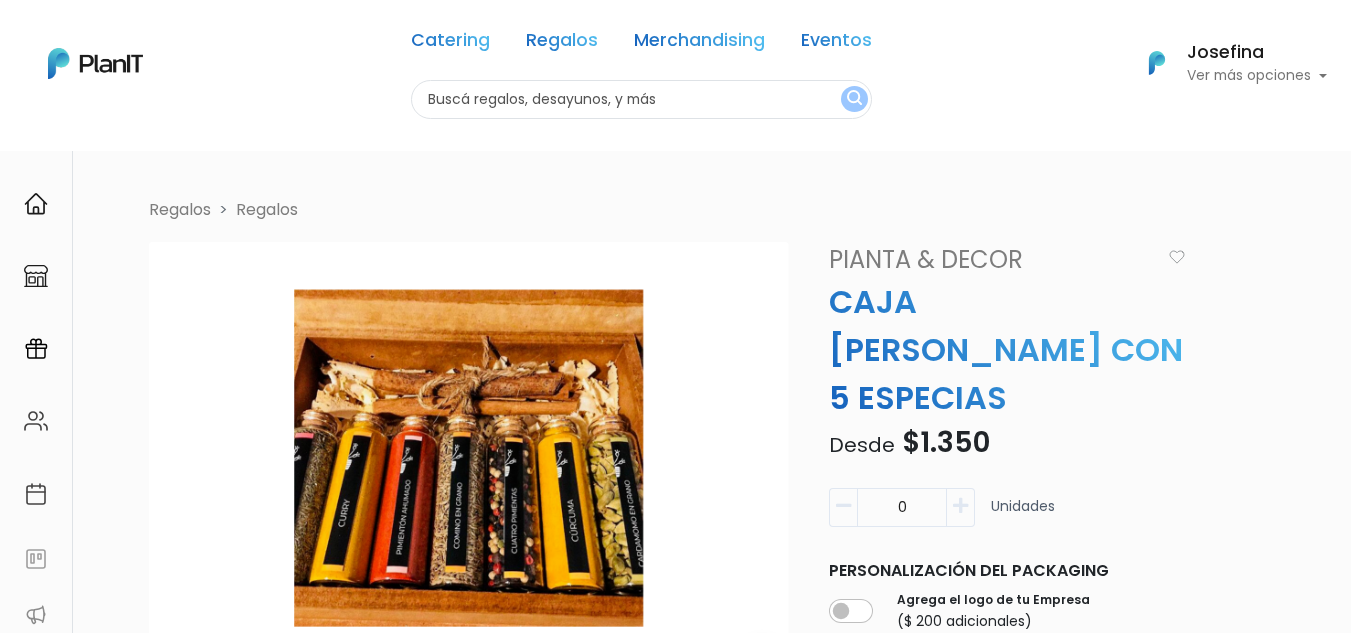 scroll, scrollTop: 0, scrollLeft: 0, axis: both 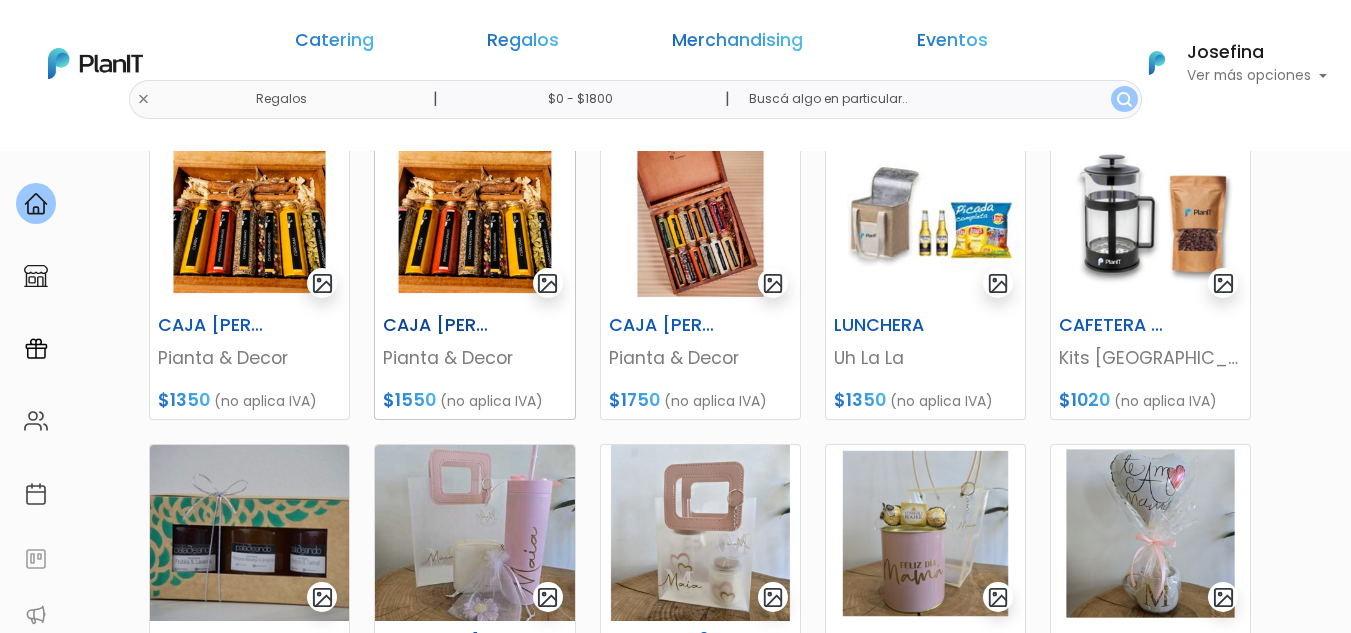 click at bounding box center [474, 219] 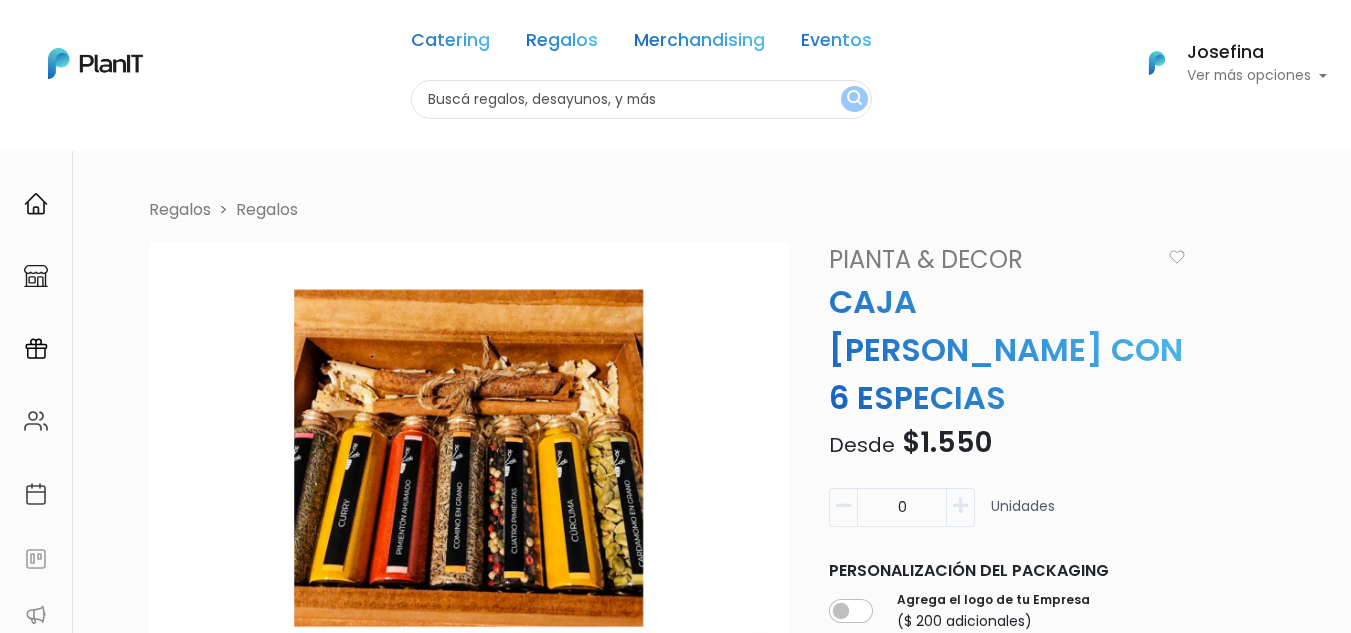 scroll, scrollTop: 0, scrollLeft: 0, axis: both 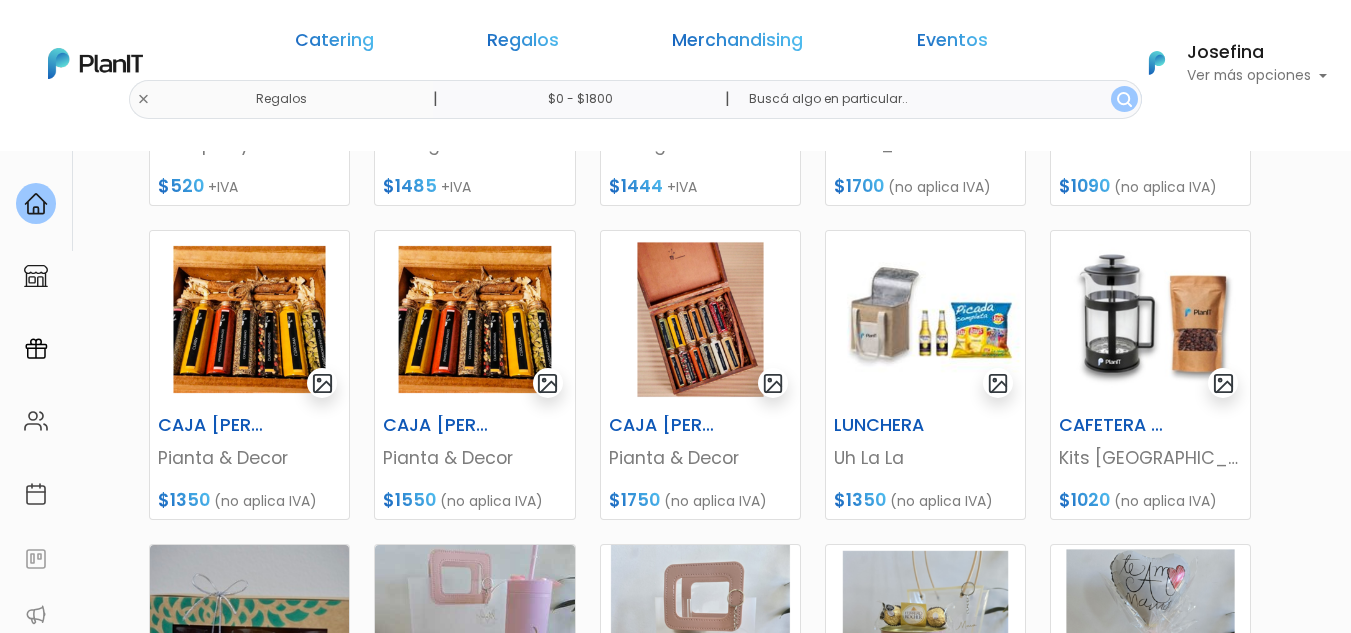 click at bounding box center [1301, 1780] 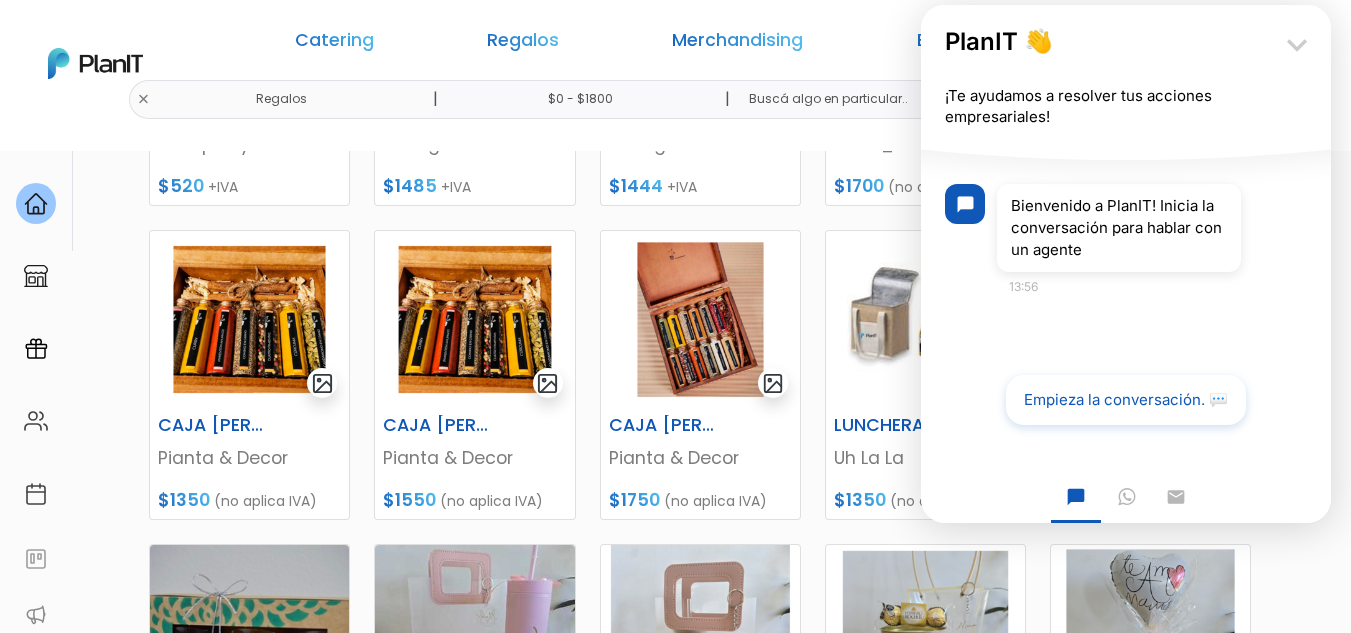 click on "keyboard_arrow_down" at bounding box center [1297, 45] 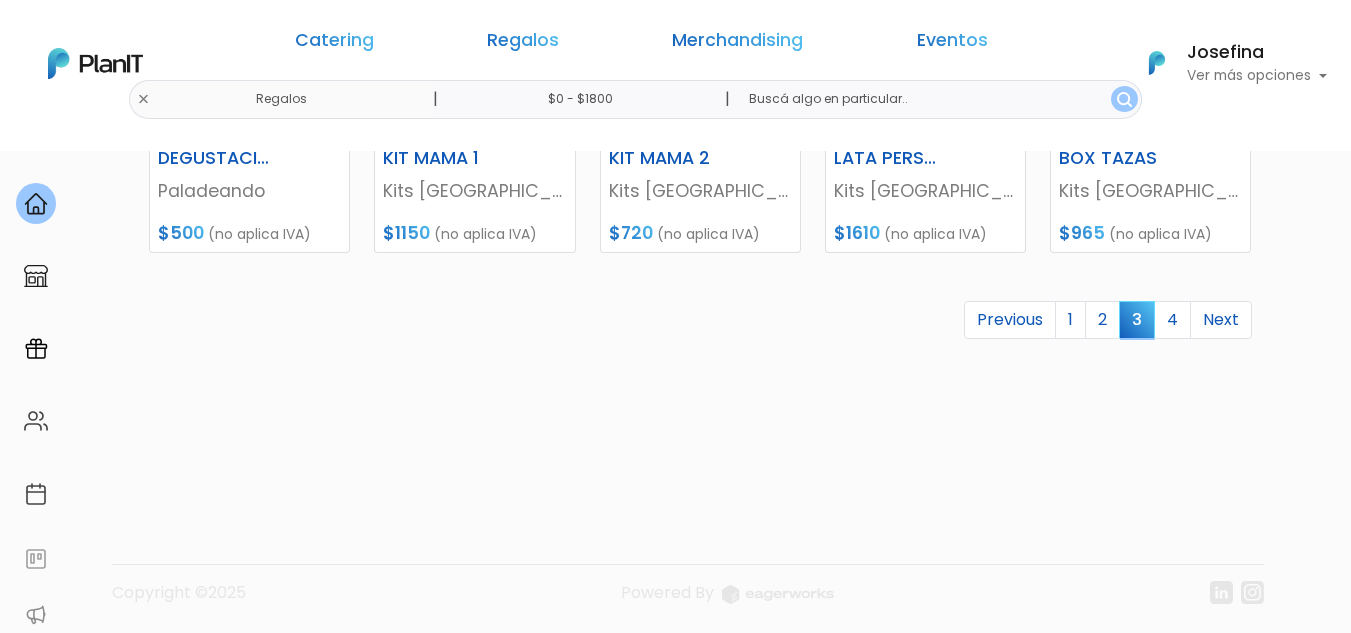 scroll, scrollTop: 1117, scrollLeft: 0, axis: vertical 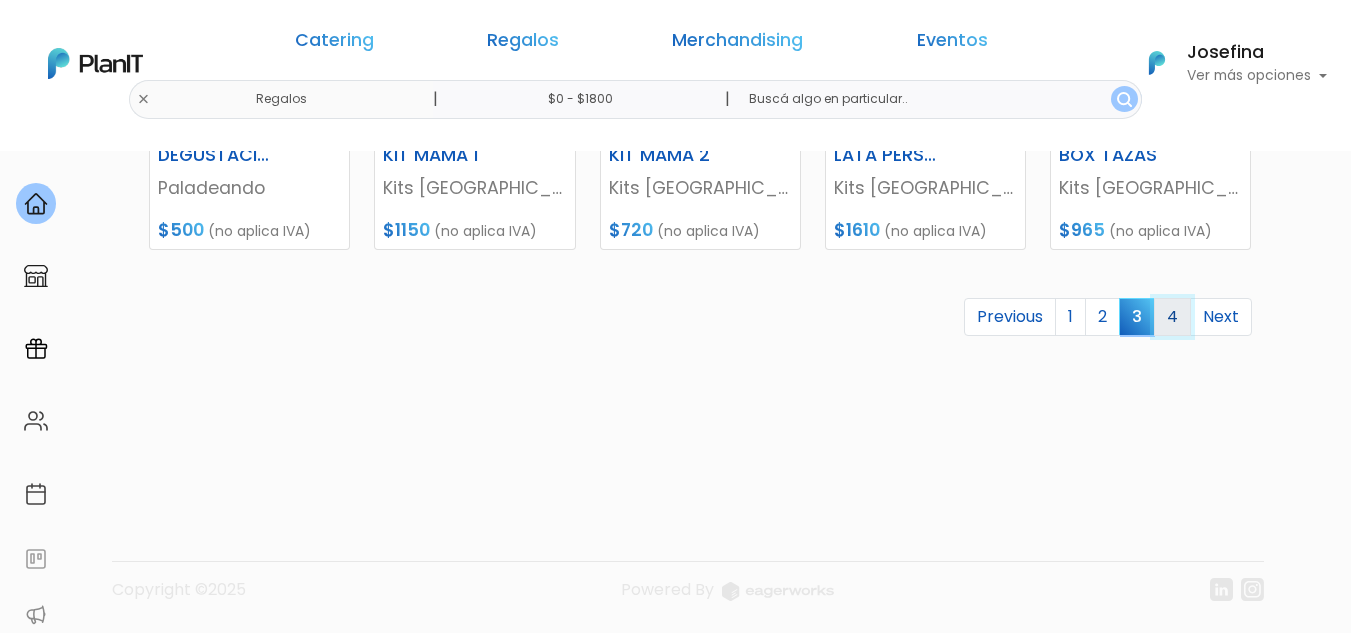 click on "4" at bounding box center [1172, 317] 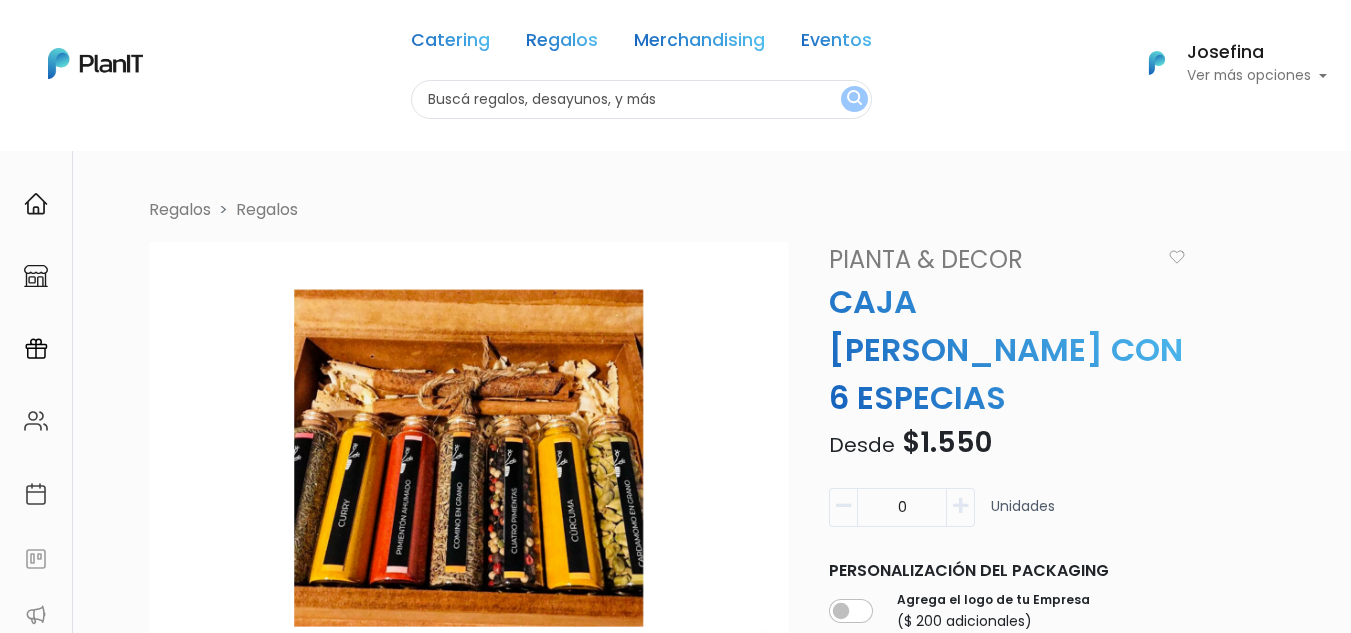 scroll, scrollTop: 0, scrollLeft: 0, axis: both 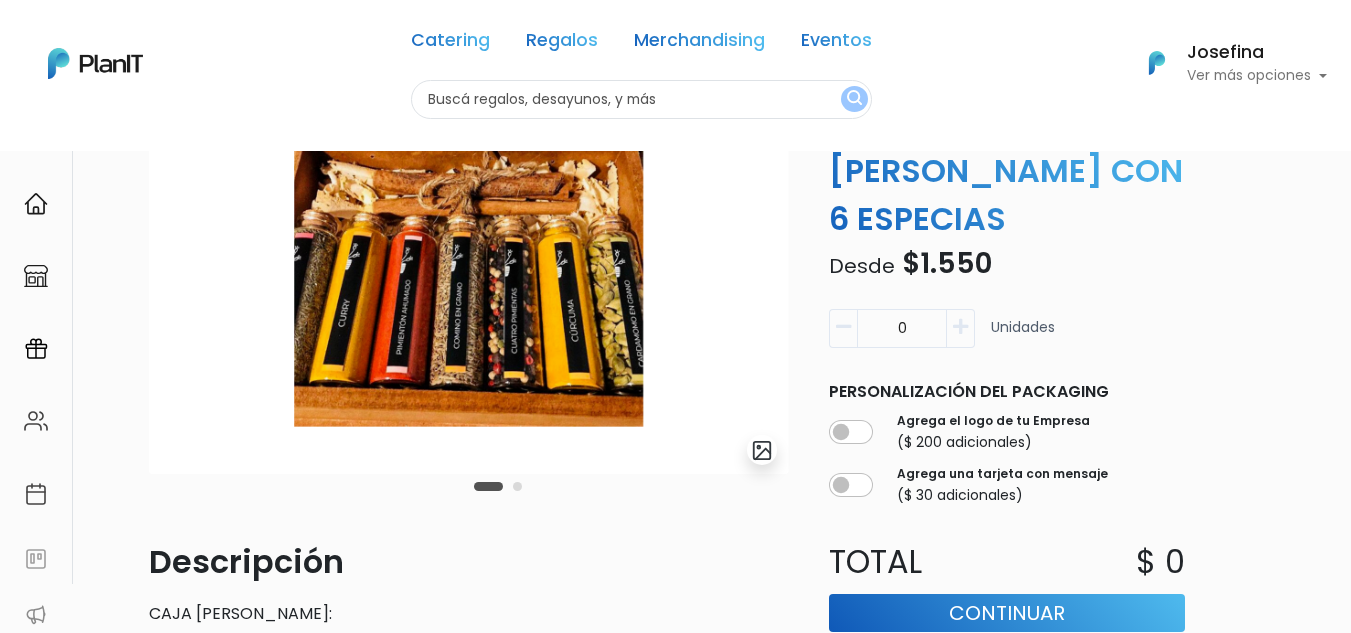 click at bounding box center [517, 486] 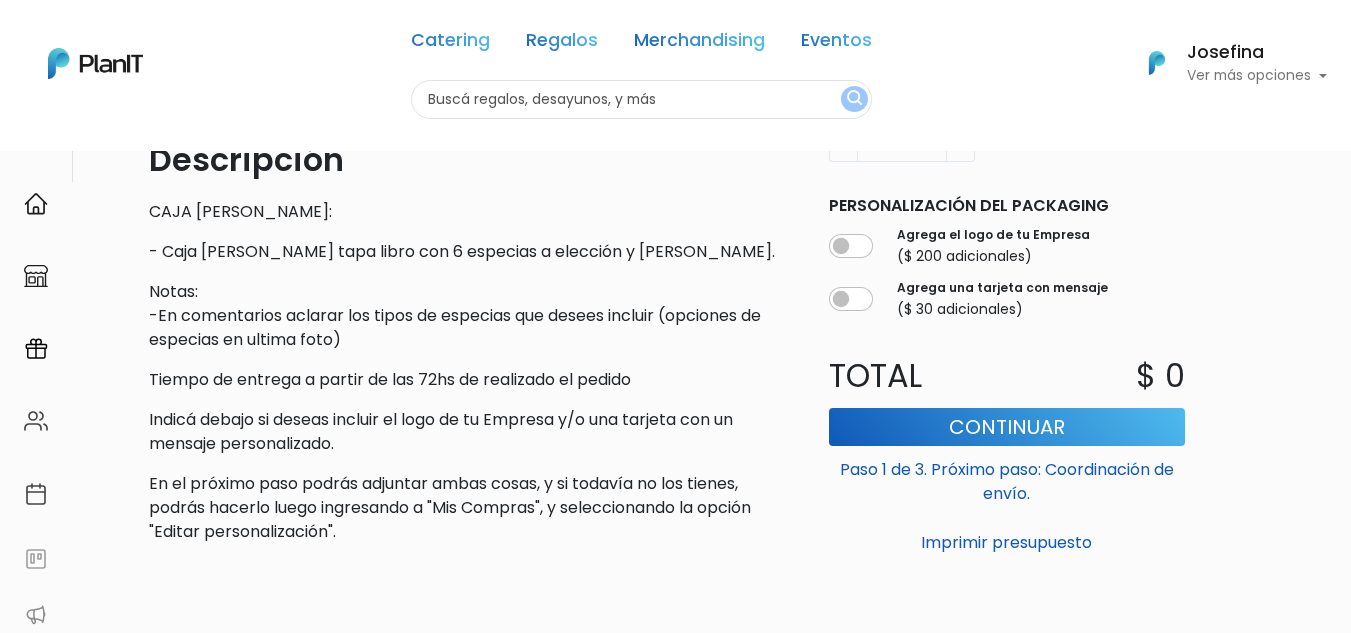 scroll, scrollTop: 633, scrollLeft: 0, axis: vertical 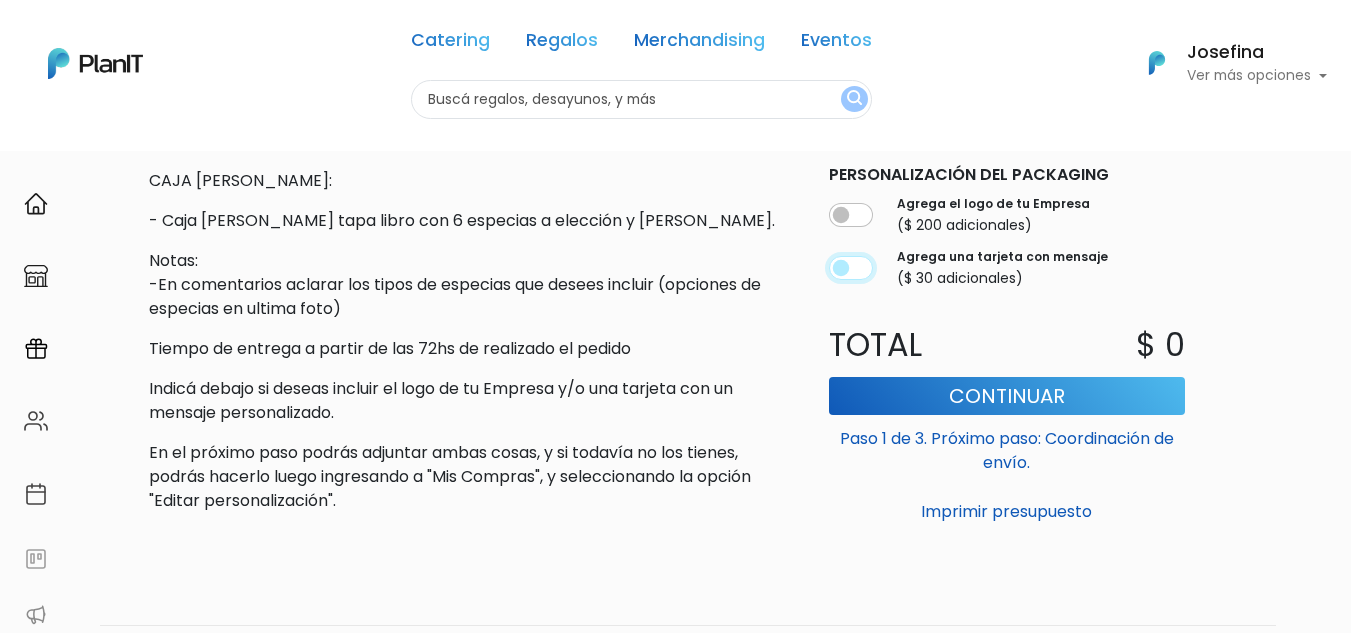 click at bounding box center (851, 269) 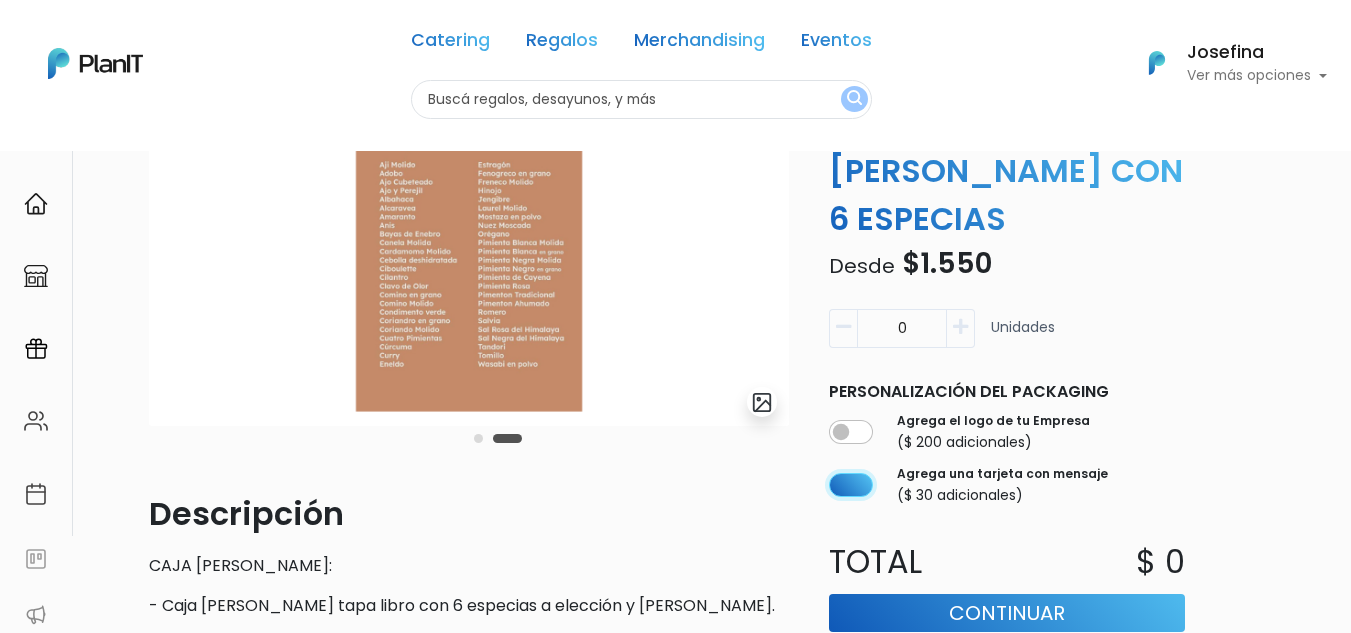 scroll, scrollTop: 233, scrollLeft: 0, axis: vertical 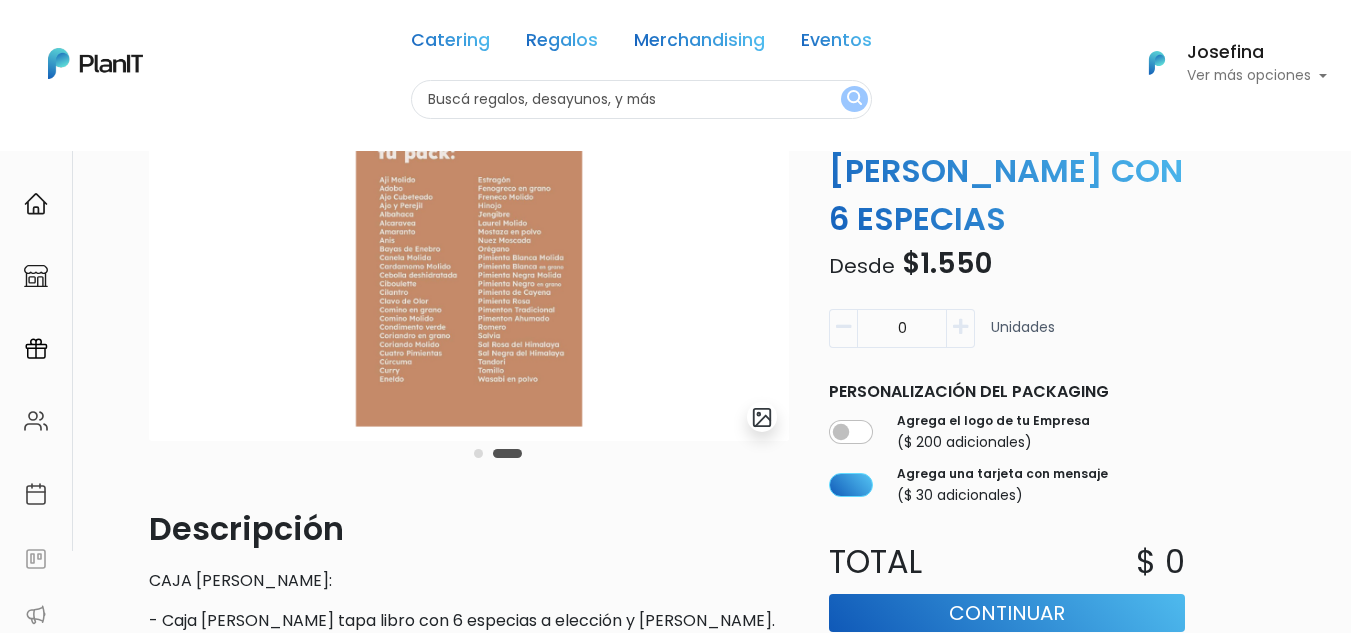 click at bounding box center [960, 327] 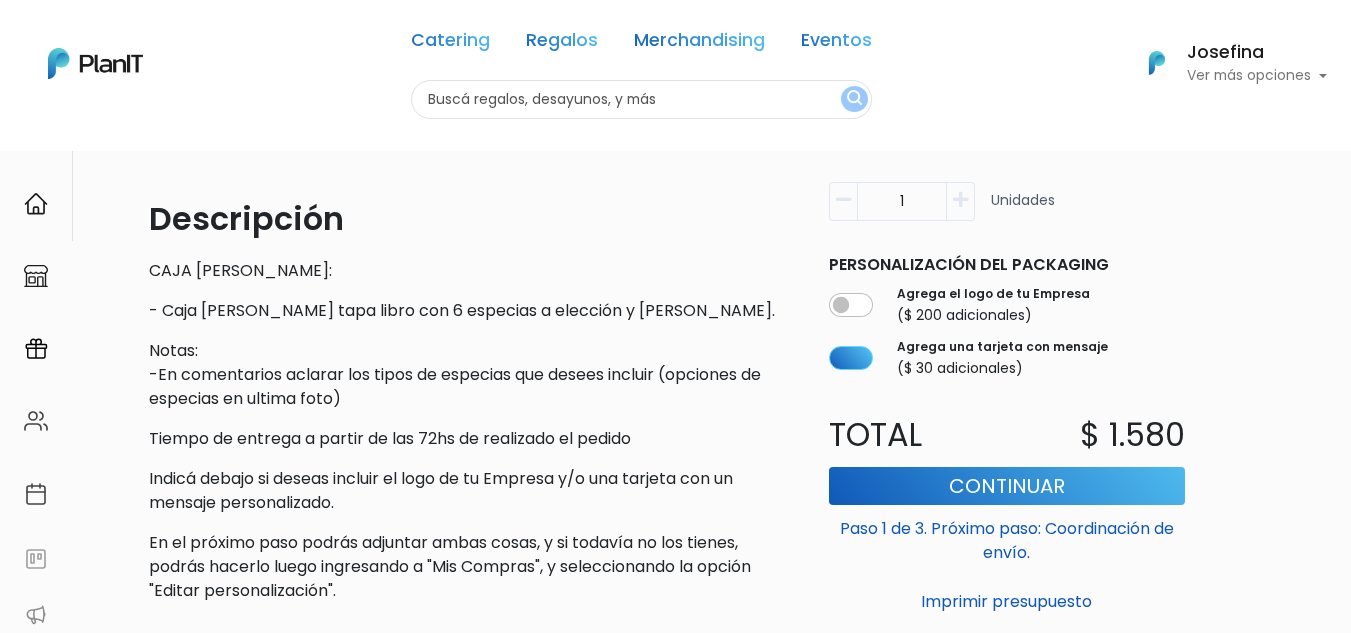 scroll, scrollTop: 667, scrollLeft: 0, axis: vertical 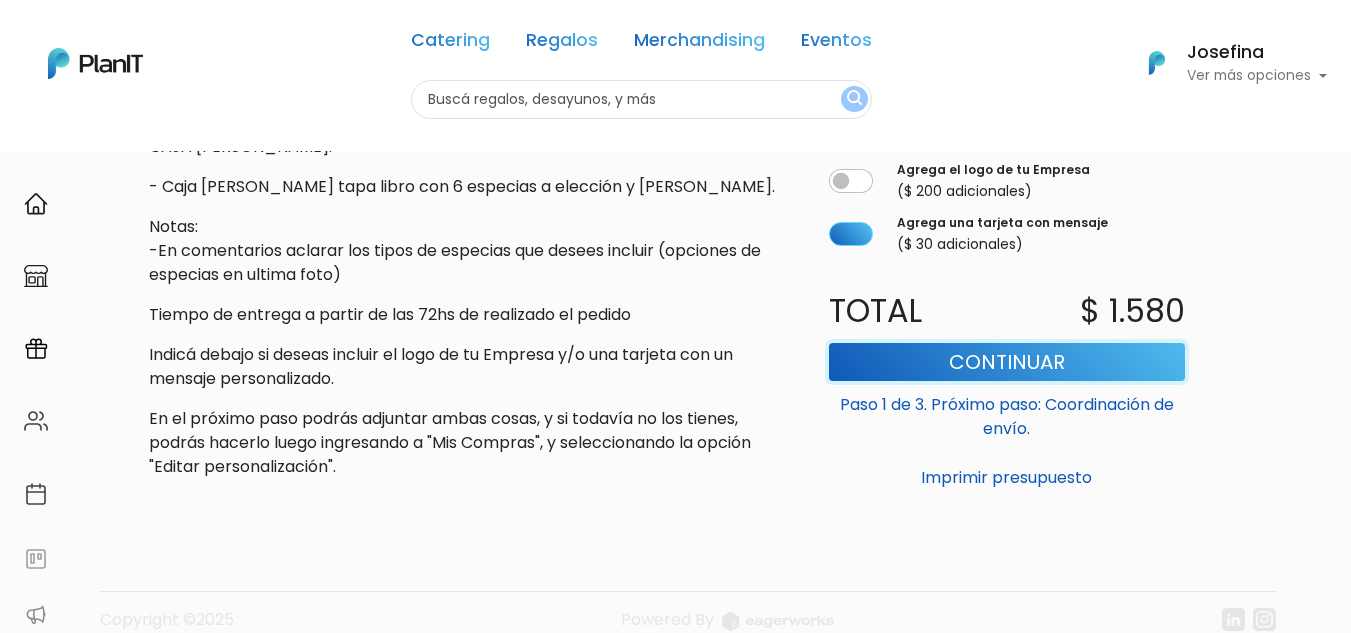 click on "Continuar" at bounding box center [1007, 362] 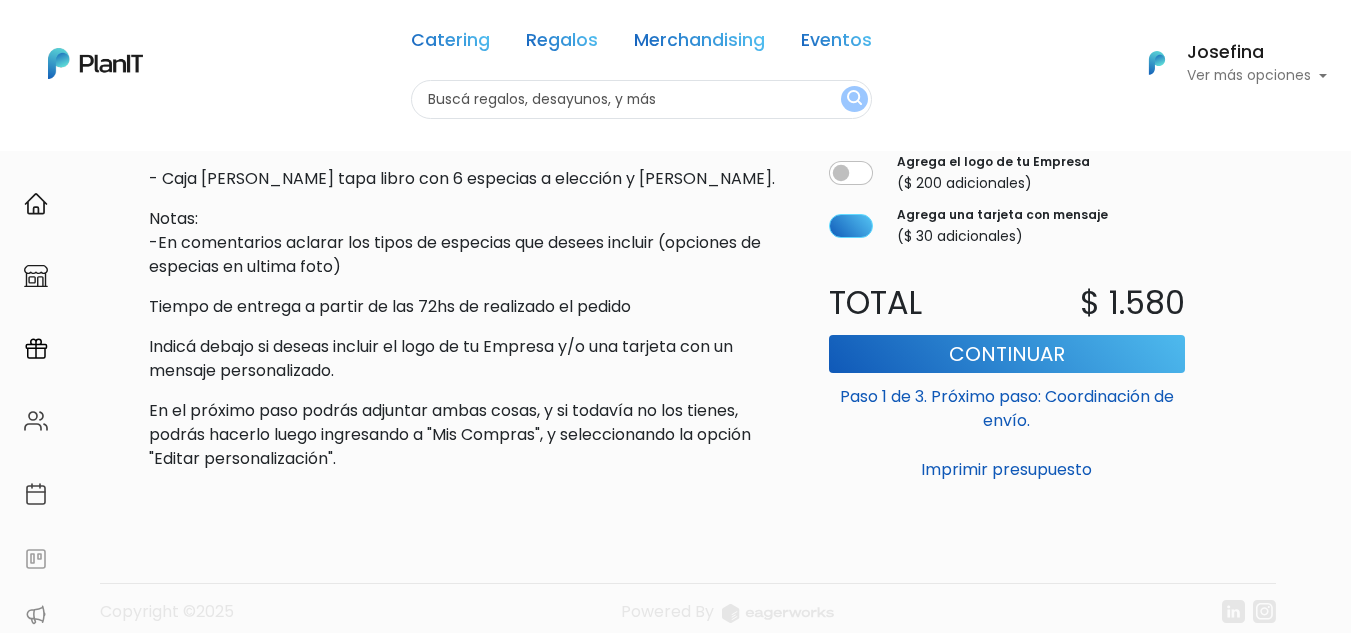 scroll, scrollTop: 678, scrollLeft: 0, axis: vertical 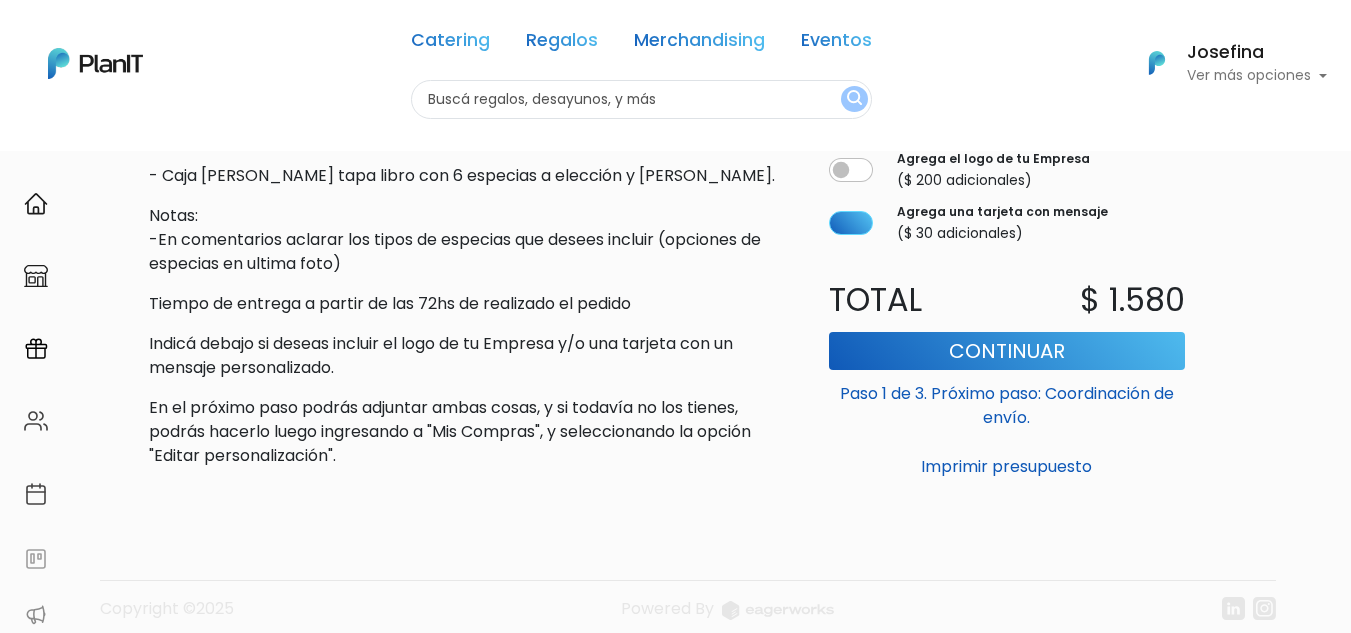 drag, startPoint x: 2136, startPoint y: 1962, endPoint x: 1165, endPoint y: 1417, distance: 1113.4927 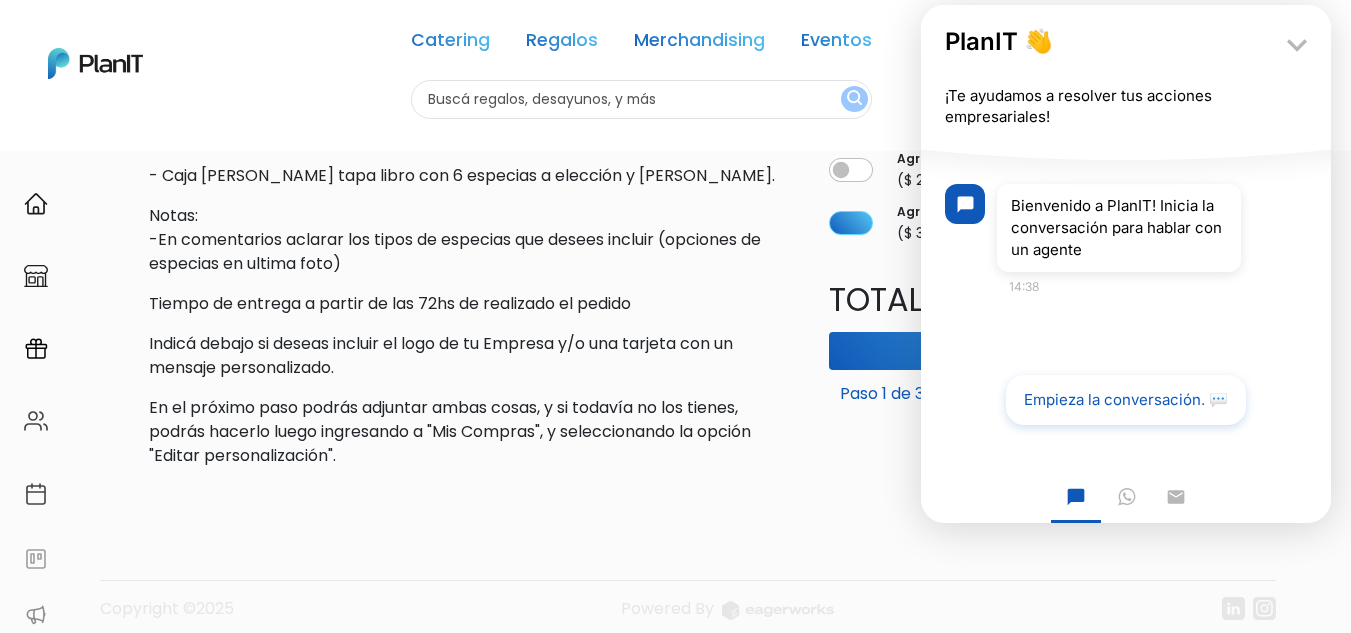 click at bounding box center [1126, 497] 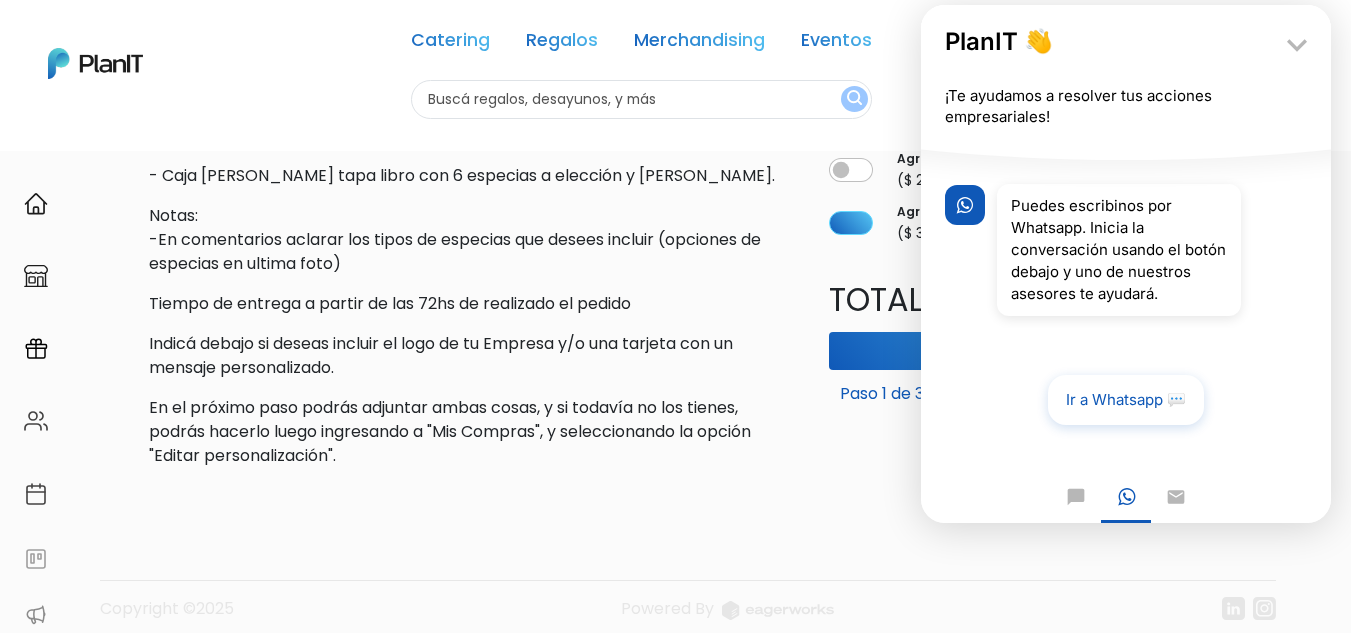 click on "email" at bounding box center (1176, 497) 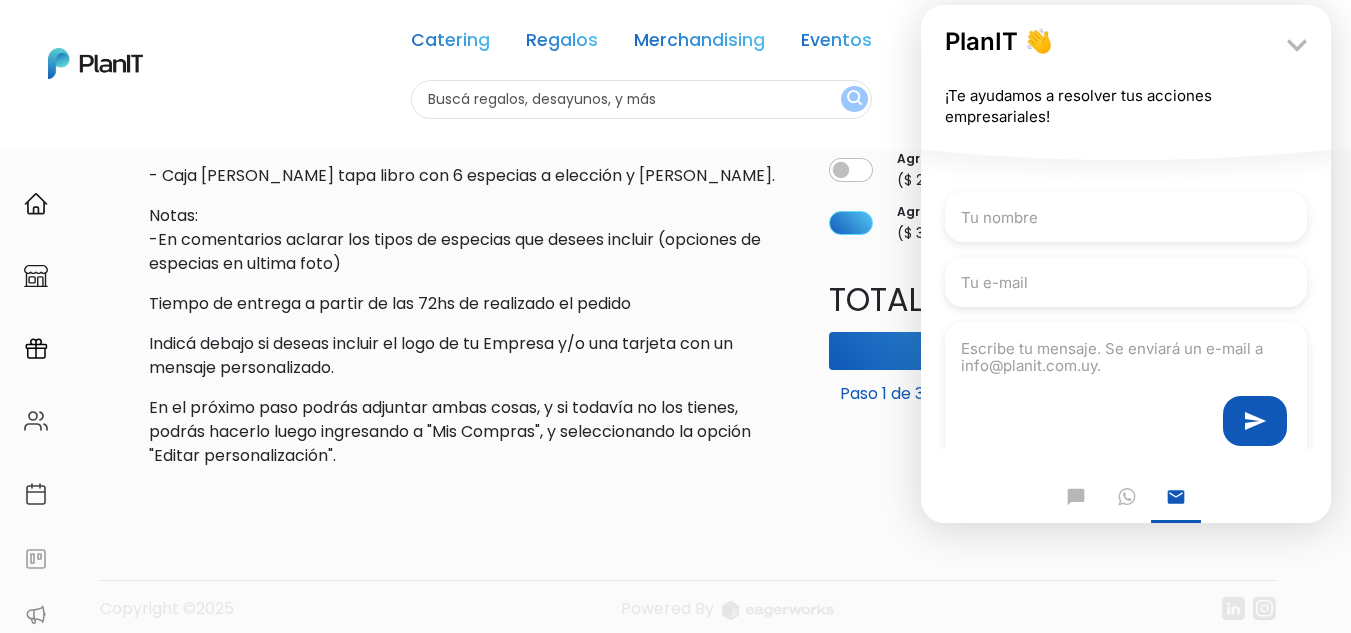 click on "chat_bubble" at bounding box center [1076, 497] 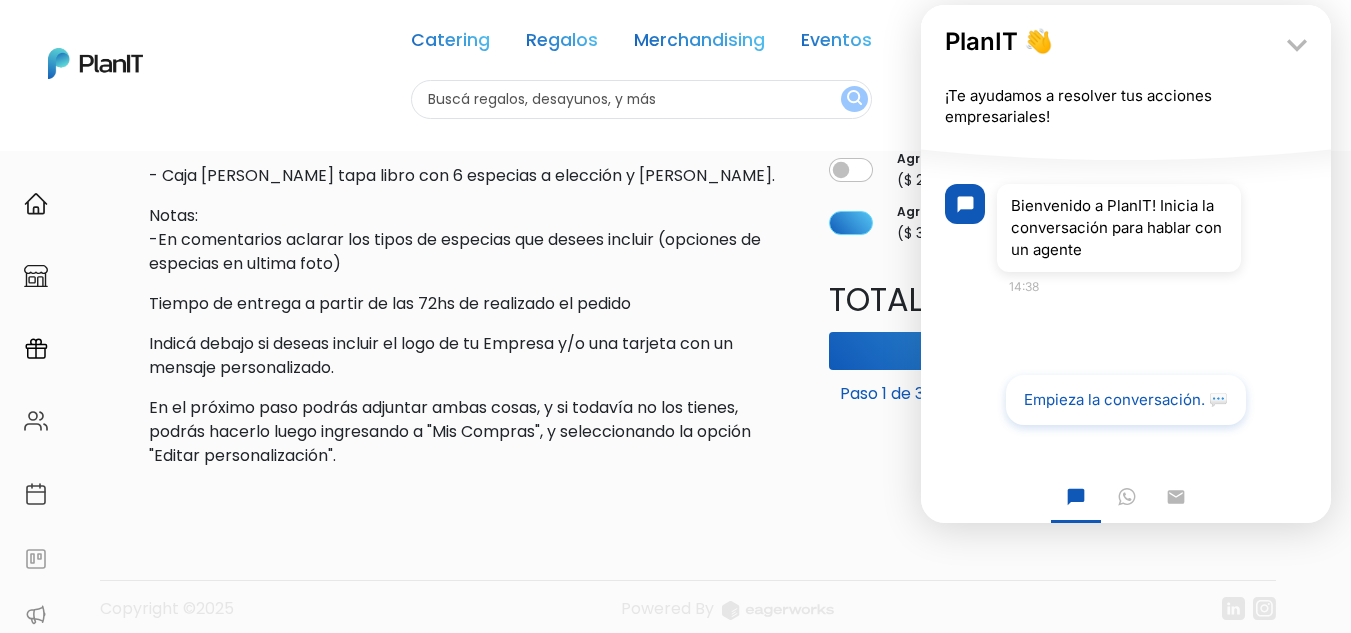 click on "Empieza la conversación. 💬" at bounding box center [1126, 400] 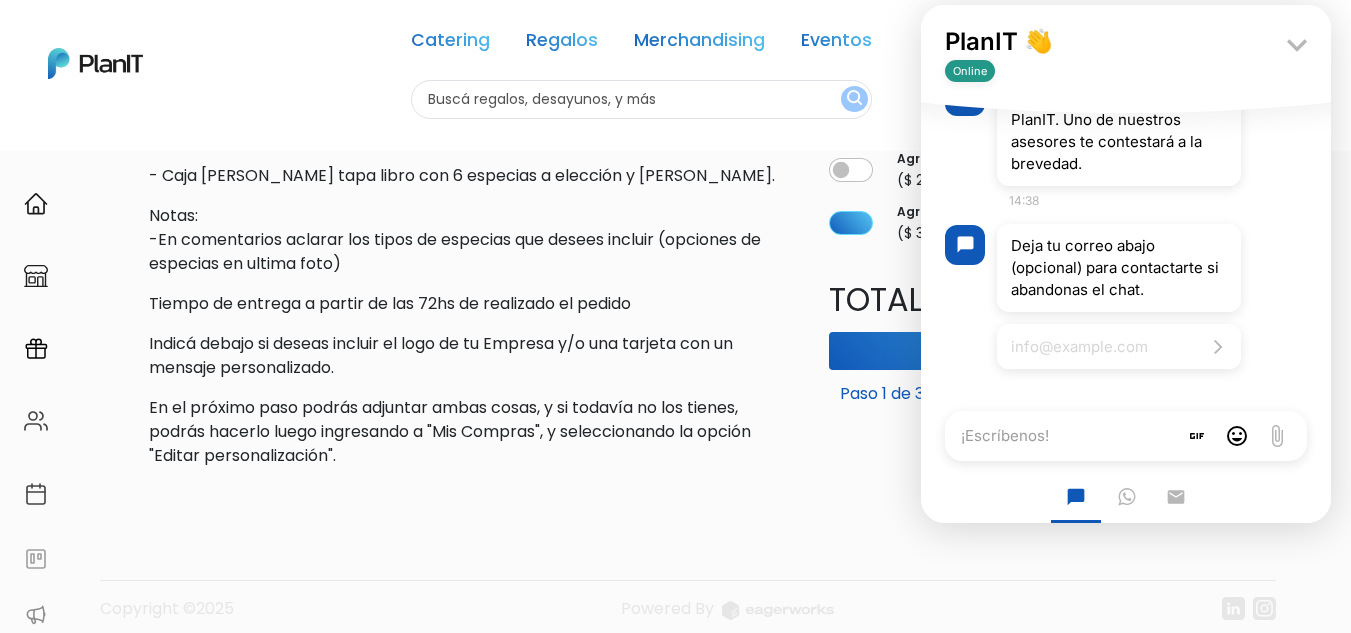 scroll, scrollTop: 193, scrollLeft: 0, axis: vertical 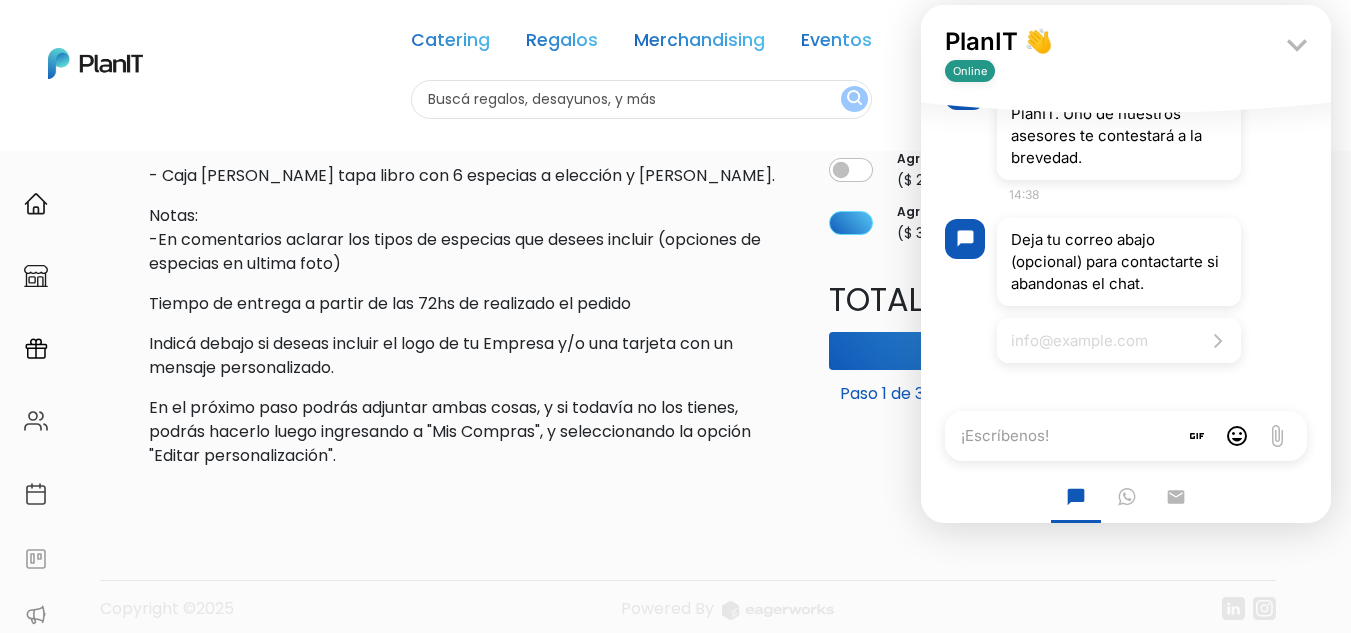 click on "email" at bounding box center [1176, 497] 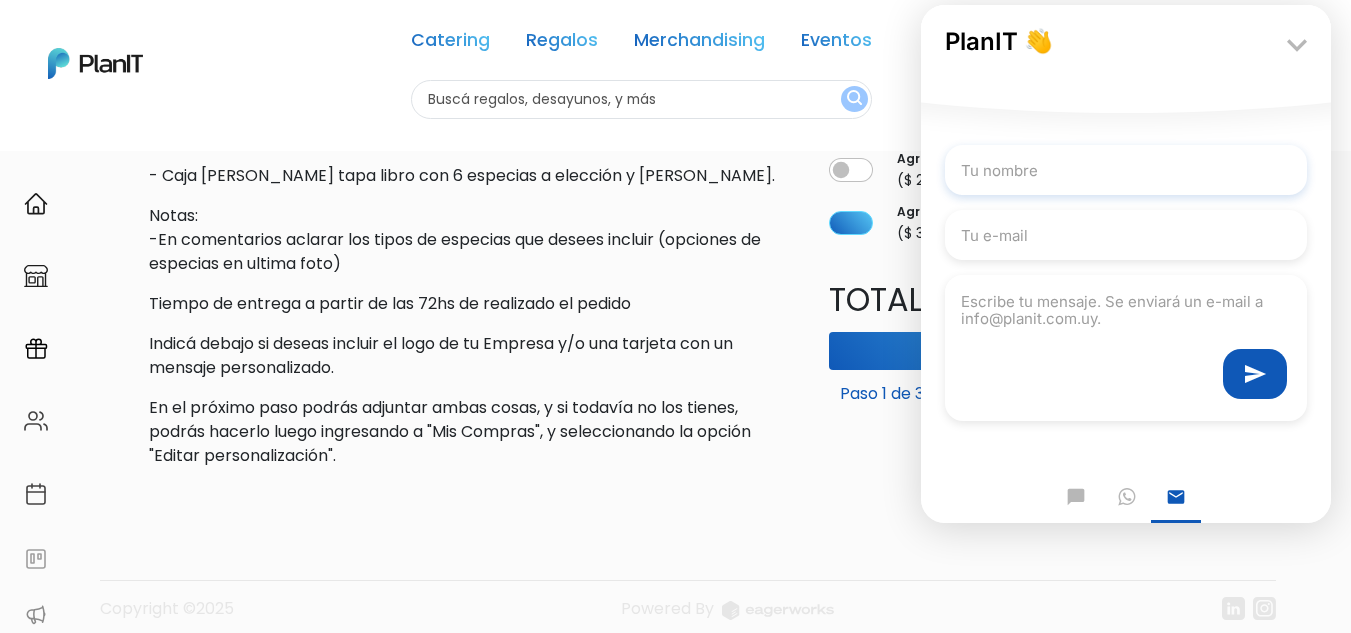 click at bounding box center (1126, 170) 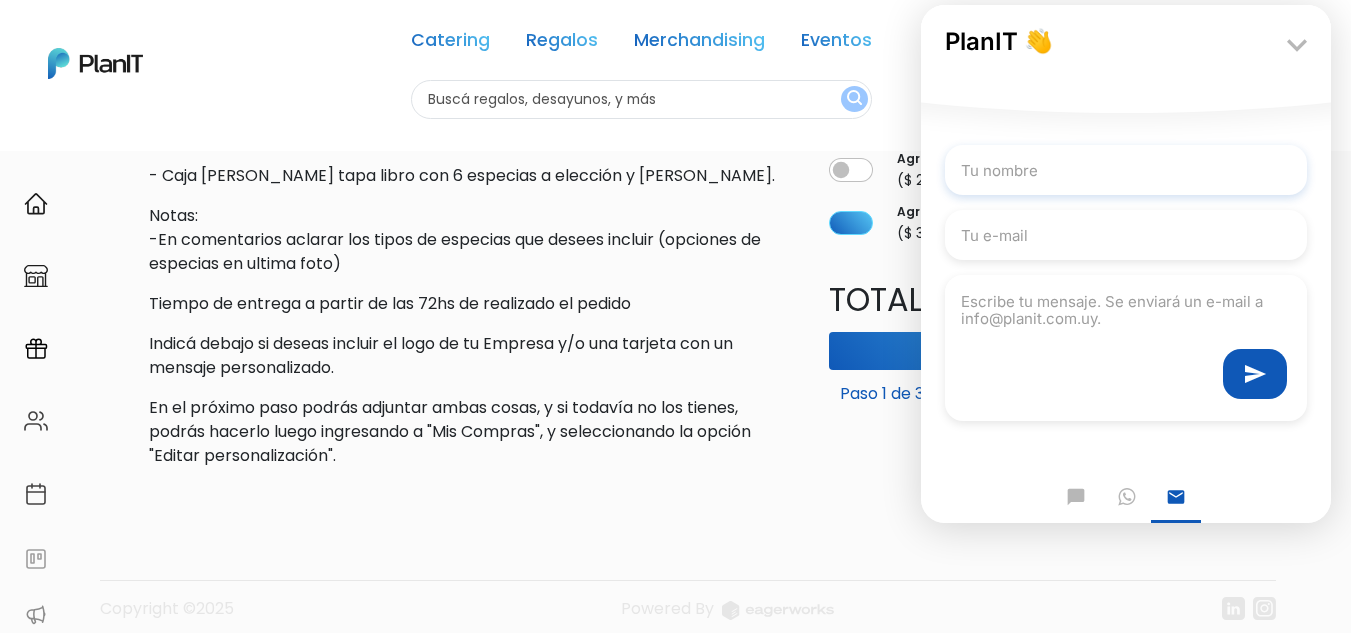 type on "Josefina" 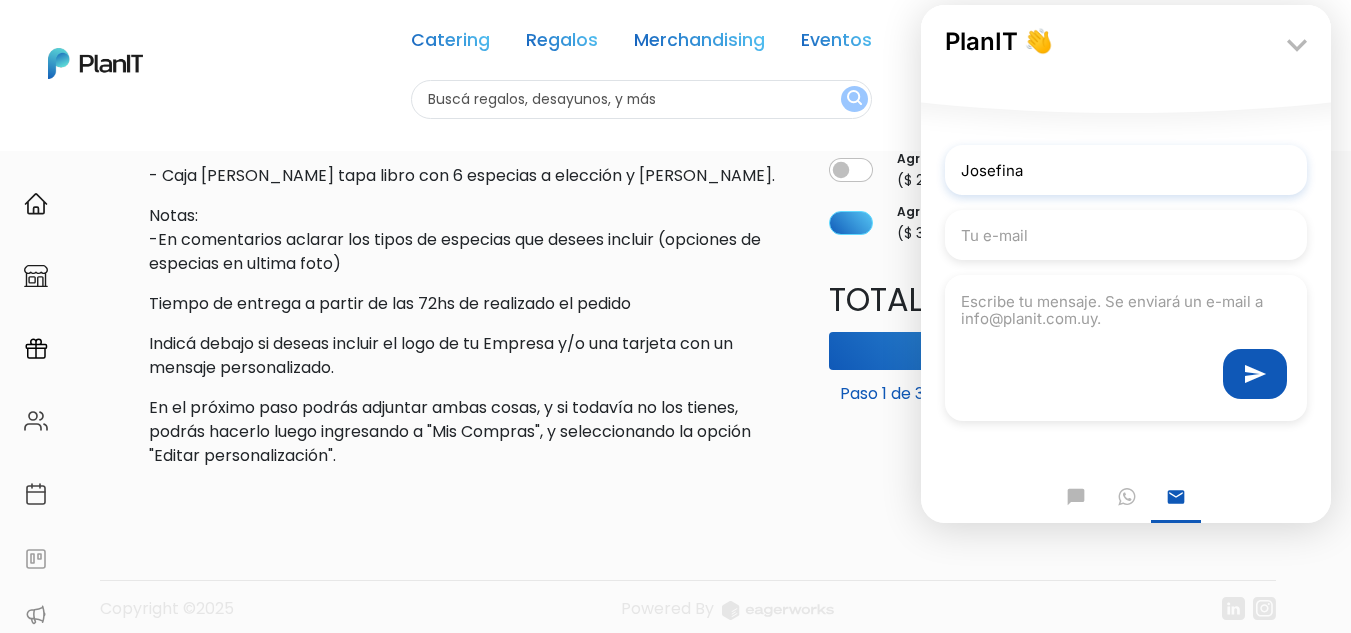 click at bounding box center (1126, 235) 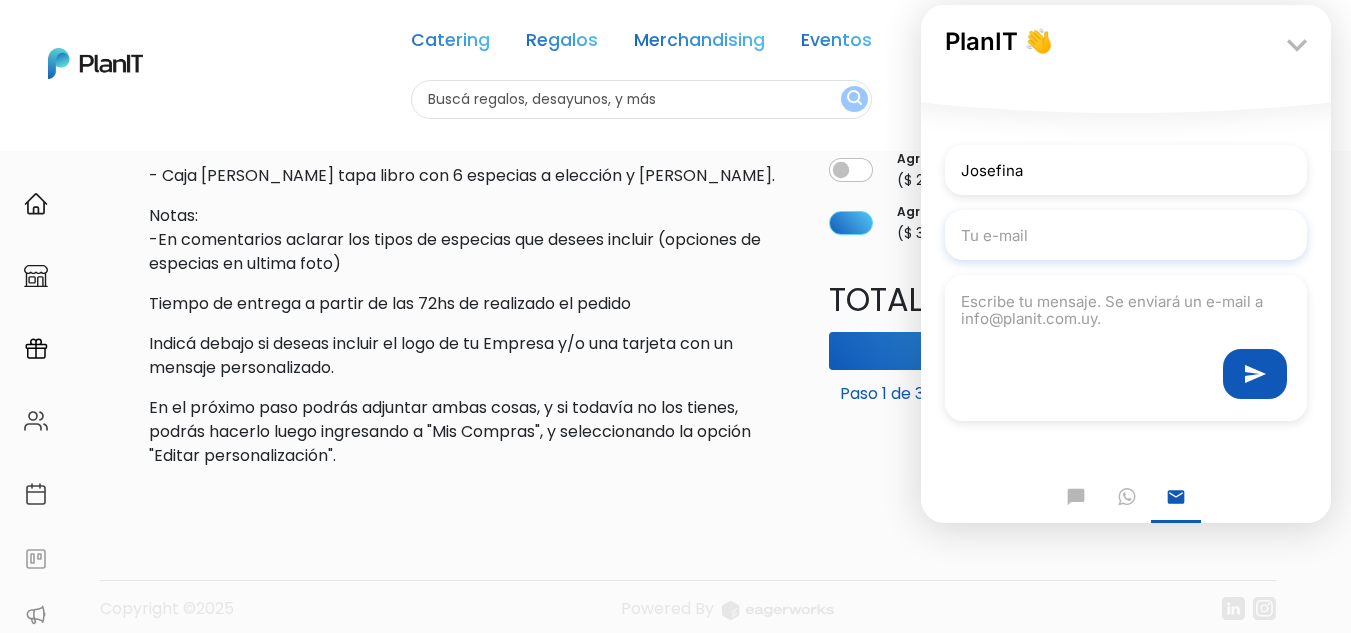 type on "jgarrone@xeptiva.com" 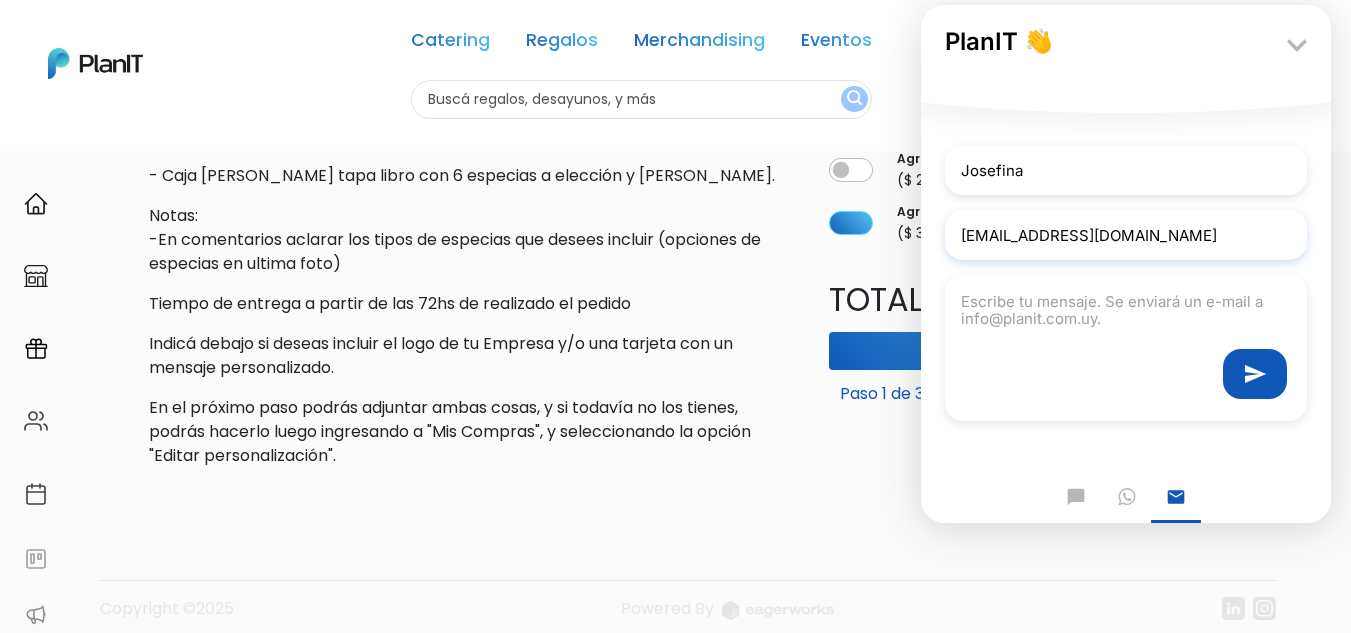 click at bounding box center (1126, 306) 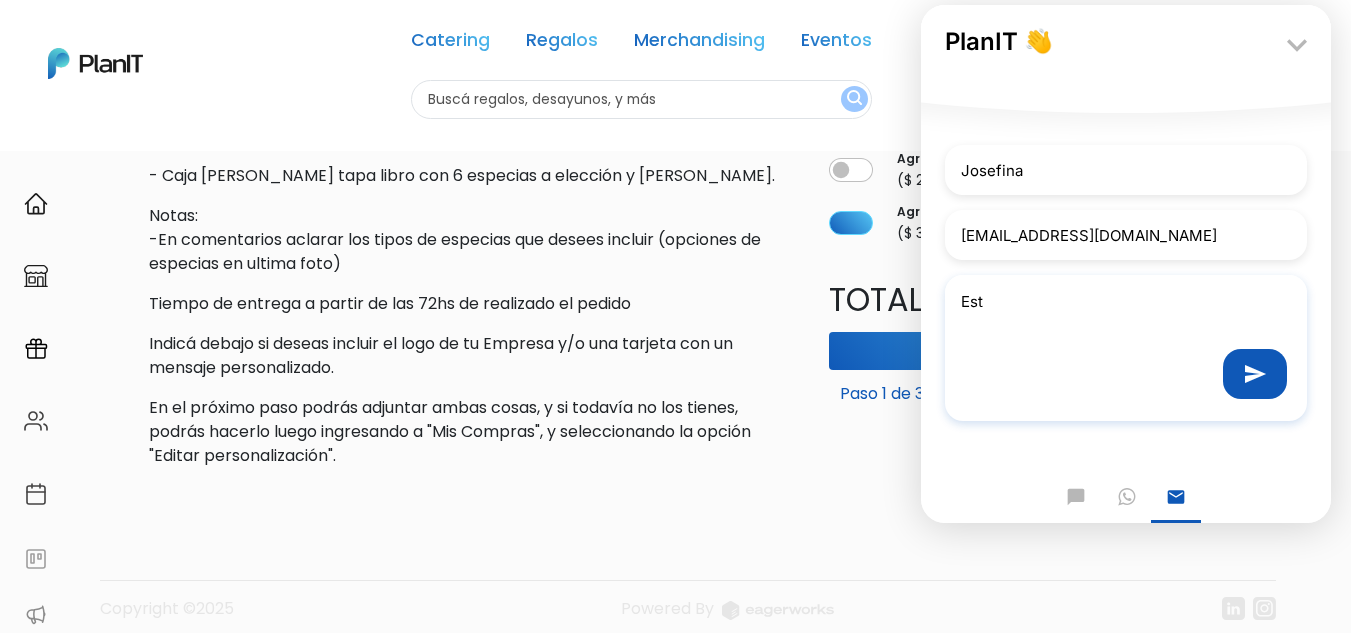 click on "Est" at bounding box center [1126, 306] 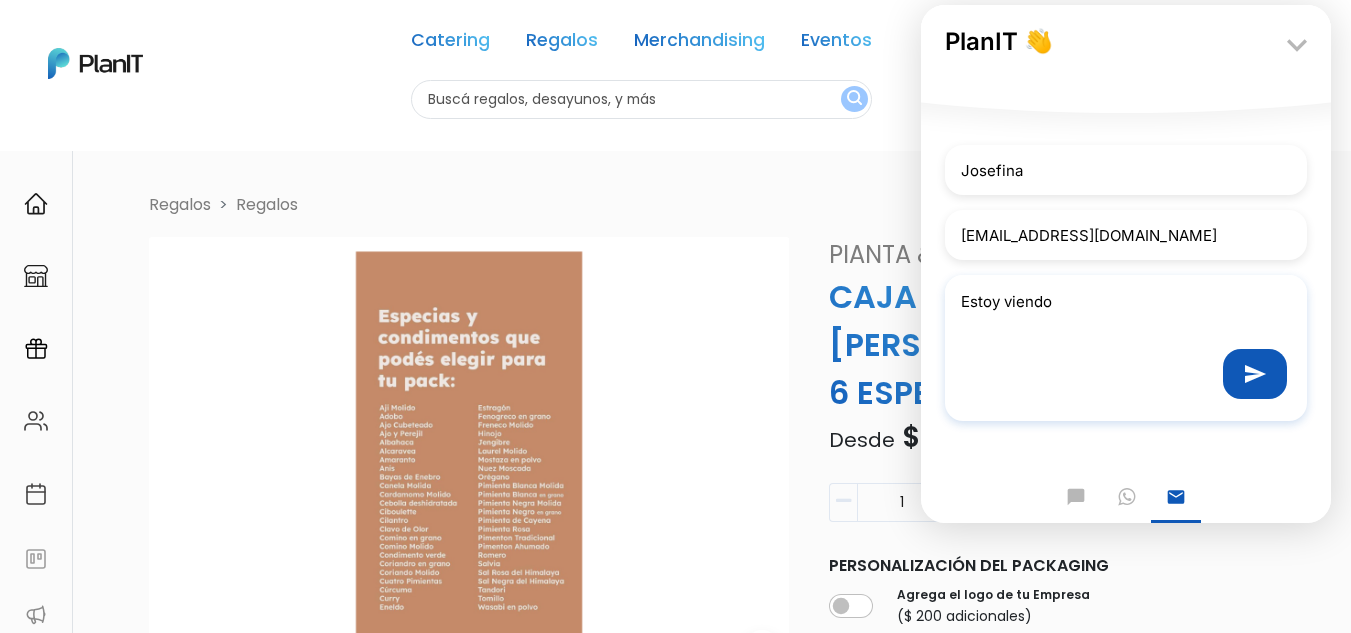 scroll, scrollTop: 0, scrollLeft: 0, axis: both 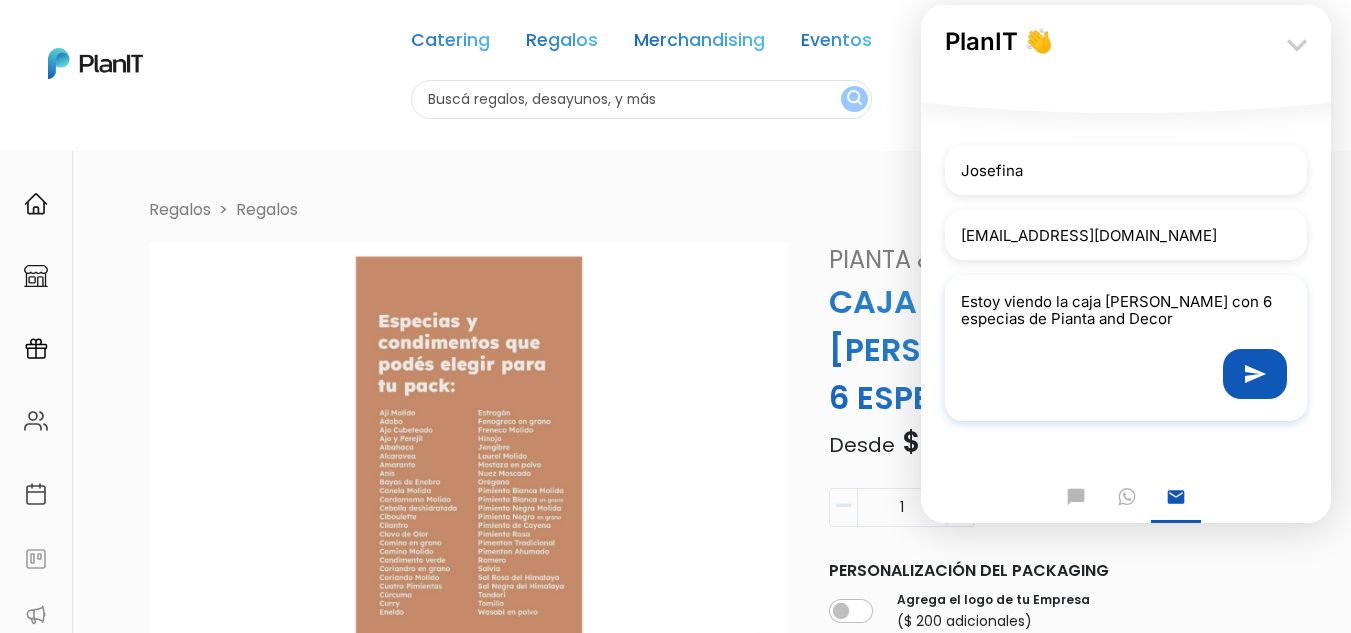 type on "Estoy viendo la caja de madera con 6 especias de Pianta and Decor" 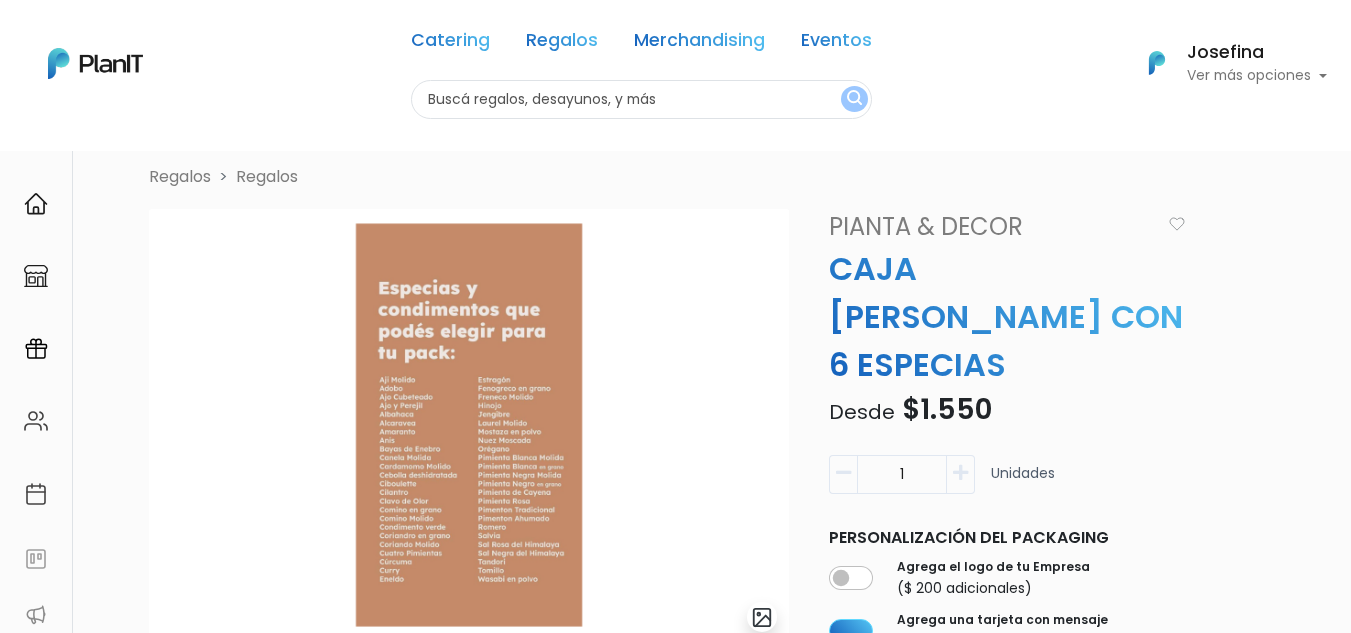 scroll, scrollTop: 67, scrollLeft: 0, axis: vertical 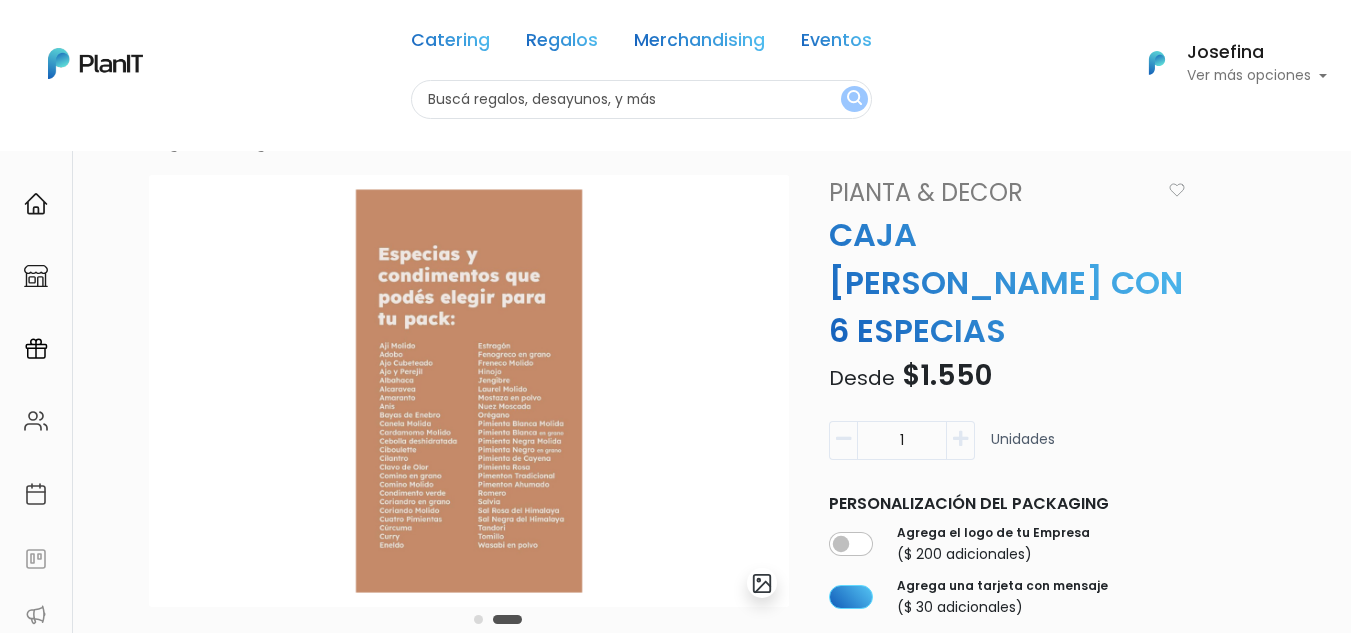 click at bounding box center (1301, 1408) 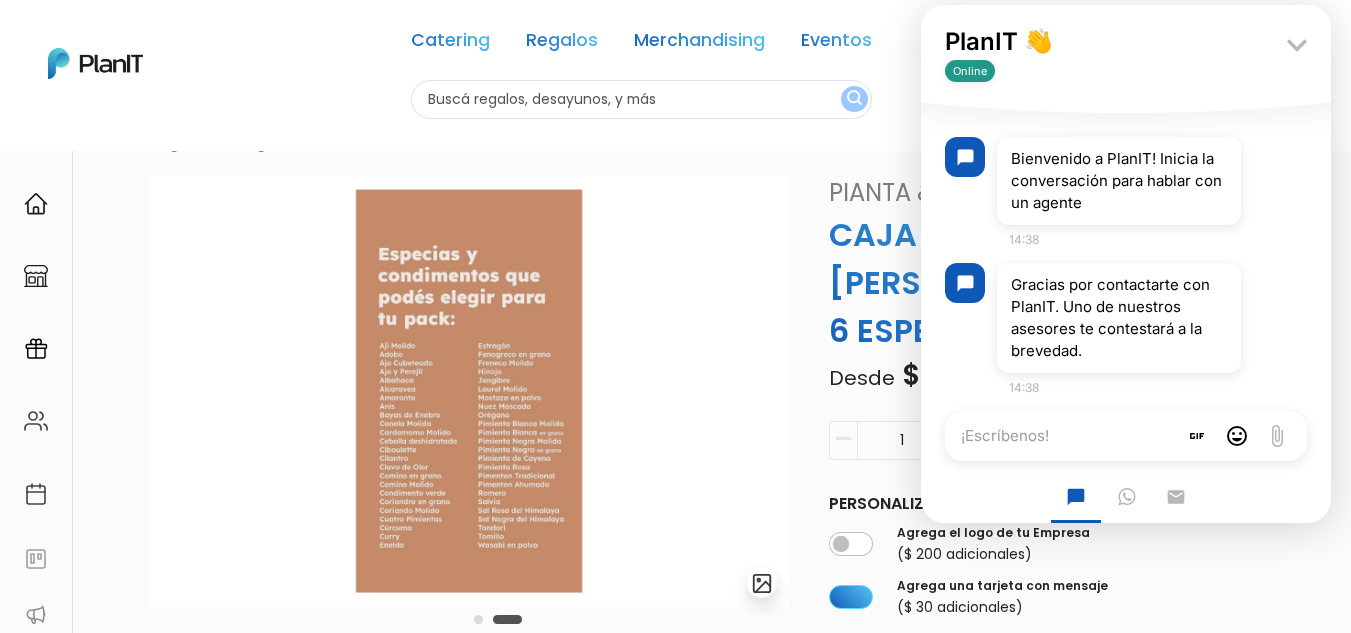 click on "¡Escríbenos!" at bounding box center (1061, 436) 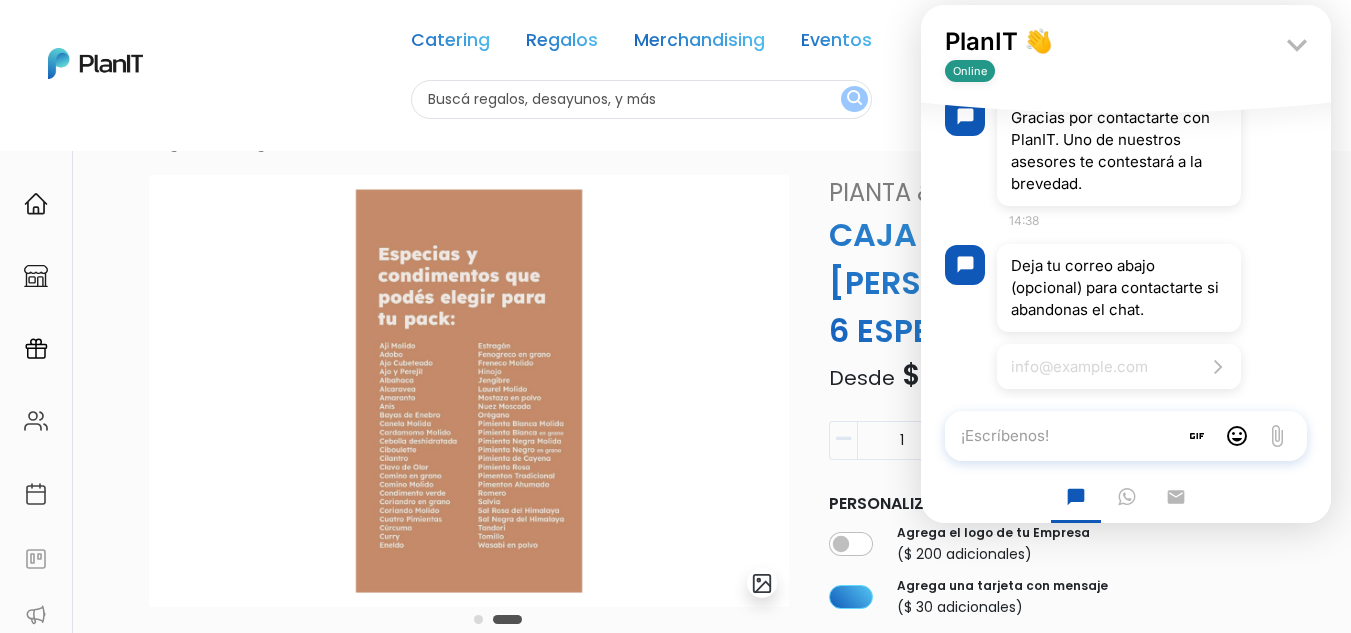 scroll, scrollTop: 193, scrollLeft: 0, axis: vertical 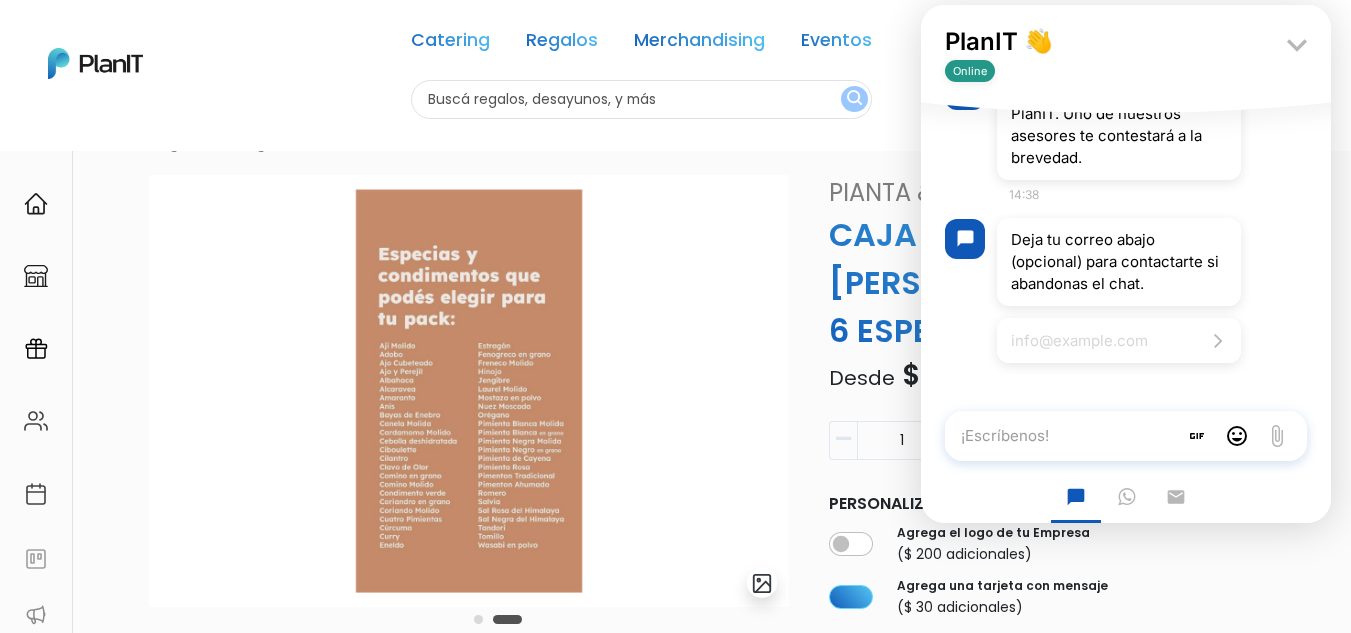 click on "email
E-mail" at bounding box center [1176, 498] 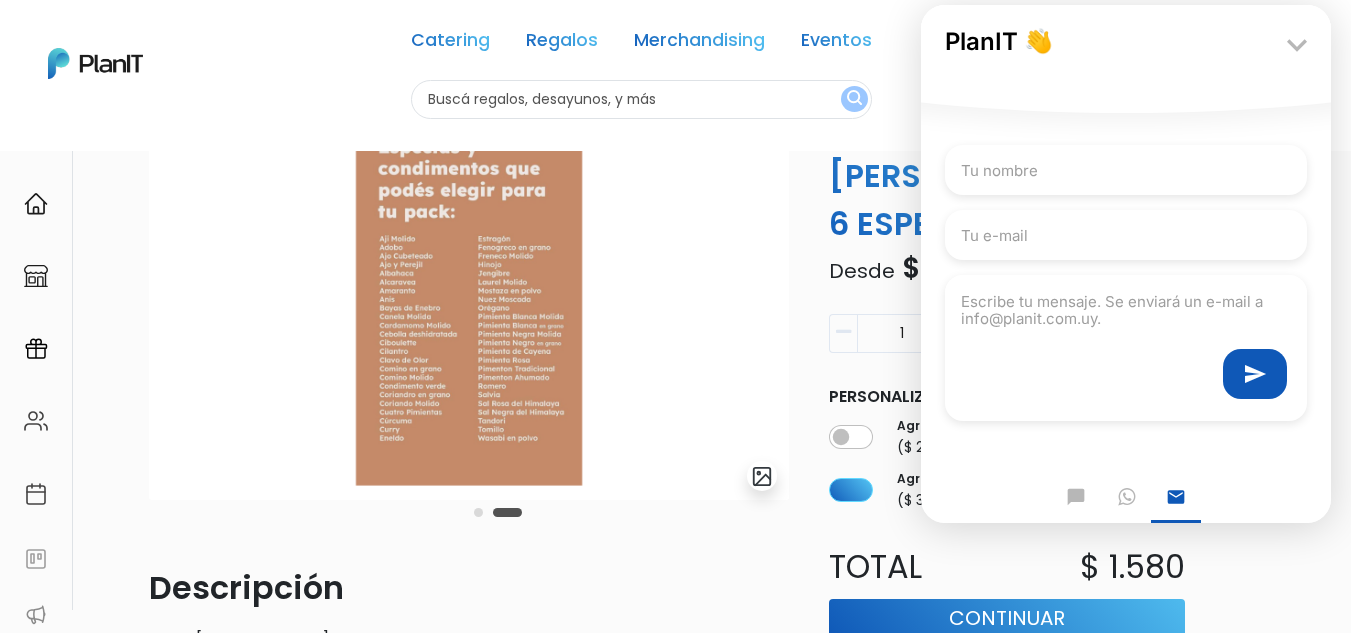 scroll, scrollTop: 167, scrollLeft: 0, axis: vertical 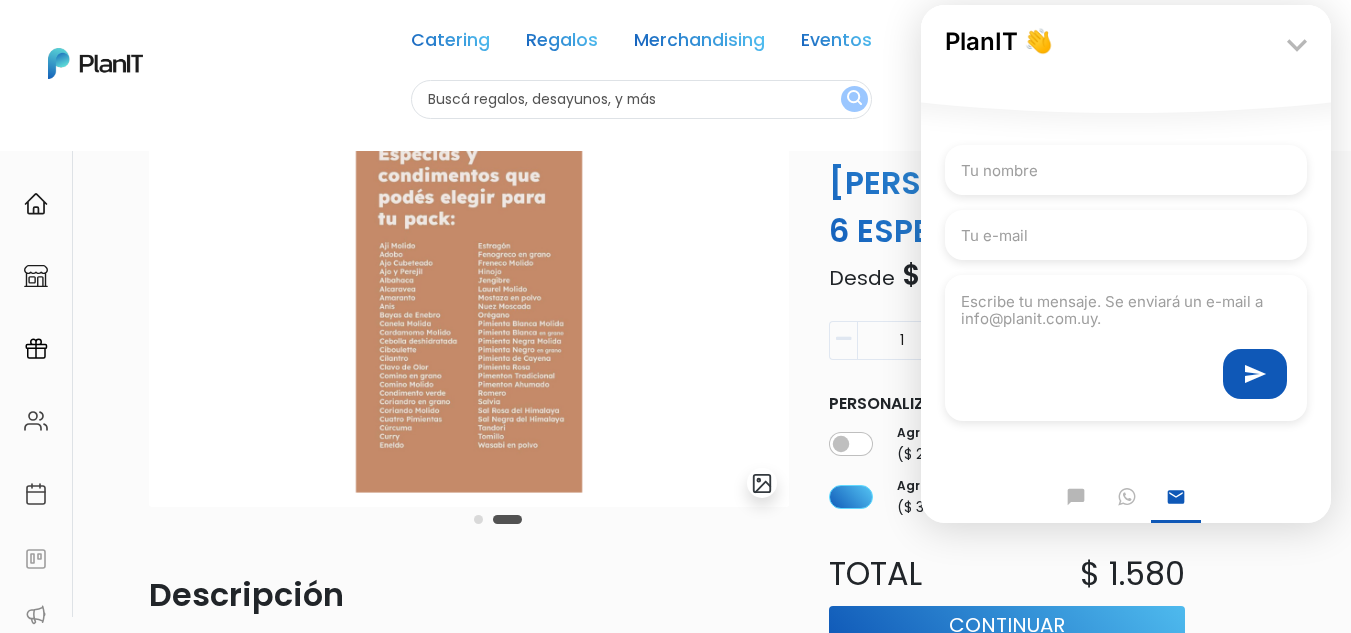 click at bounding box center [1126, 170] 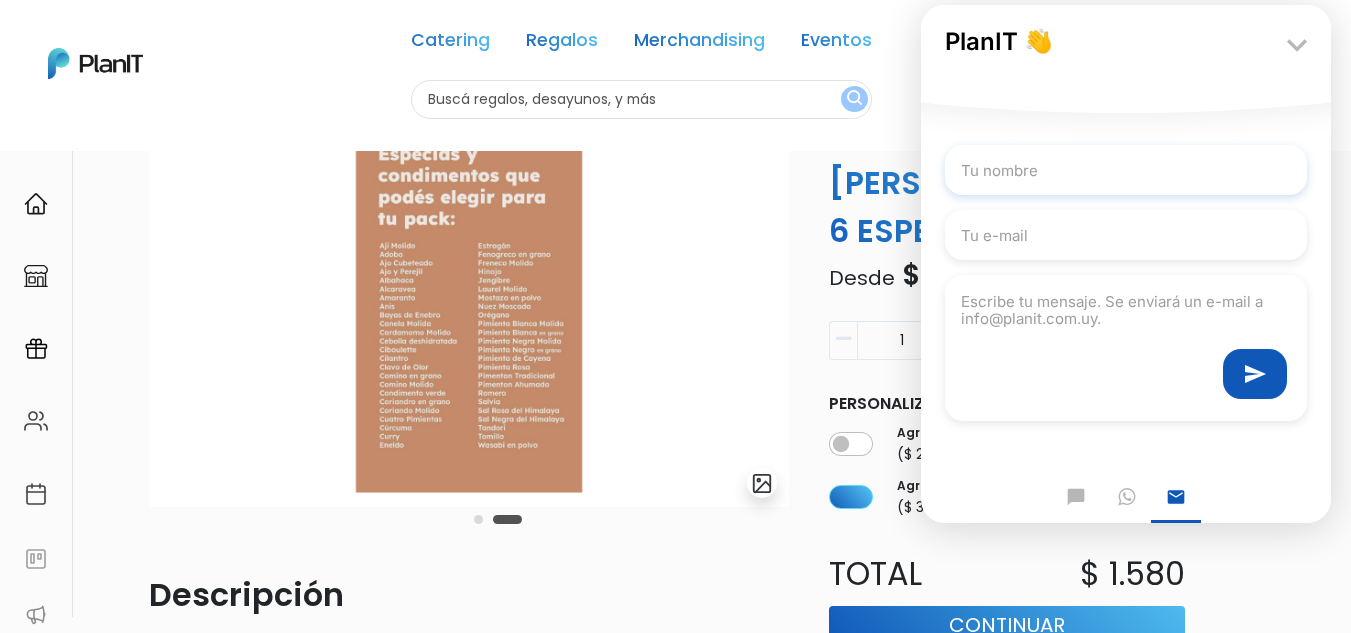 type on "Josefina" 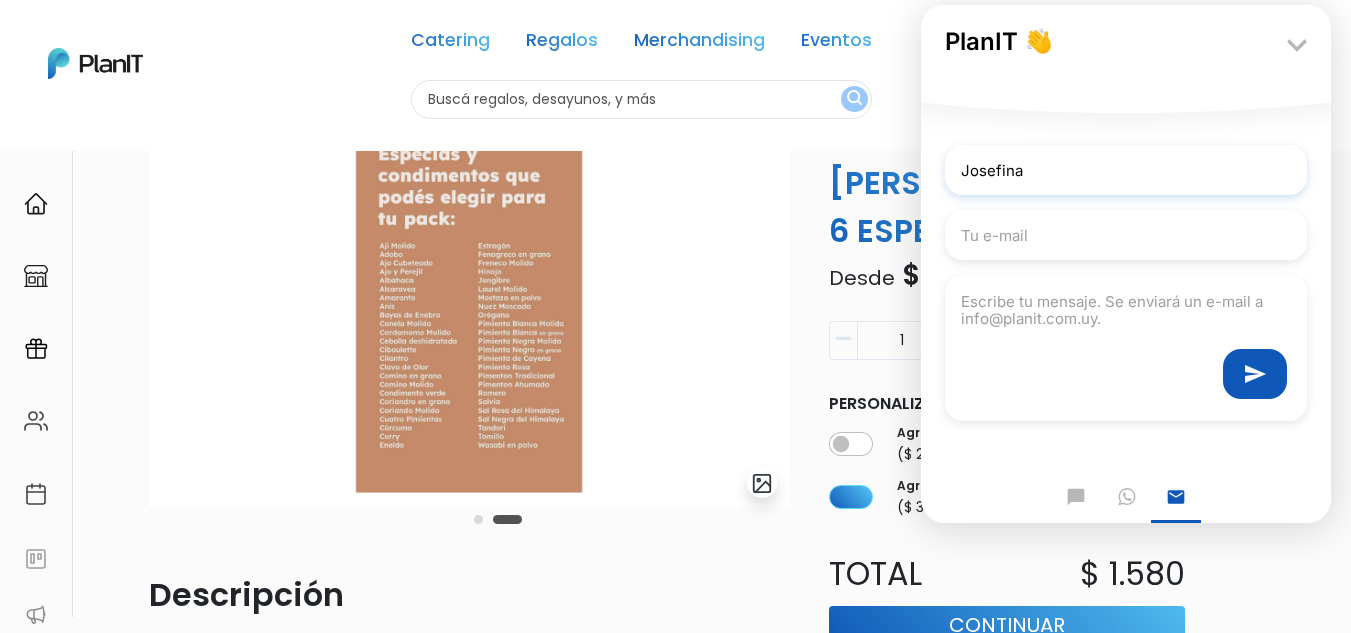 drag, startPoint x: 1039, startPoint y: 211, endPoint x: 1041, endPoint y: 235, distance: 24.083189 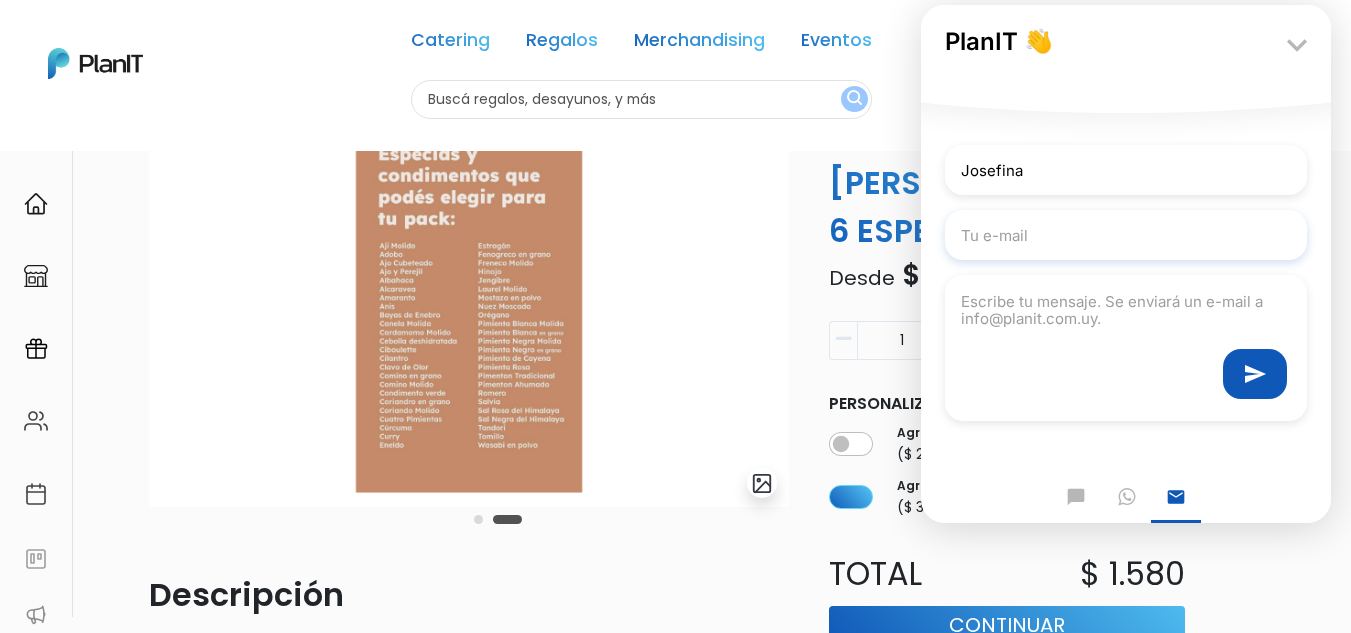 type on "jgarrone@xeptiva.com" 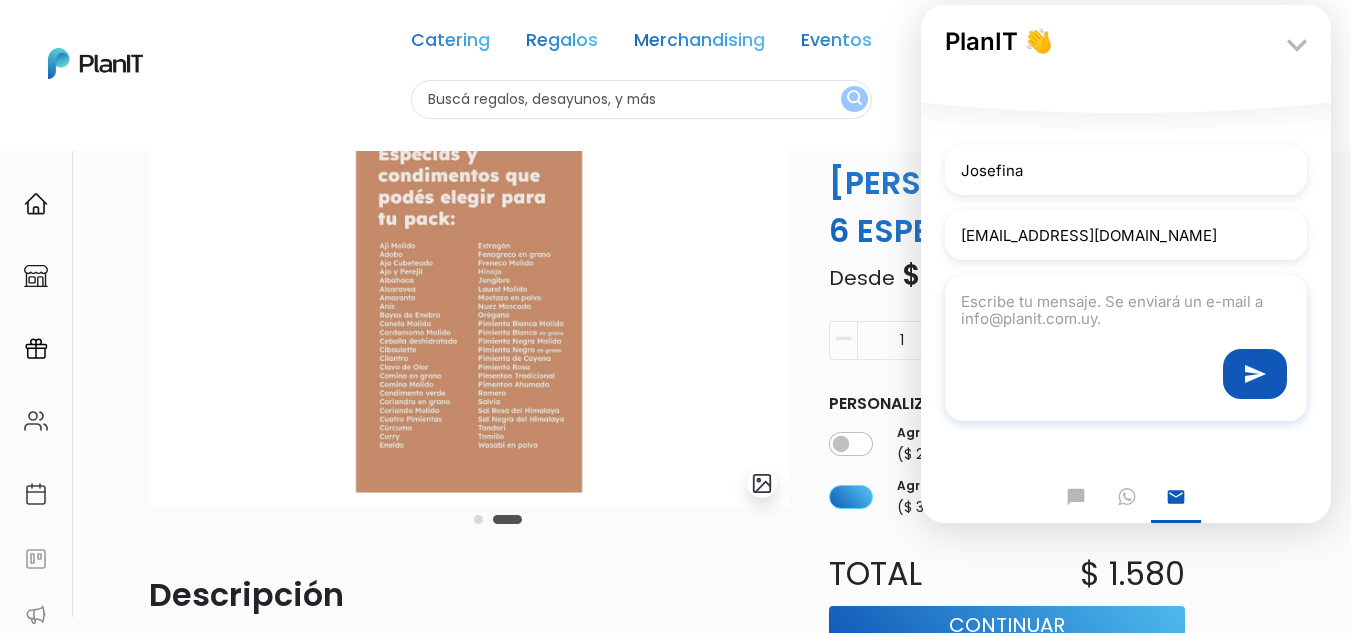 click at bounding box center (1126, 306) 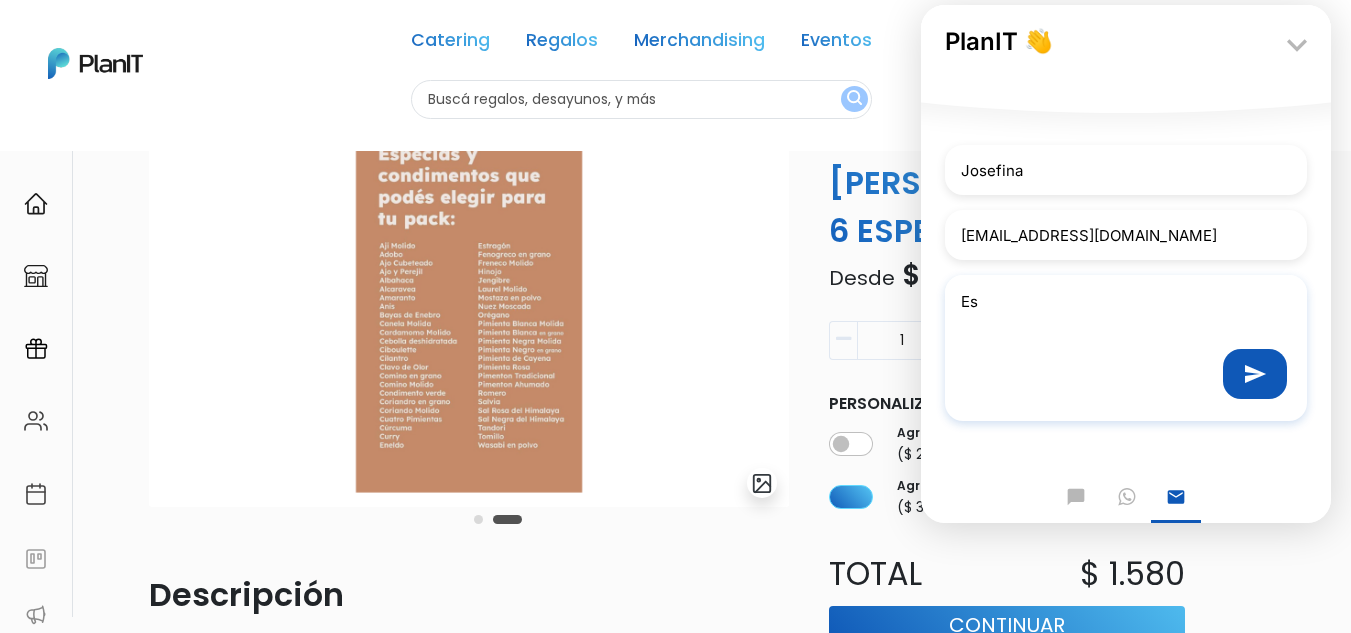type on "E" 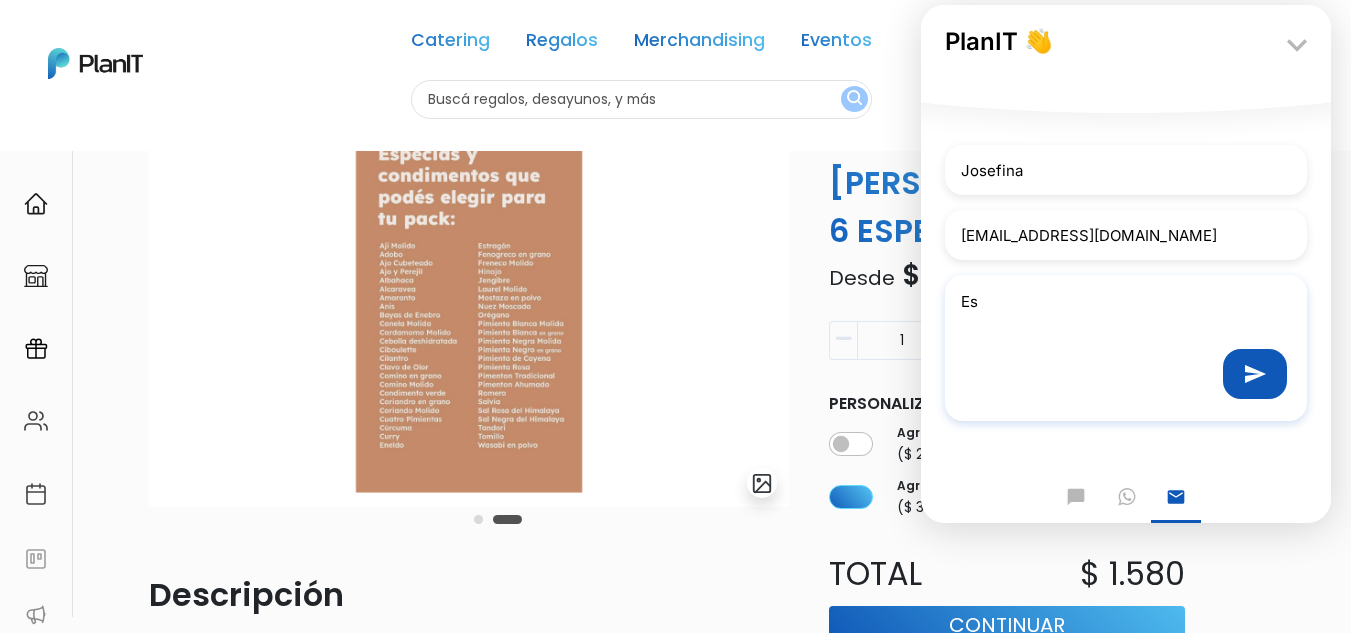type on "E" 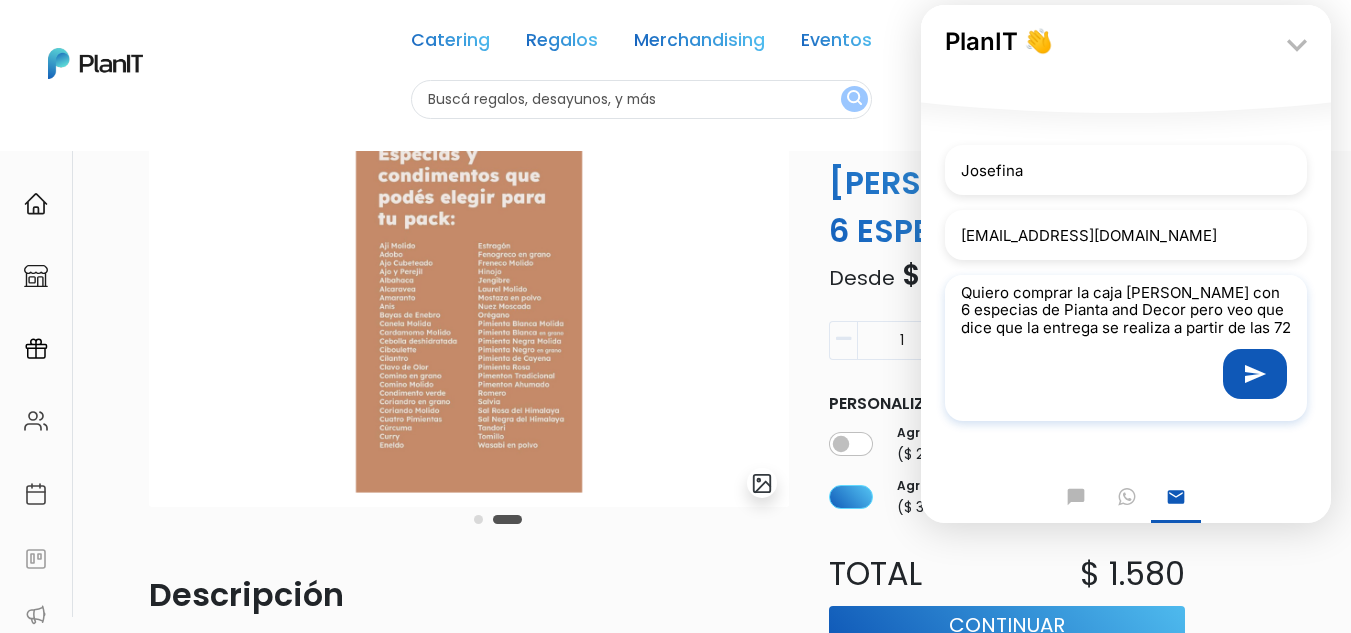 scroll, scrollTop: 26, scrollLeft: 0, axis: vertical 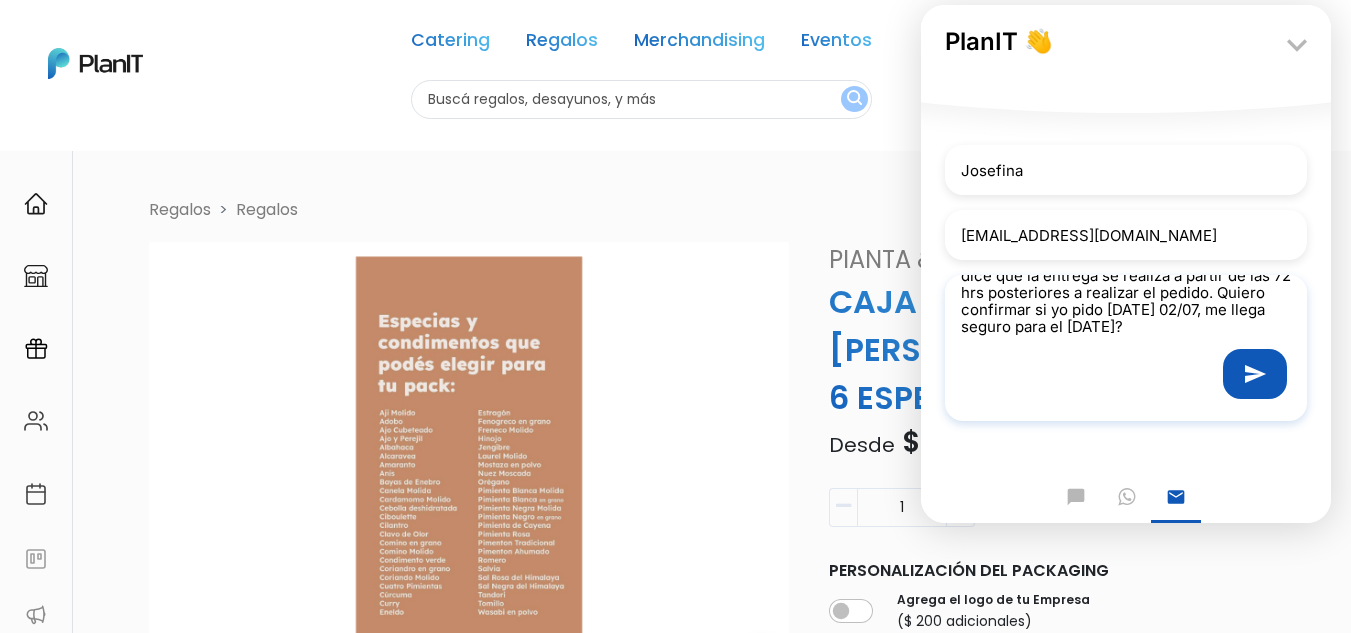 click on "send" at bounding box center (1126, 379) 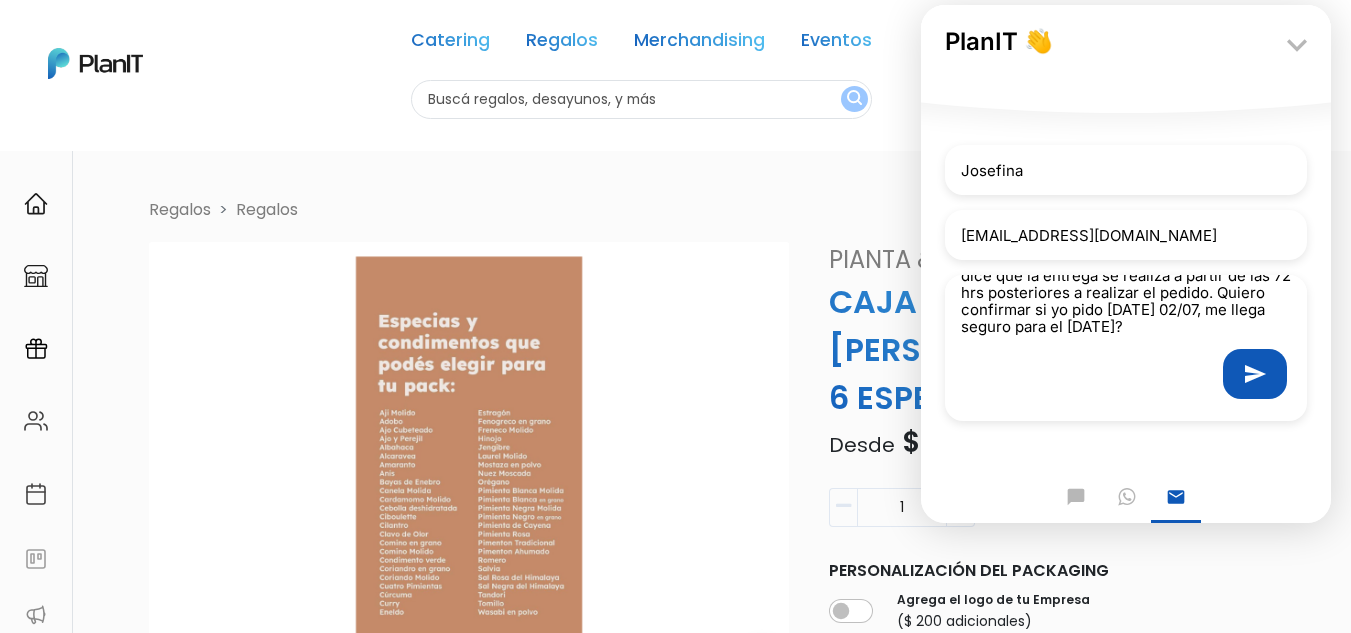 click on "send" at bounding box center (1126, 379) 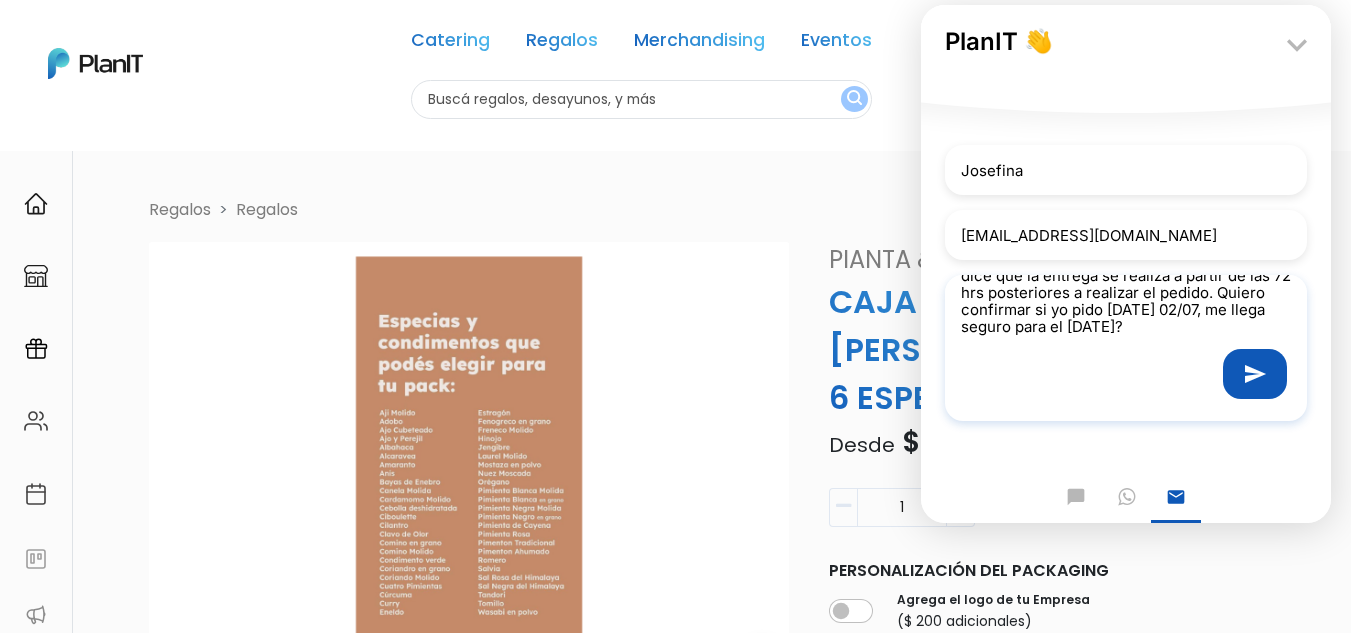 drag, startPoint x: 1213, startPoint y: 318, endPoint x: 1173, endPoint y: 268, distance: 64.03124 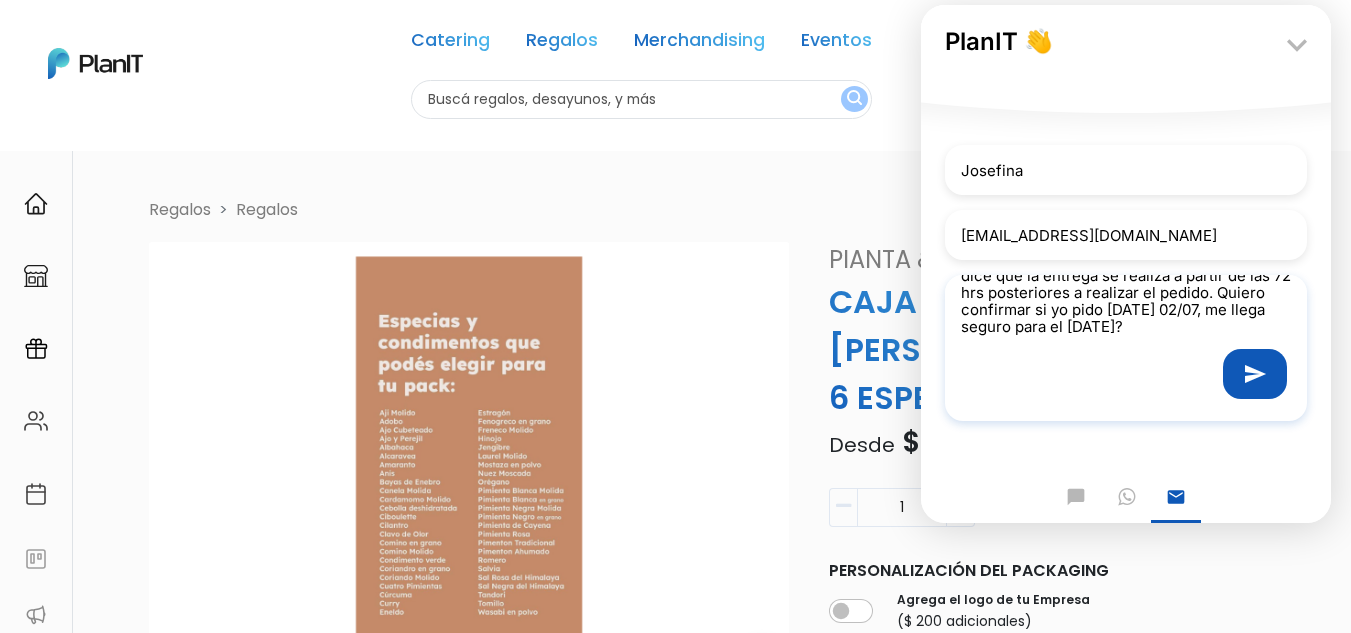click on "Josefina       jgarrone@xeptiva.com        Quiero comprar la caja de madera con 6 especias de Pianta and Decor pero veo que dice que la entrega se realiza a partir de las 72 hrs posteriores a realizar el pedido. Quiero confirmar si yo pido HOY 02/07, me llega seguro para el LUNES 07/07?       send" at bounding box center (1126, 279) 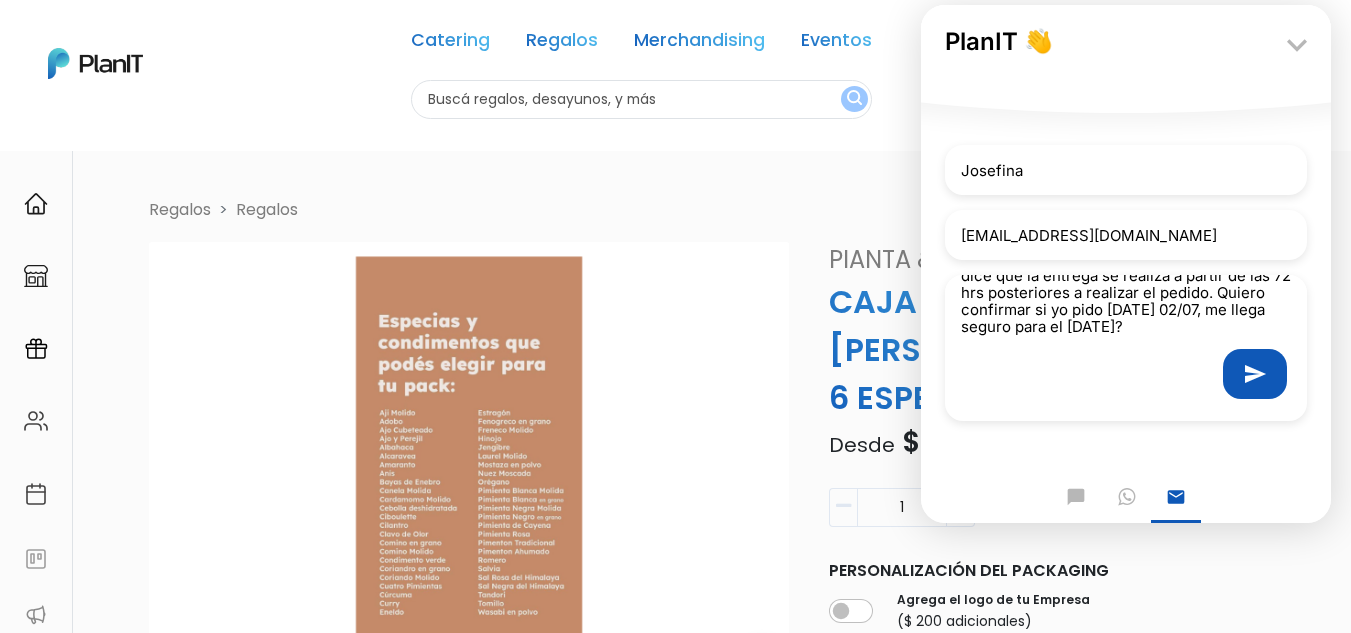 click on "Quiero comprar la caja de madera con 6 especias de Pianta and Decor pero veo que dice que la entrega se realiza a partir de las 72 hrs posteriores a realizar el pedido. Quiero confirmar si yo pido HOY 02/07, me llega seguro para el LUNES 07/07?" at bounding box center [1126, 306] 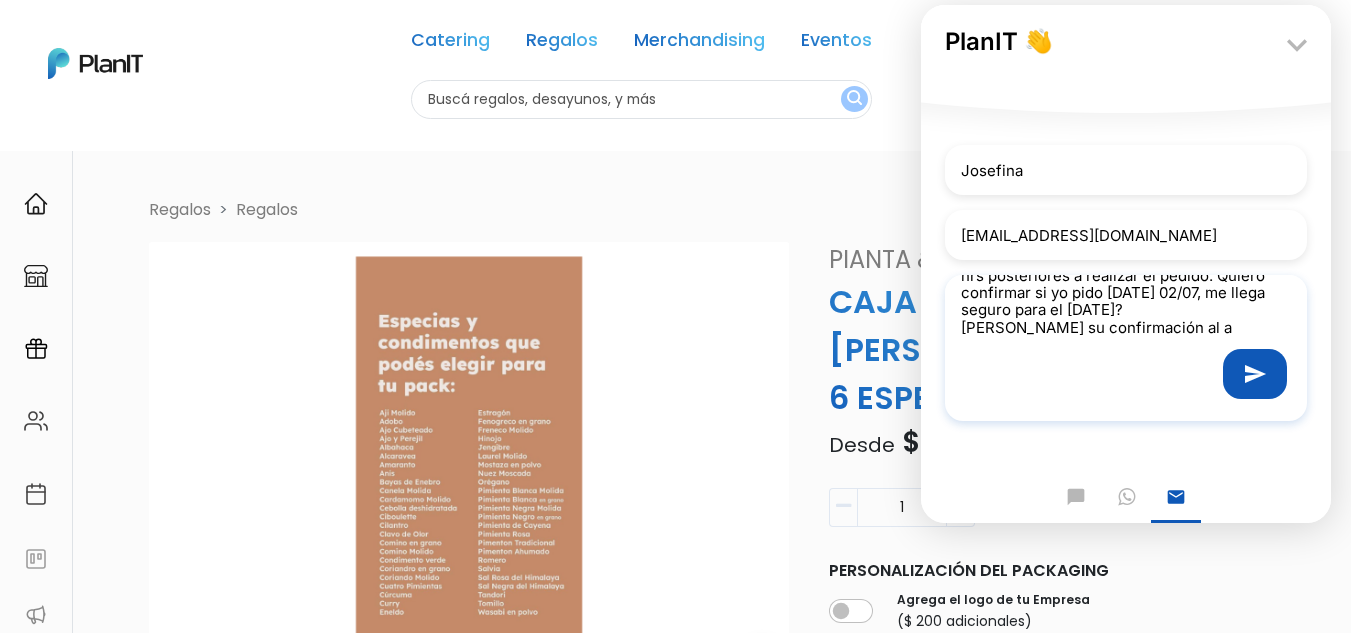 scroll, scrollTop: 95, scrollLeft: 0, axis: vertical 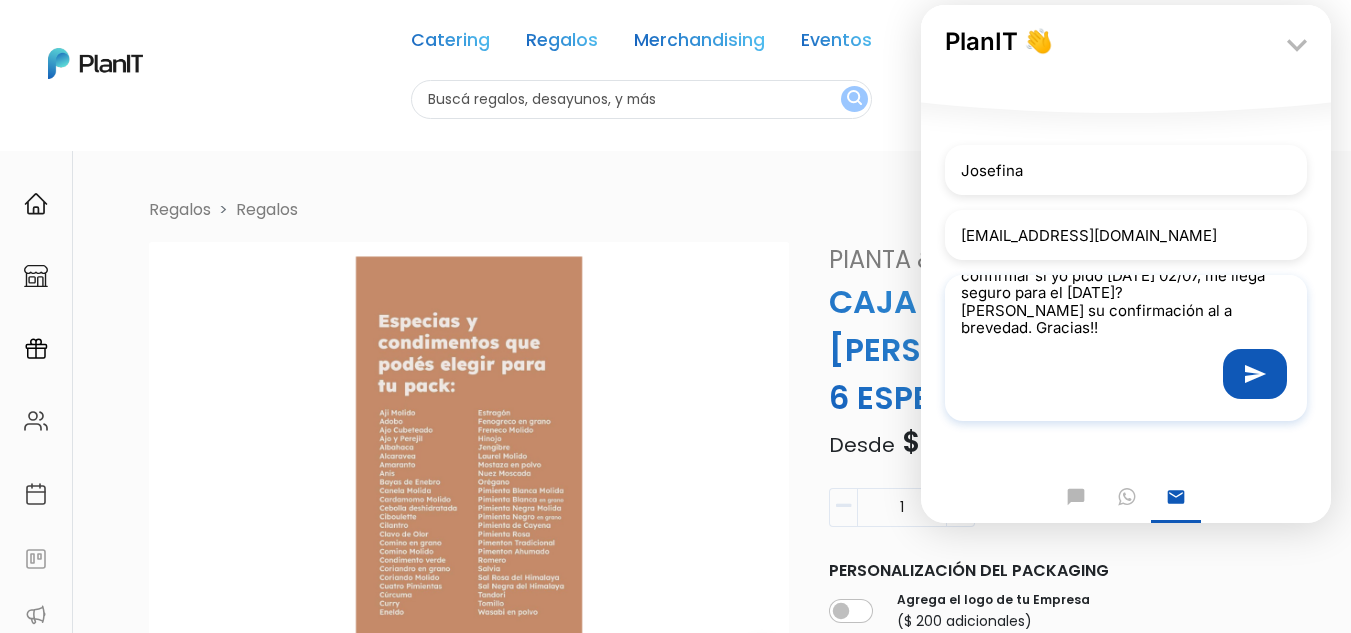 type on "Quiero comprar la caja de madera con 6 especias de Pianta and Decor pero veo que dice que la entrega se realiza a partir de las 72 hrs posteriores a realizar el pedido. Quiero confirmar si yo pido HOY 02/07, me llega seguro para el LUNES 07/07?
Aguardo su confirmación al a brevedad. Gracias!!" 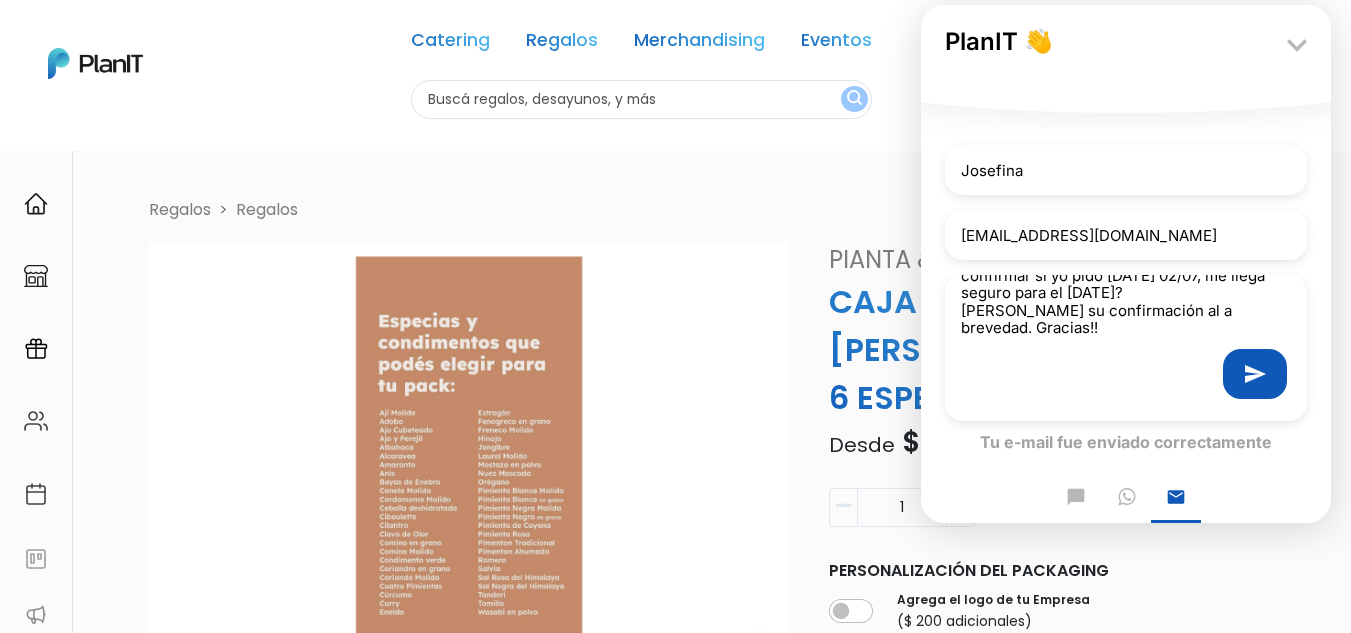 scroll, scrollTop: 0, scrollLeft: 0, axis: both 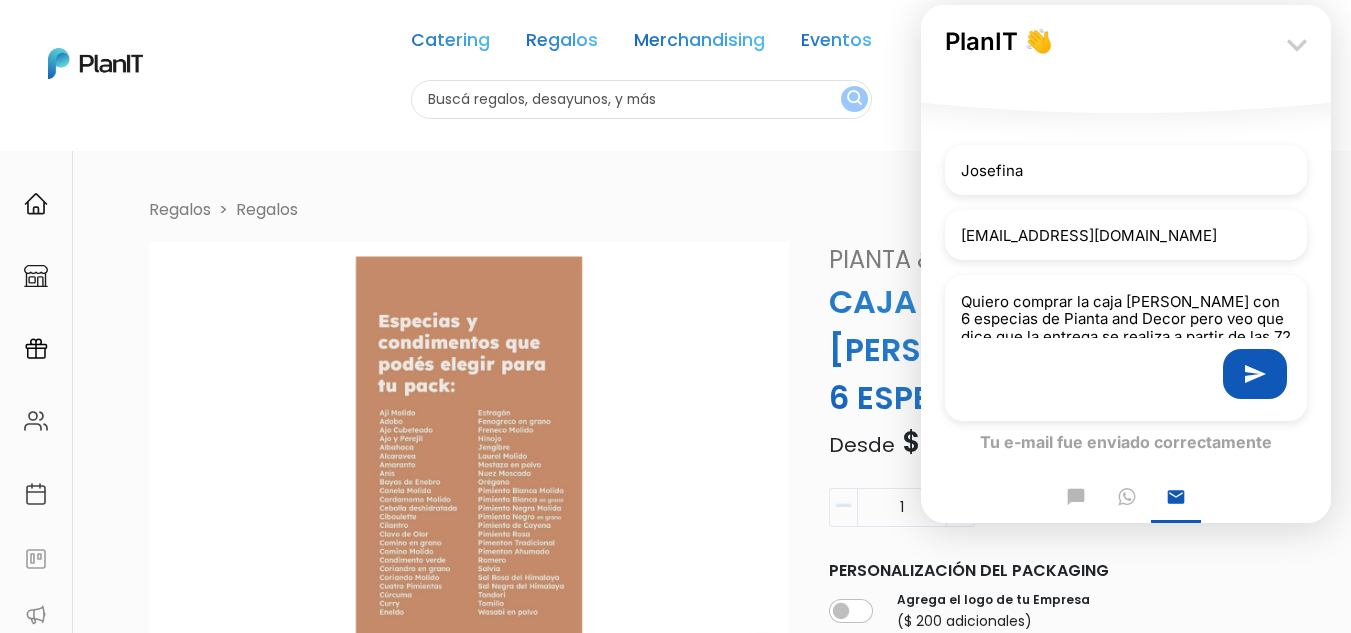 click on "keyboard_arrow_down" at bounding box center [1297, 45] 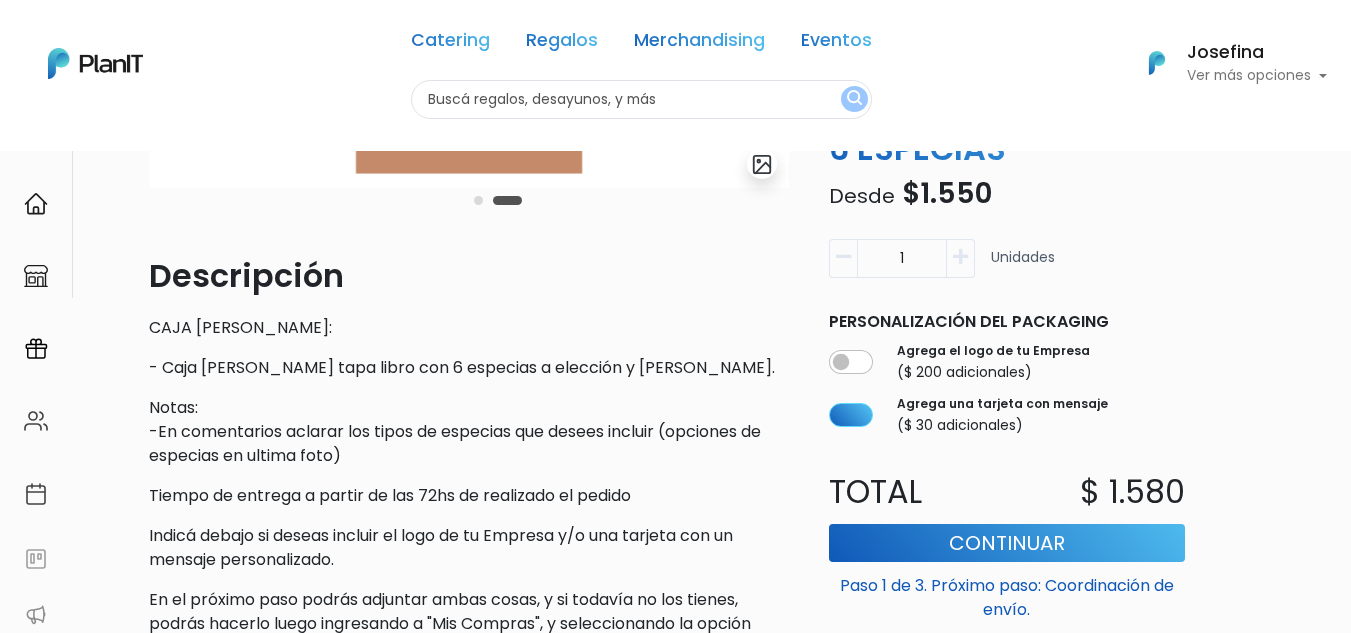 scroll, scrollTop: 500, scrollLeft: 0, axis: vertical 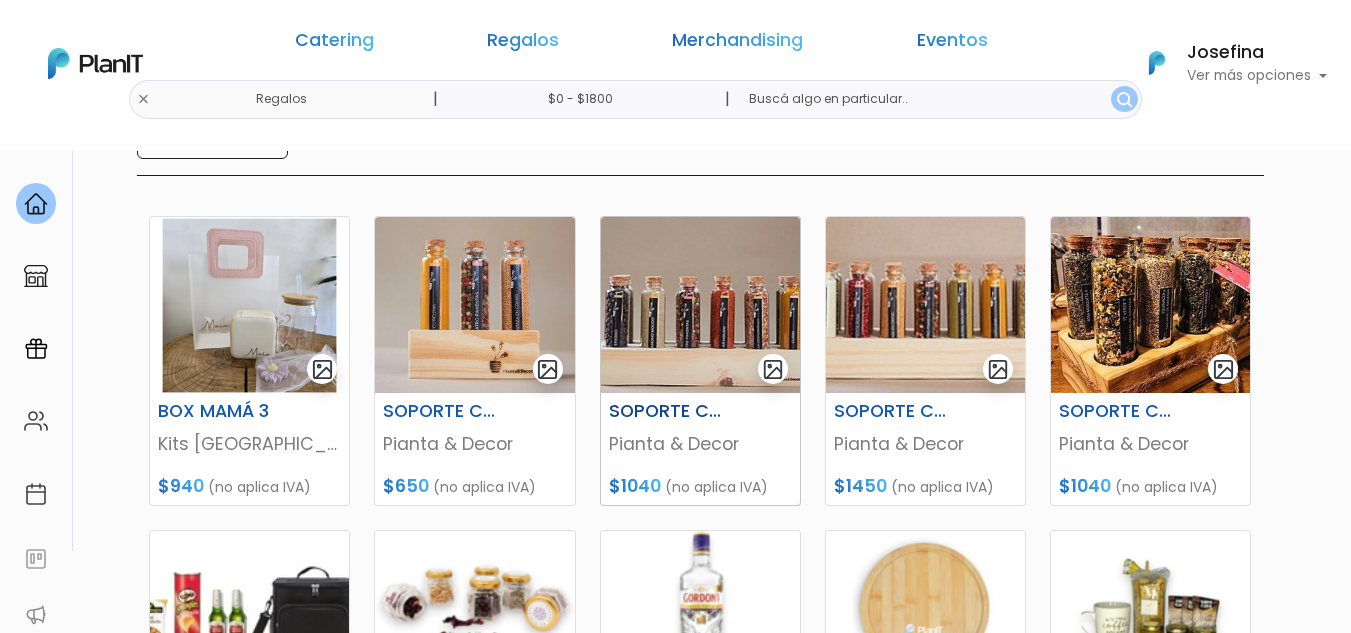 click at bounding box center [700, 305] 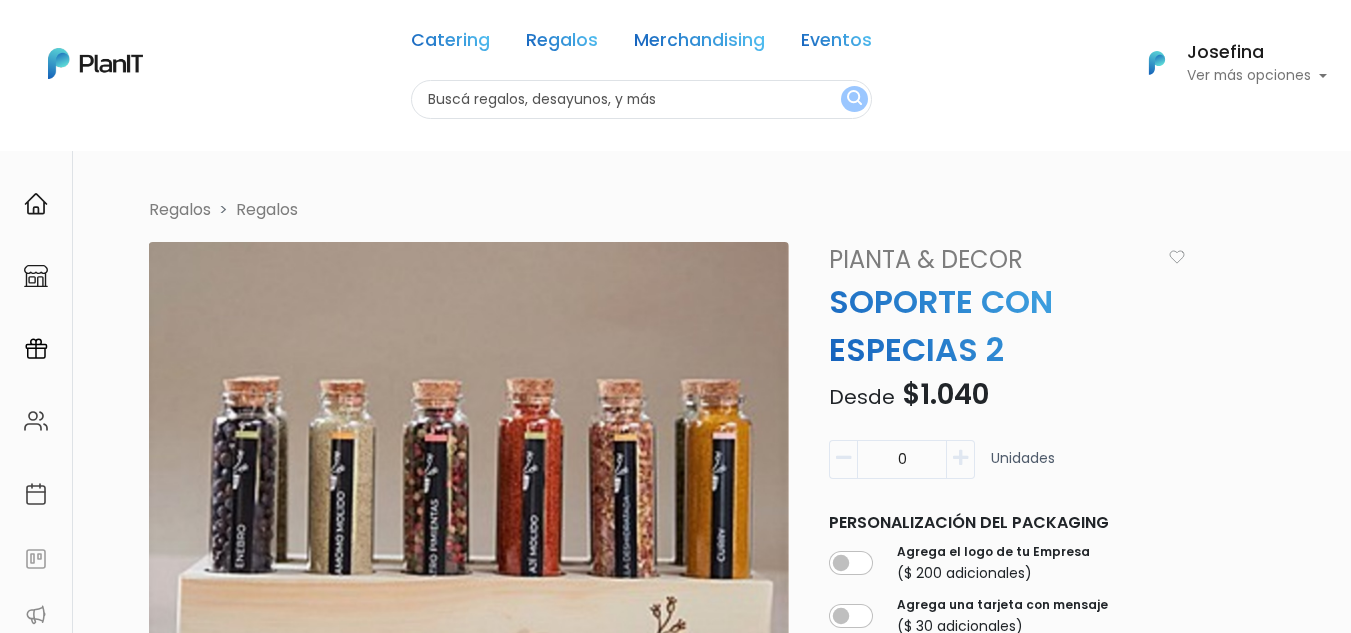 scroll, scrollTop: 0, scrollLeft: 0, axis: both 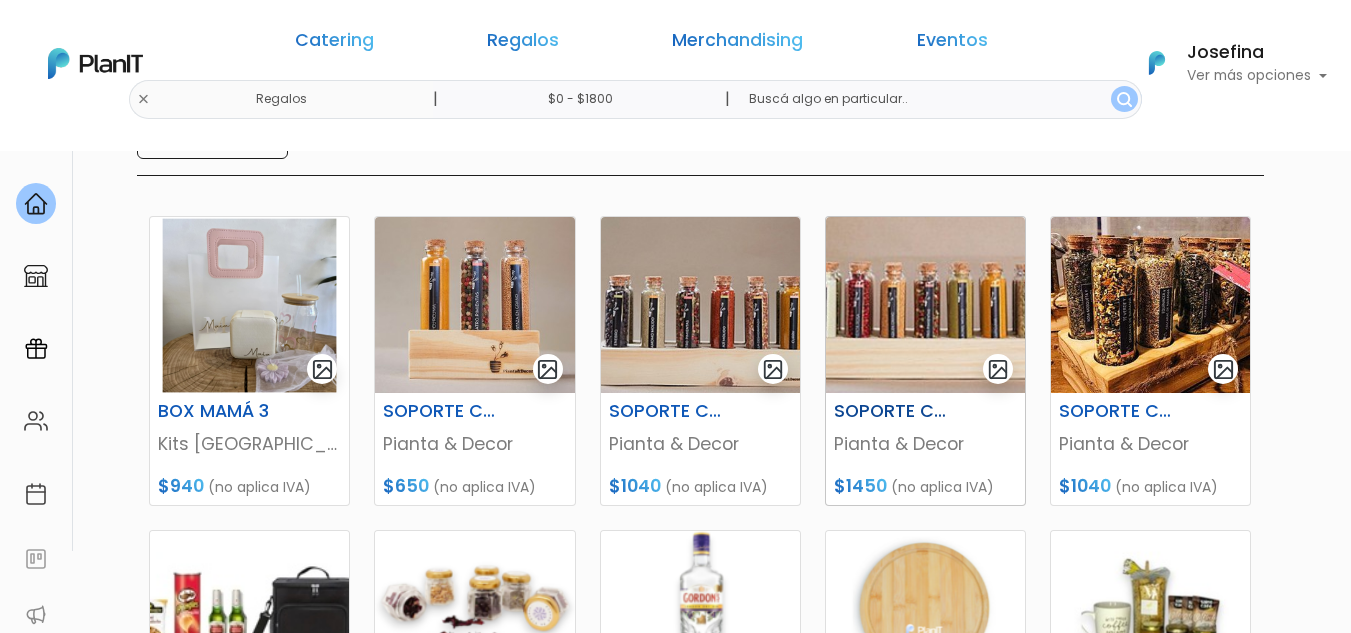 click at bounding box center [925, 305] 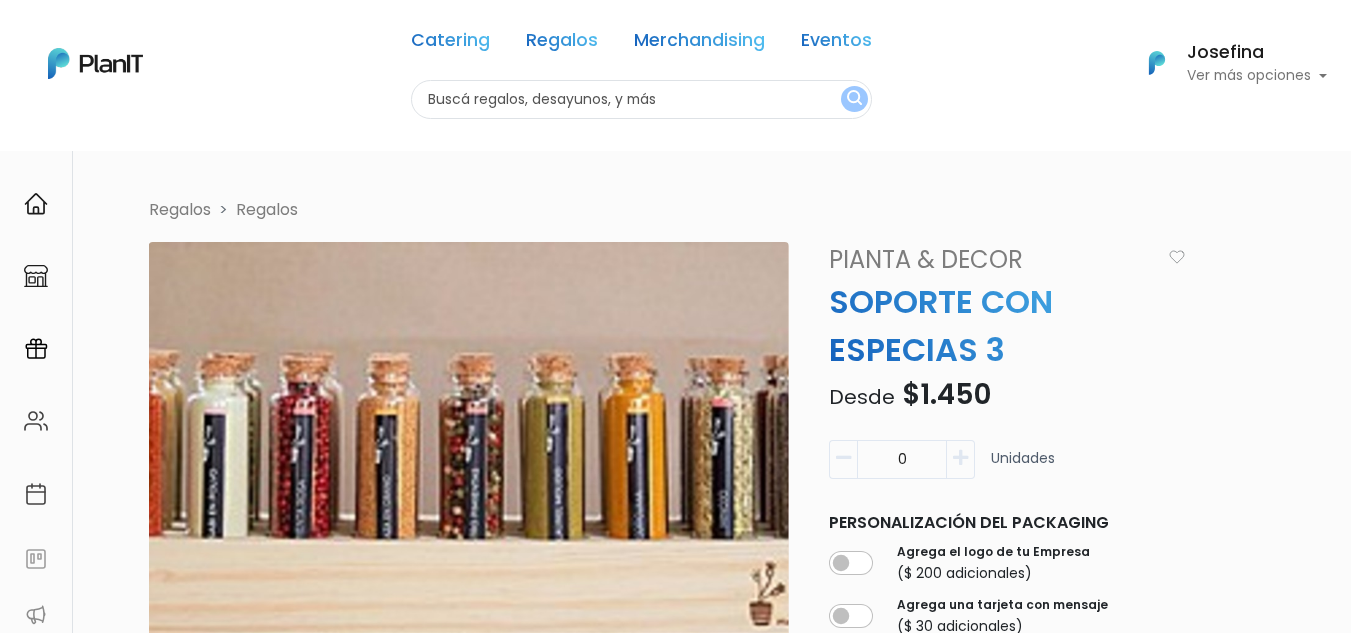 scroll, scrollTop: 0, scrollLeft: 0, axis: both 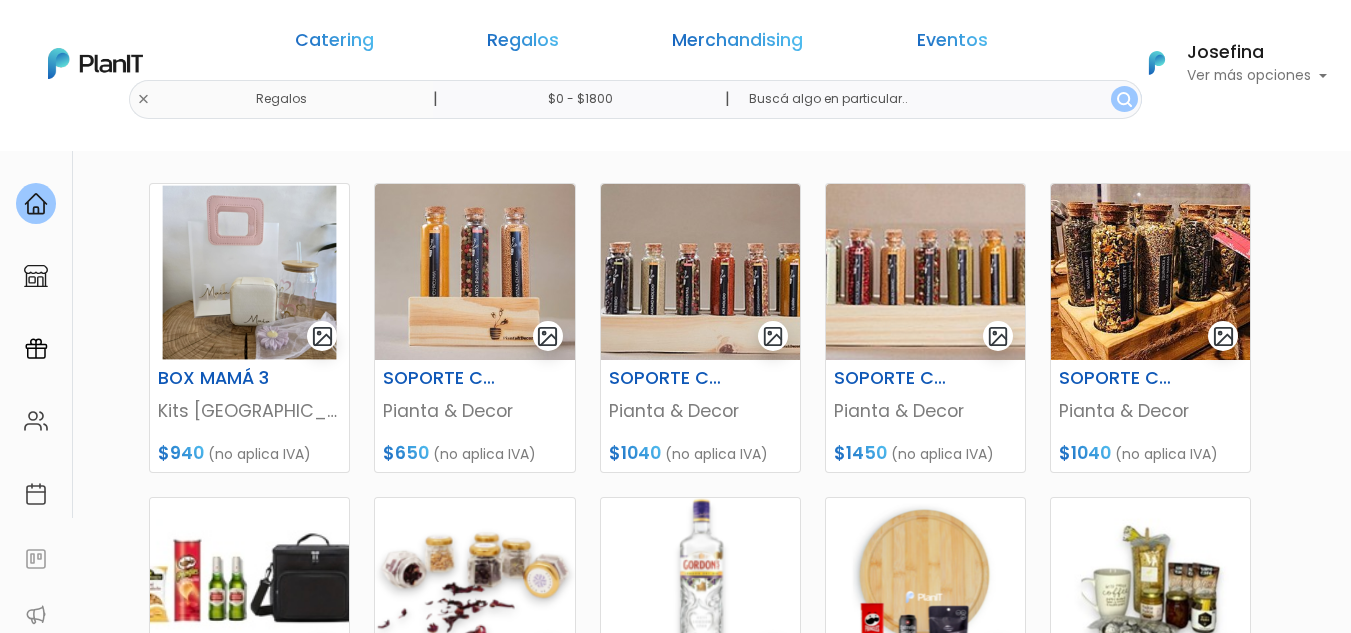 click on "J     keyboard_arrow_down   PLAN IT   Ya probaste PlanitGO? Vas a poder automatizarlas acciones de todo el año. Escribinos para saber más!
¡Escríbenos!
insert_emoticon
send" at bounding box center (1151, 1924) 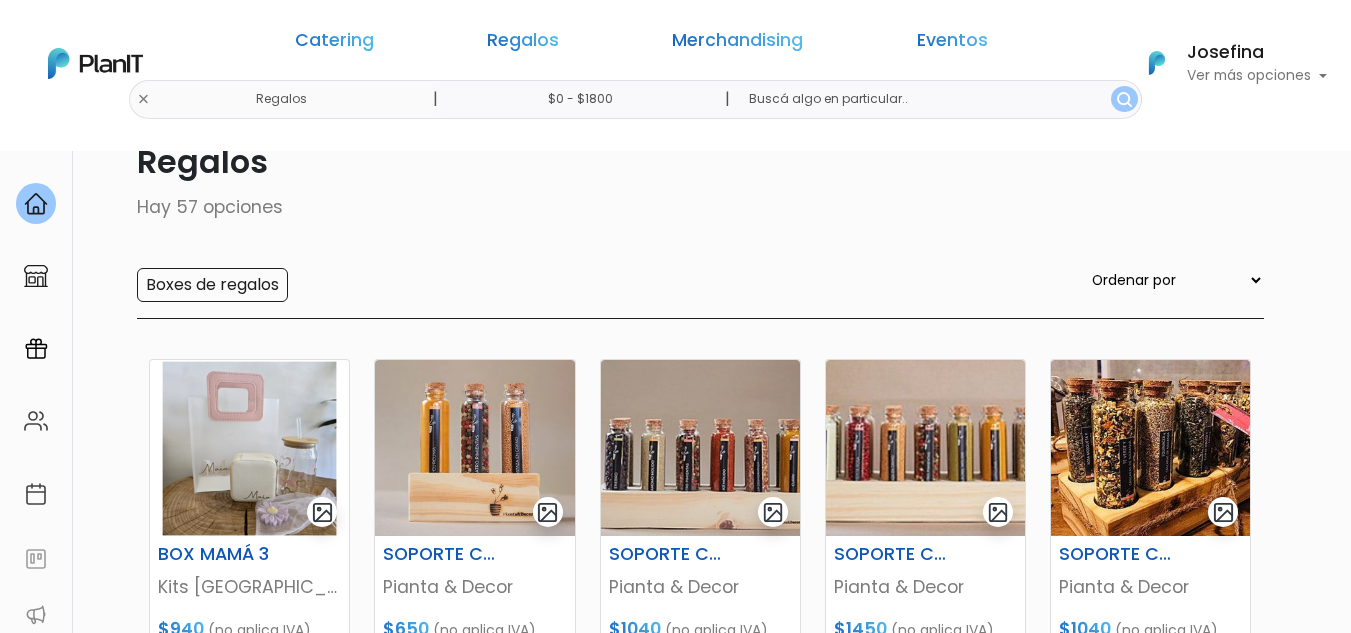 scroll, scrollTop: 84, scrollLeft: 0, axis: vertical 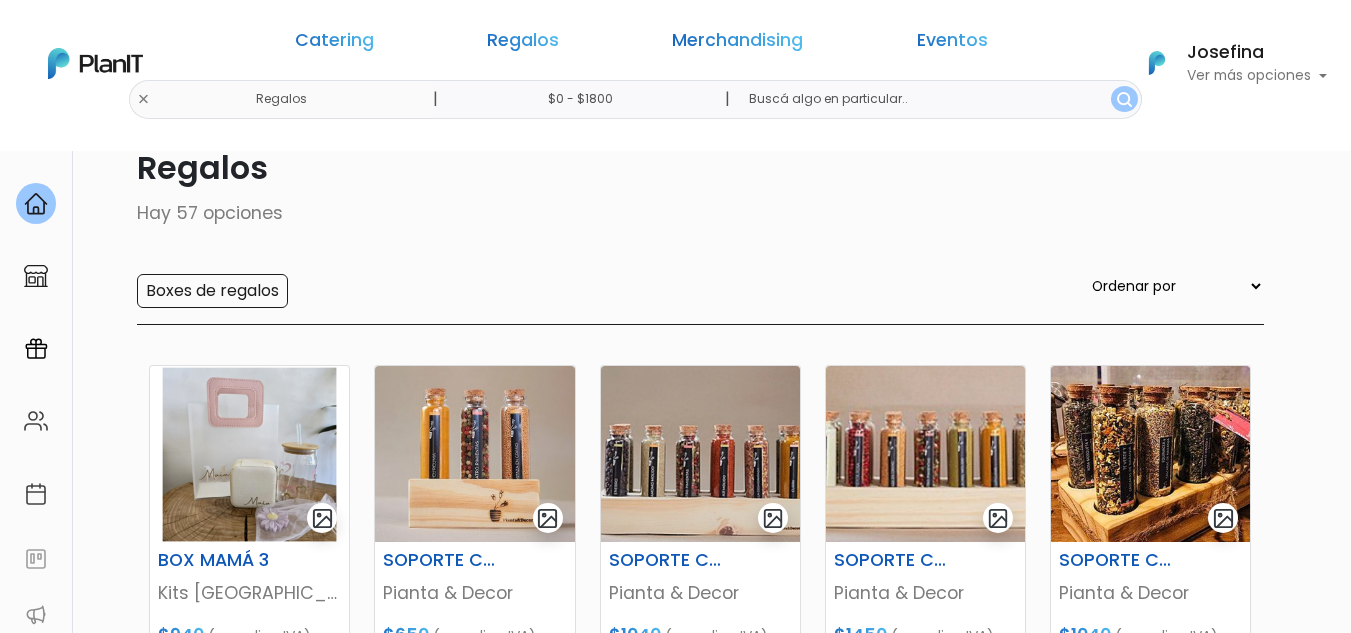 click at bounding box center (937, 99) 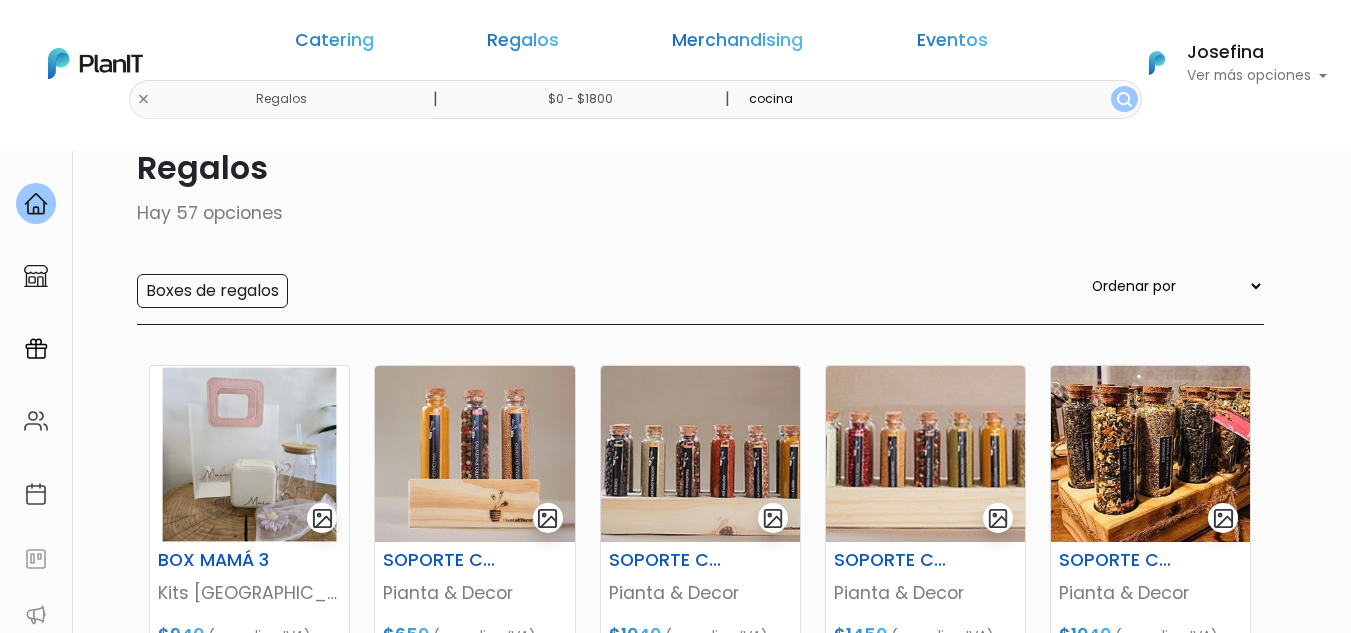 type on "cocina" 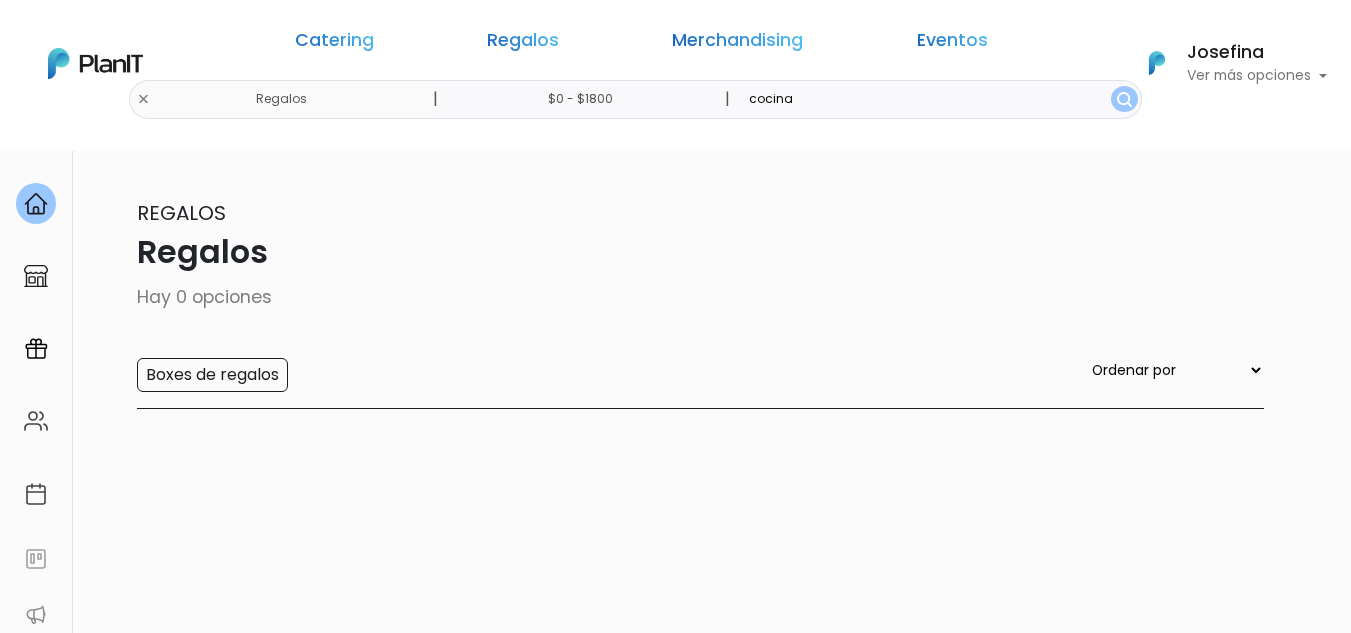 scroll, scrollTop: 0, scrollLeft: 0, axis: both 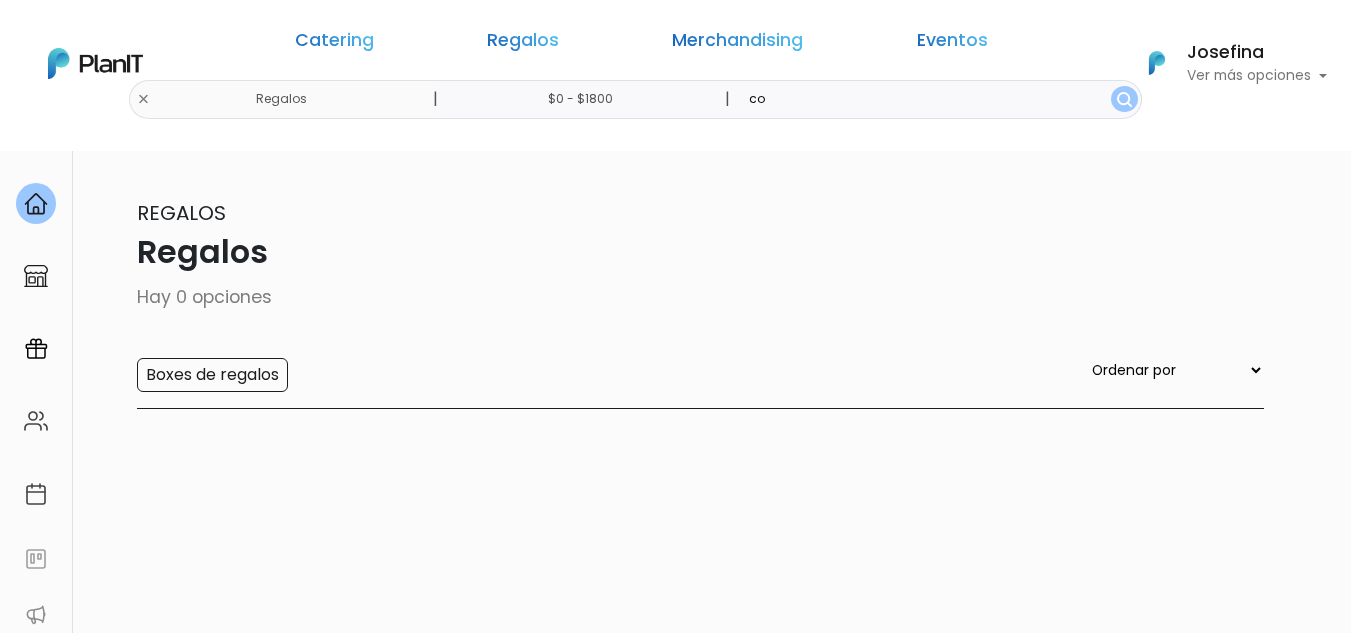 type on "c" 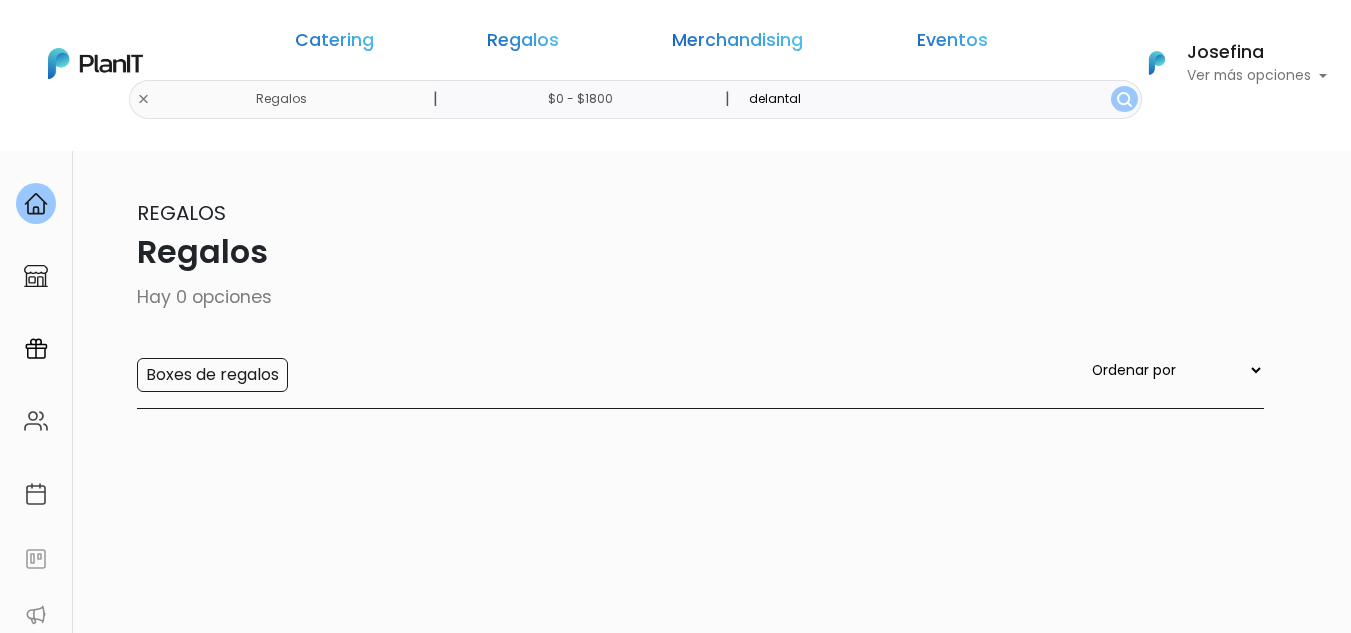 type on "delantal" 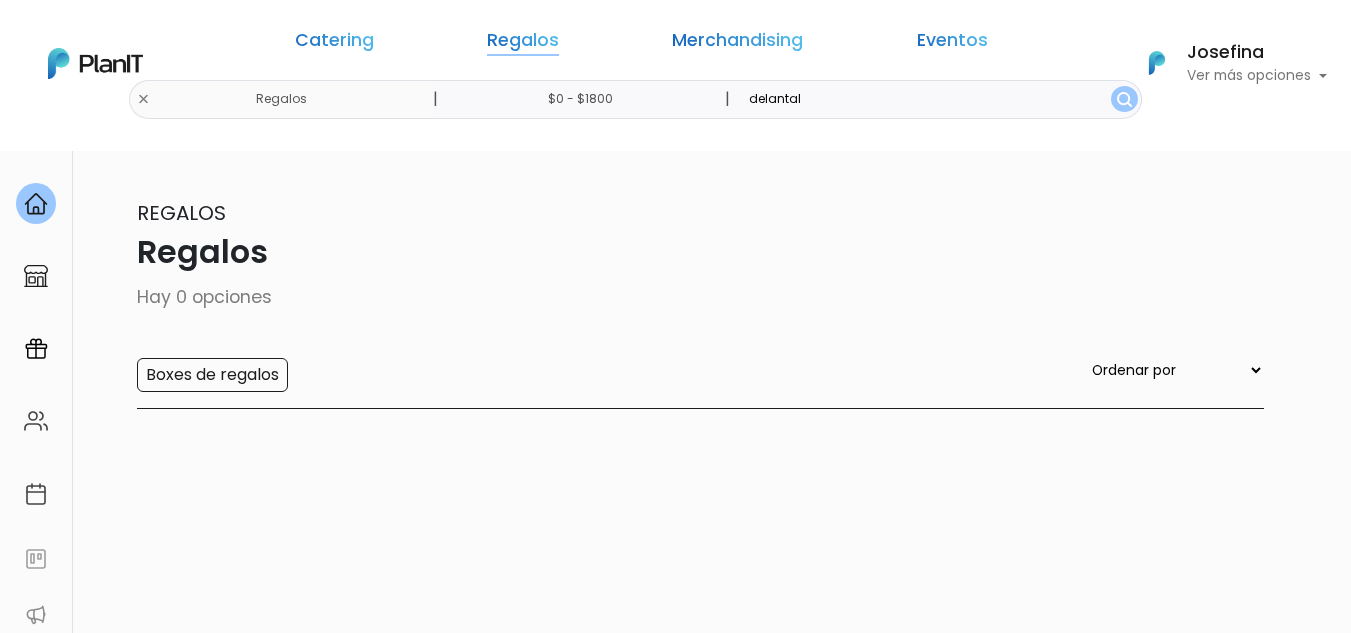 click on "Regalos" at bounding box center (523, 44) 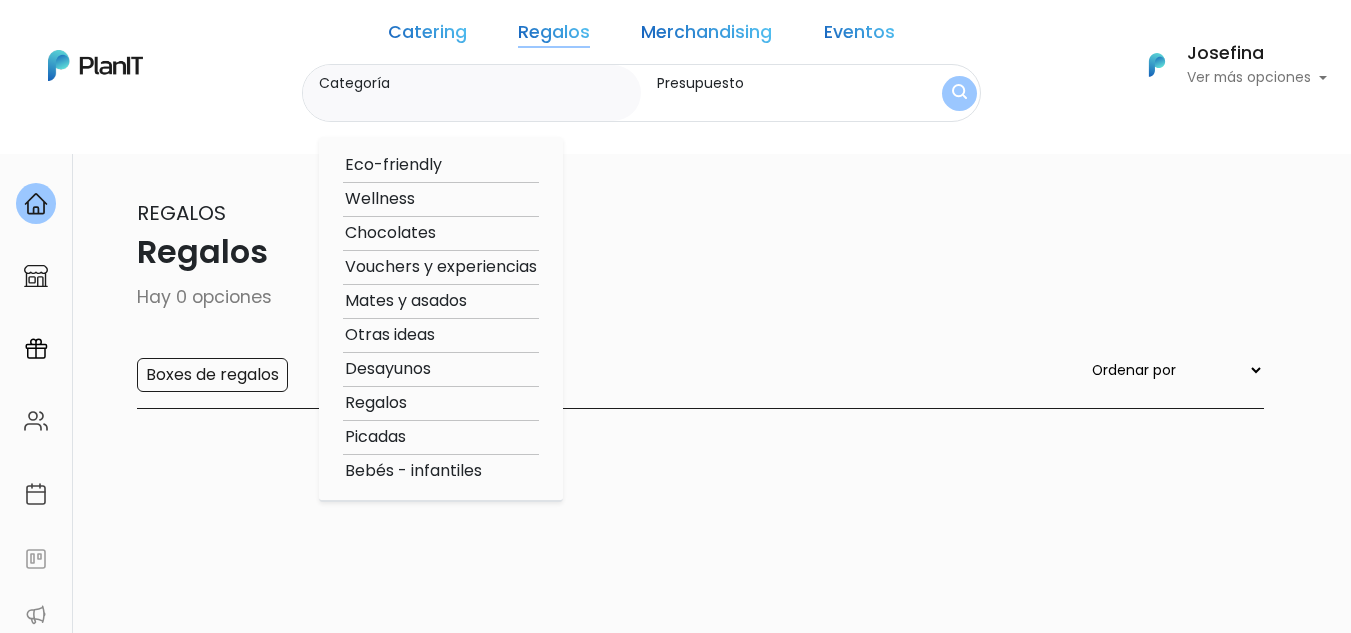 click on "Mates y asados" at bounding box center [441, 301] 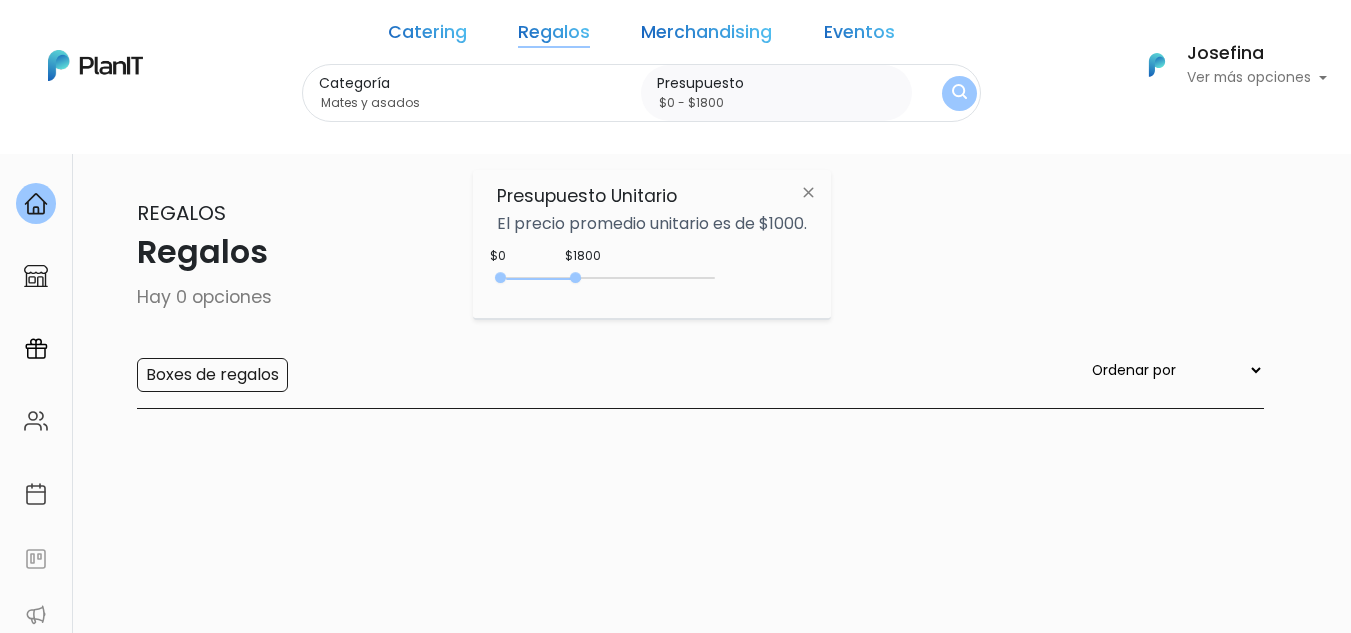 click at bounding box center [959, 93] 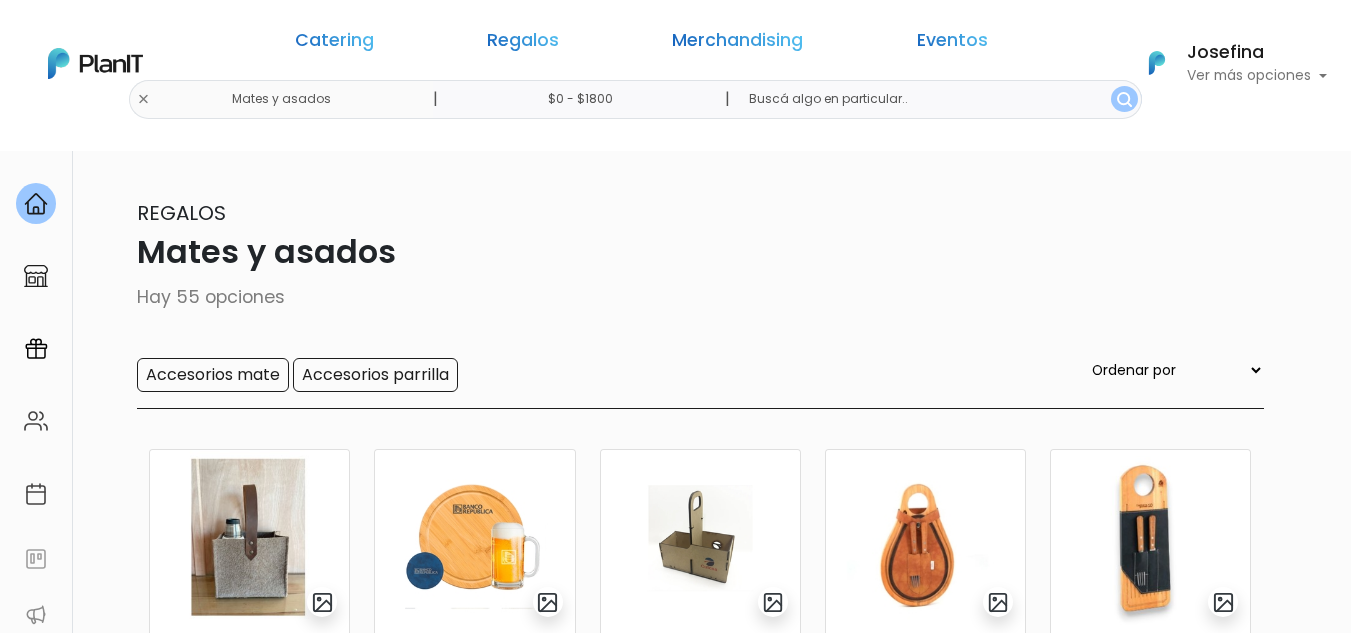 scroll, scrollTop: 0, scrollLeft: 0, axis: both 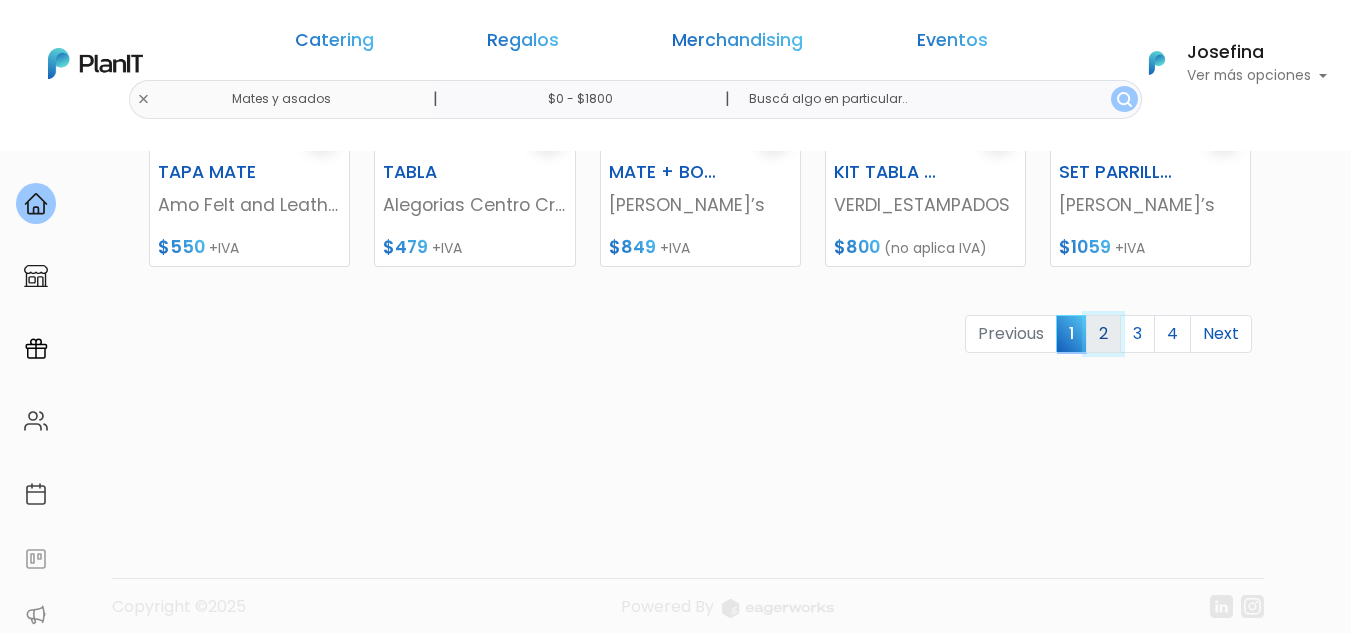 click on "2" at bounding box center (1103, 334) 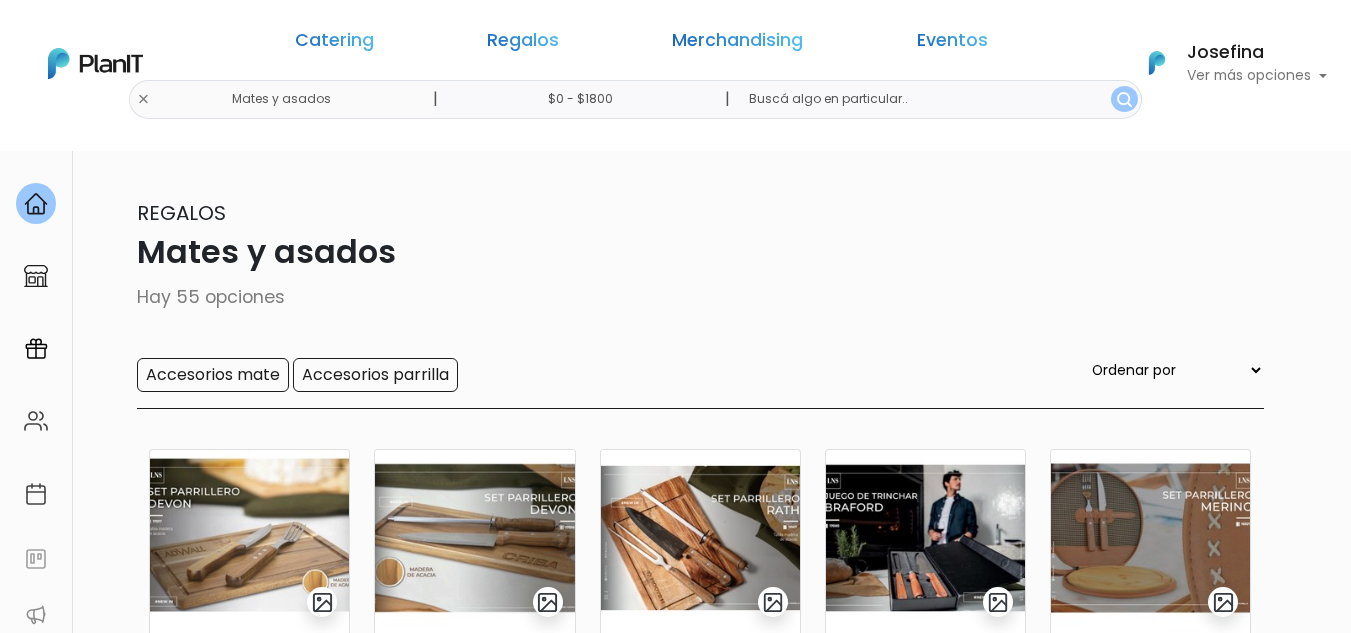 scroll, scrollTop: 0, scrollLeft: 0, axis: both 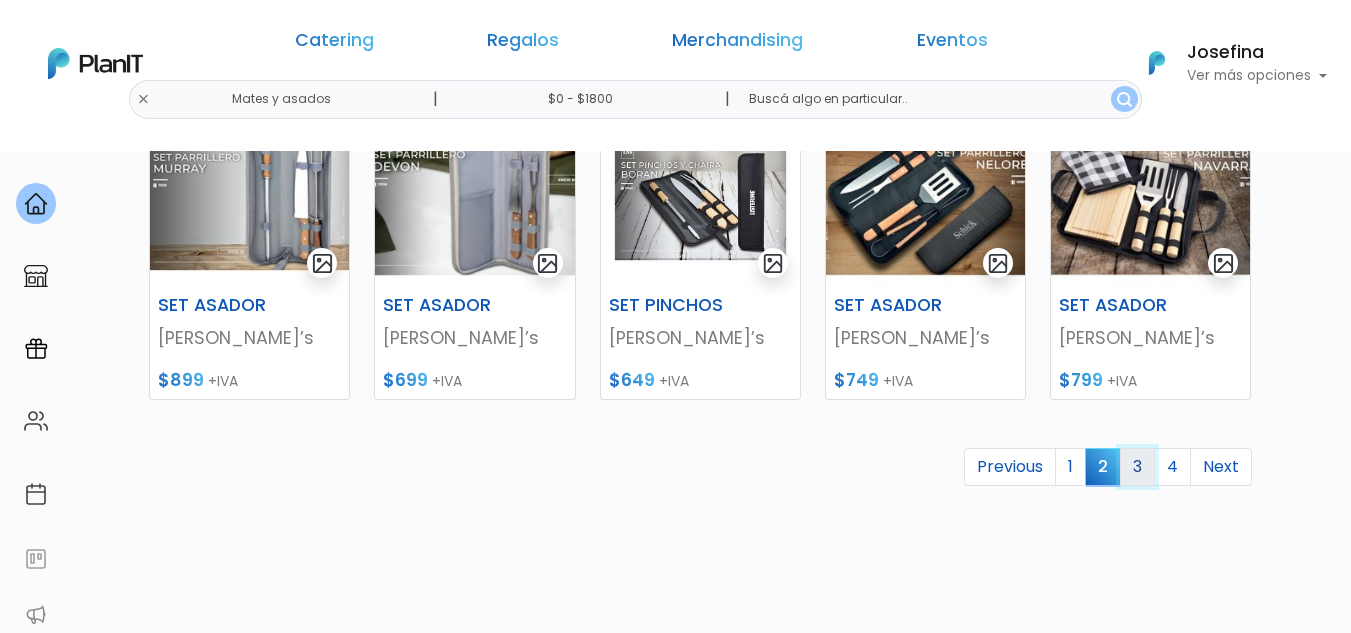 click on "3" at bounding box center (1137, 467) 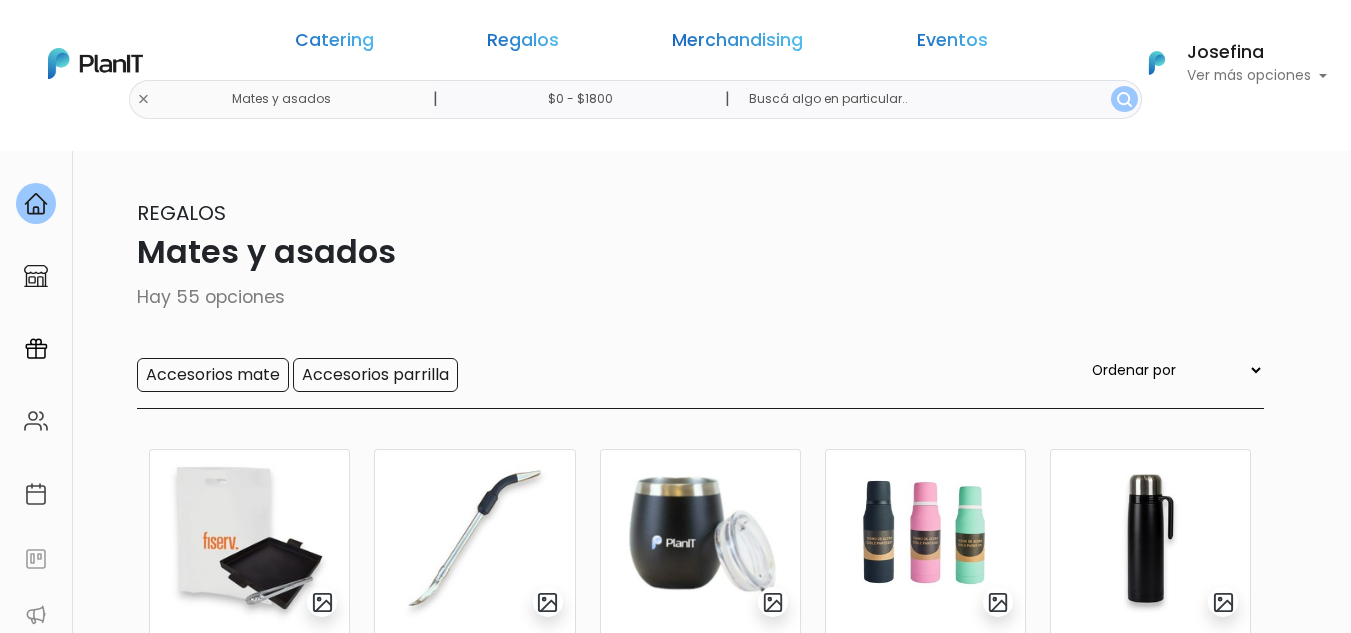 scroll, scrollTop: 0, scrollLeft: 0, axis: both 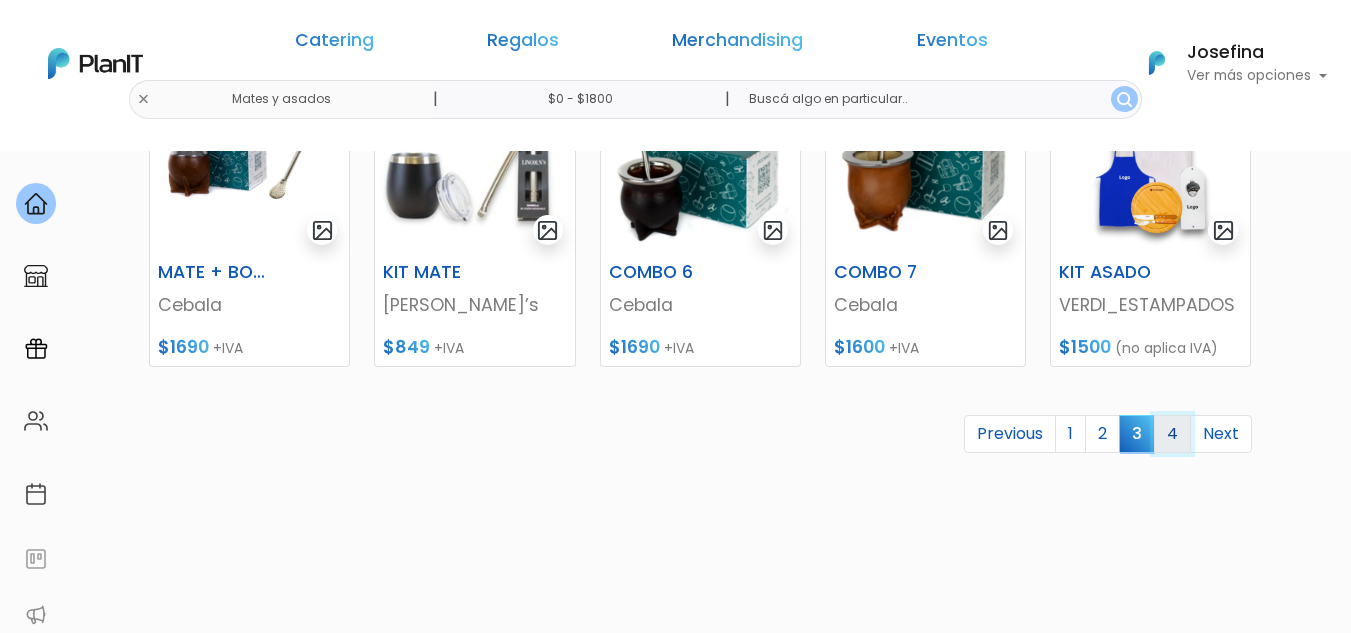 click on "4" at bounding box center (1172, 434) 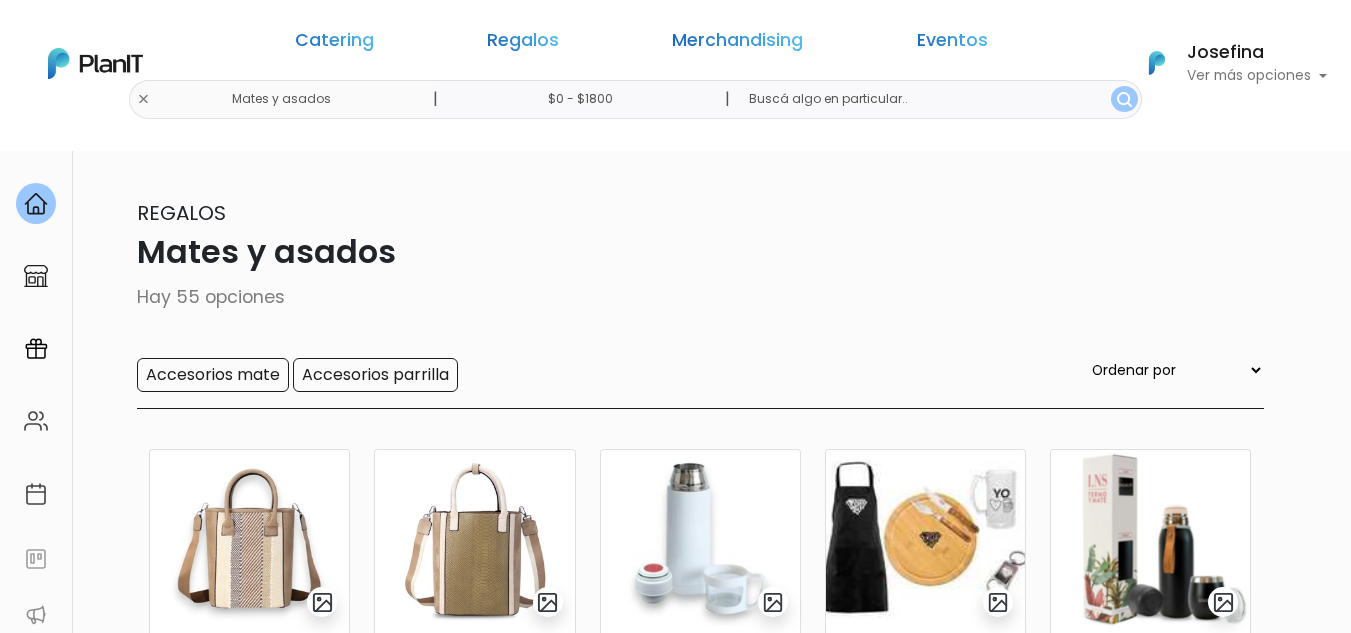 scroll, scrollTop: 0, scrollLeft: 0, axis: both 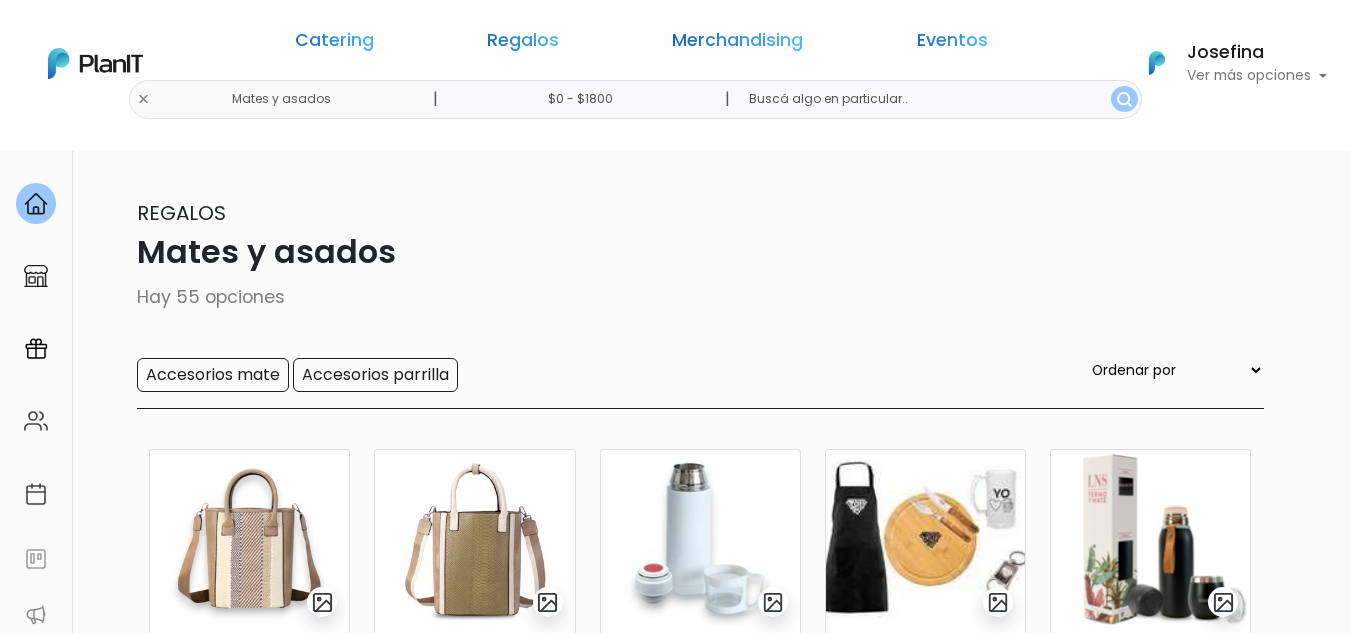 click on "Catering
Regalos
Merchandising
Eventos
Mates y asados
|
$0 - $1800
|
Catering
Regalos
Merchandising
Eventos
Categoría" at bounding box center [675, 63] 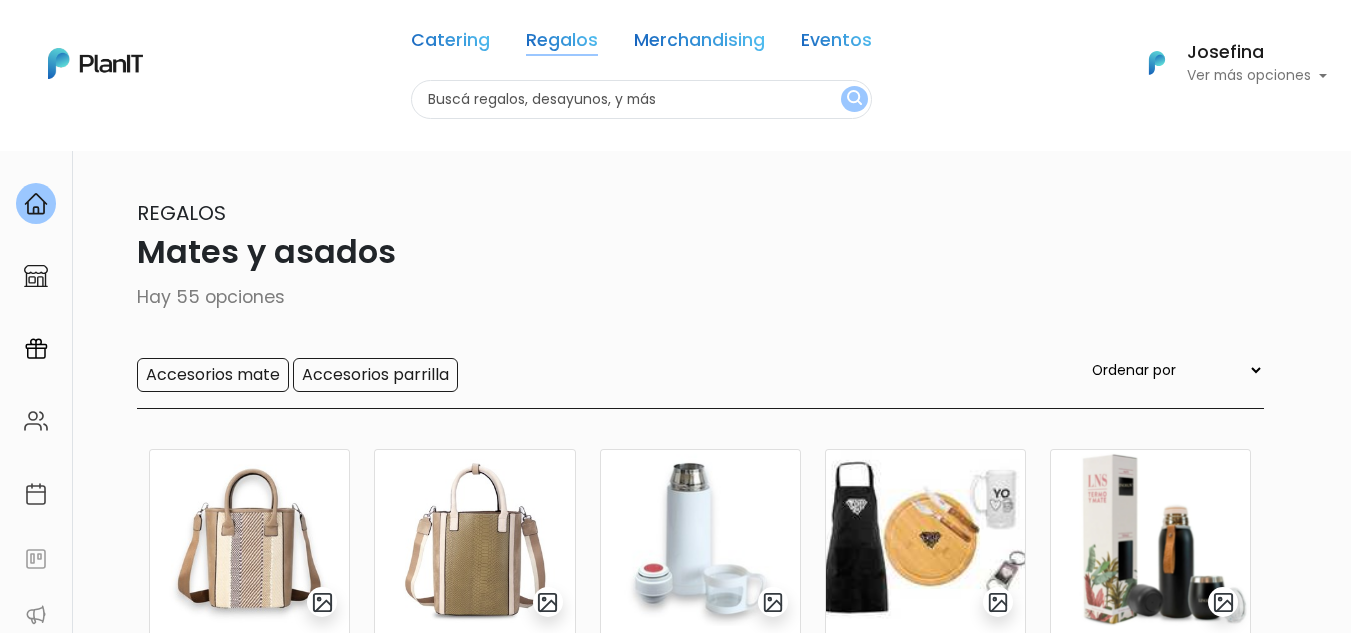 click on "Regalos" at bounding box center [562, 44] 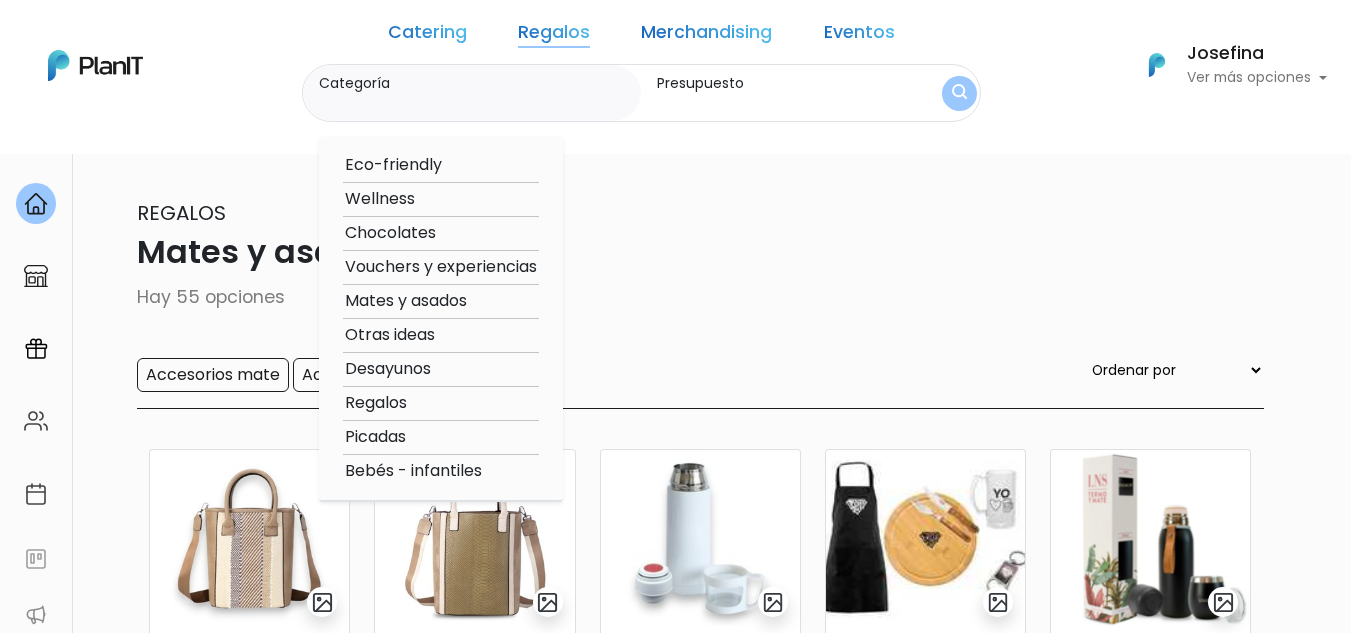 click on "Otras ideas" at bounding box center [441, 335] 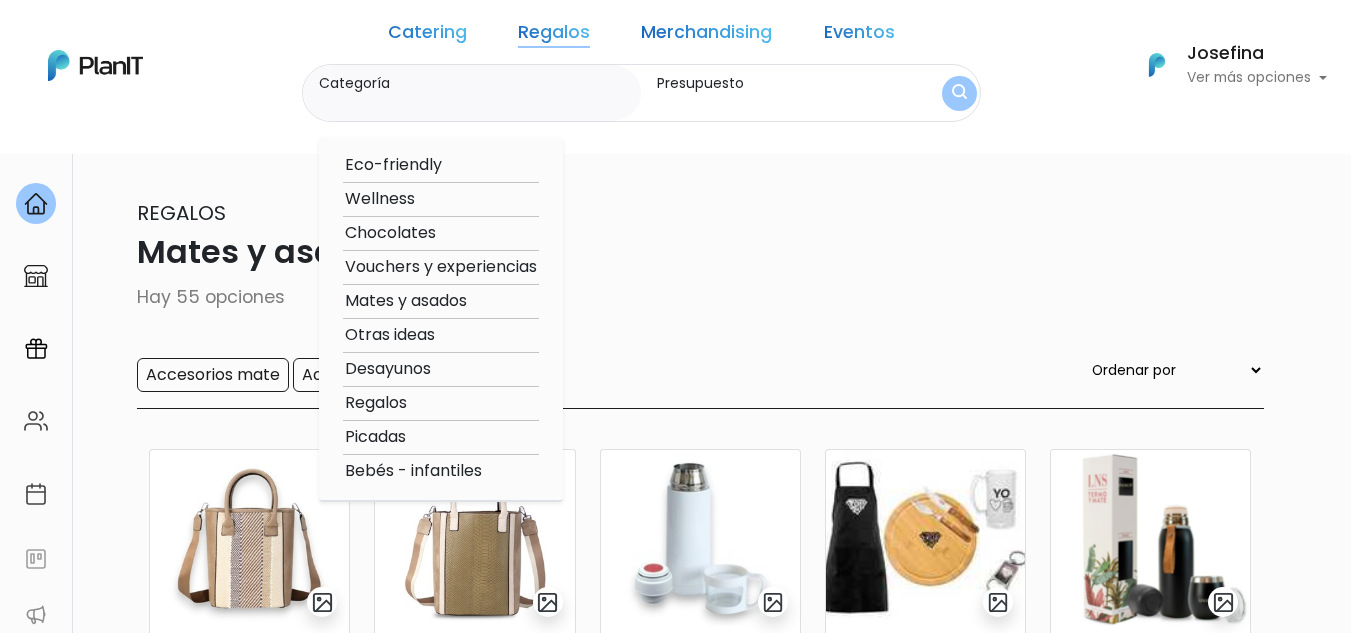 type on "Otras ideas" 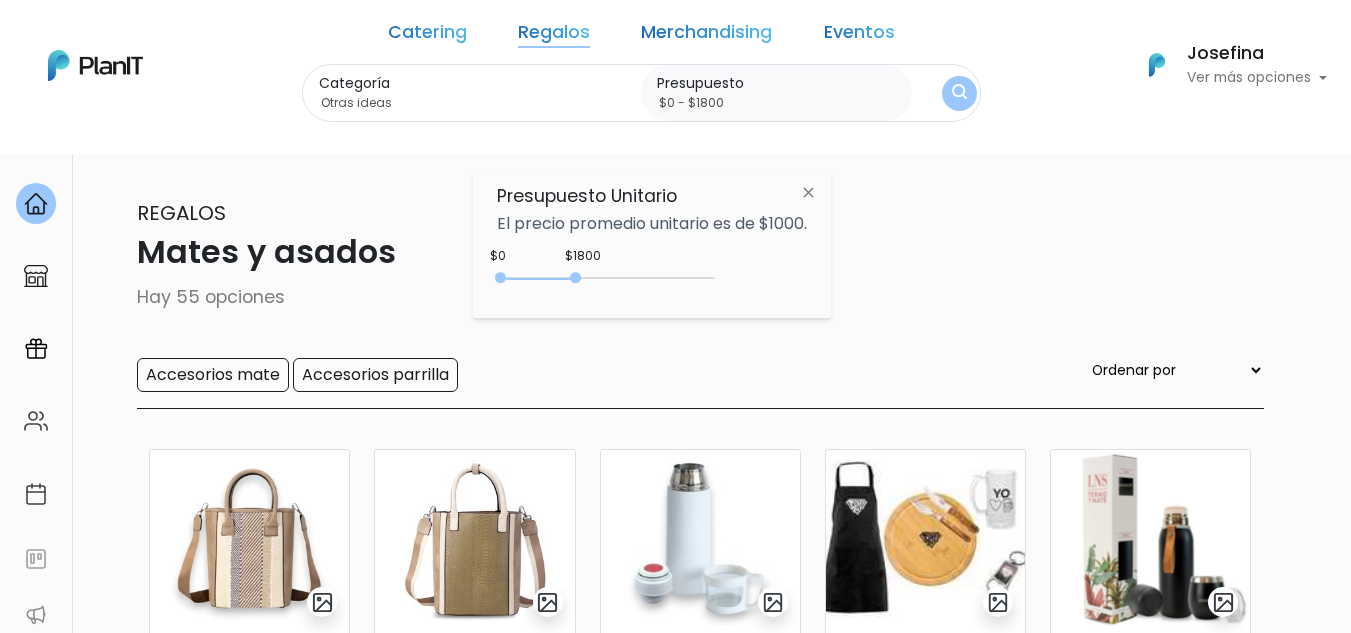 click on "Categoría
Otras ideas
Eco-friendly Wellness Chocolates Vouchers y experiencias Mates y asados Otras ideas Desayunos Regalos Picadas Bebés - infantiles
Presupuesto
$0 - $1800" at bounding box center [641, 93] 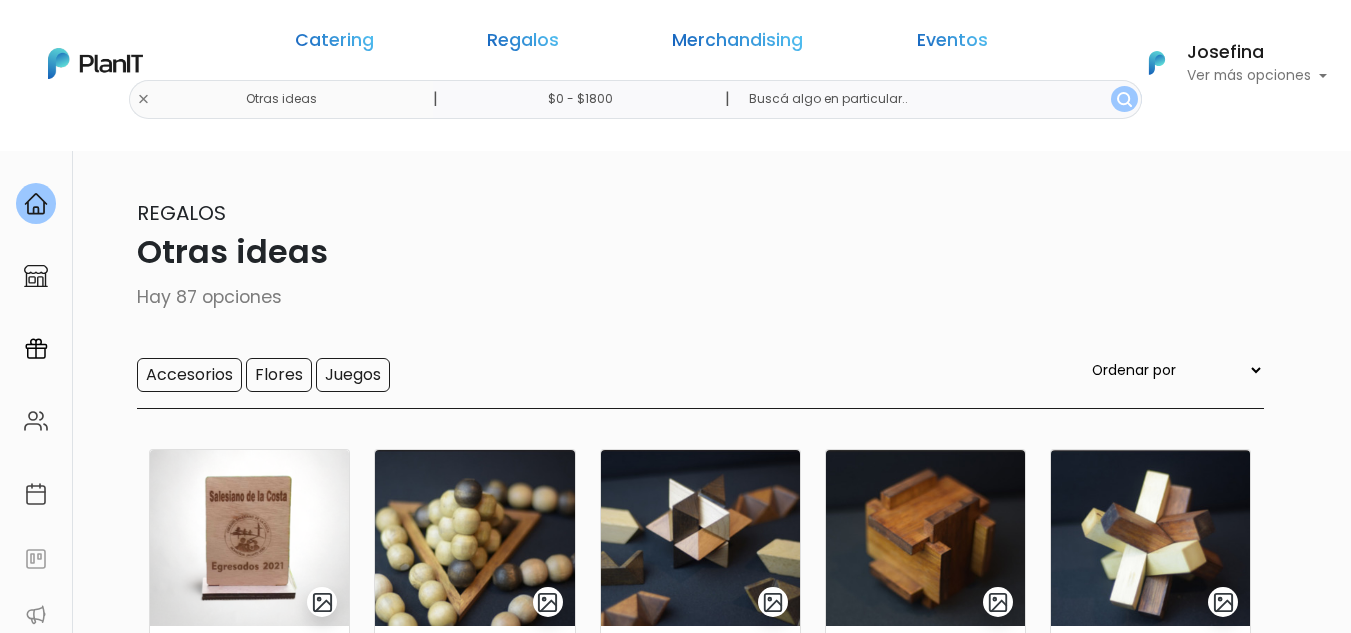 scroll, scrollTop: 0, scrollLeft: 0, axis: both 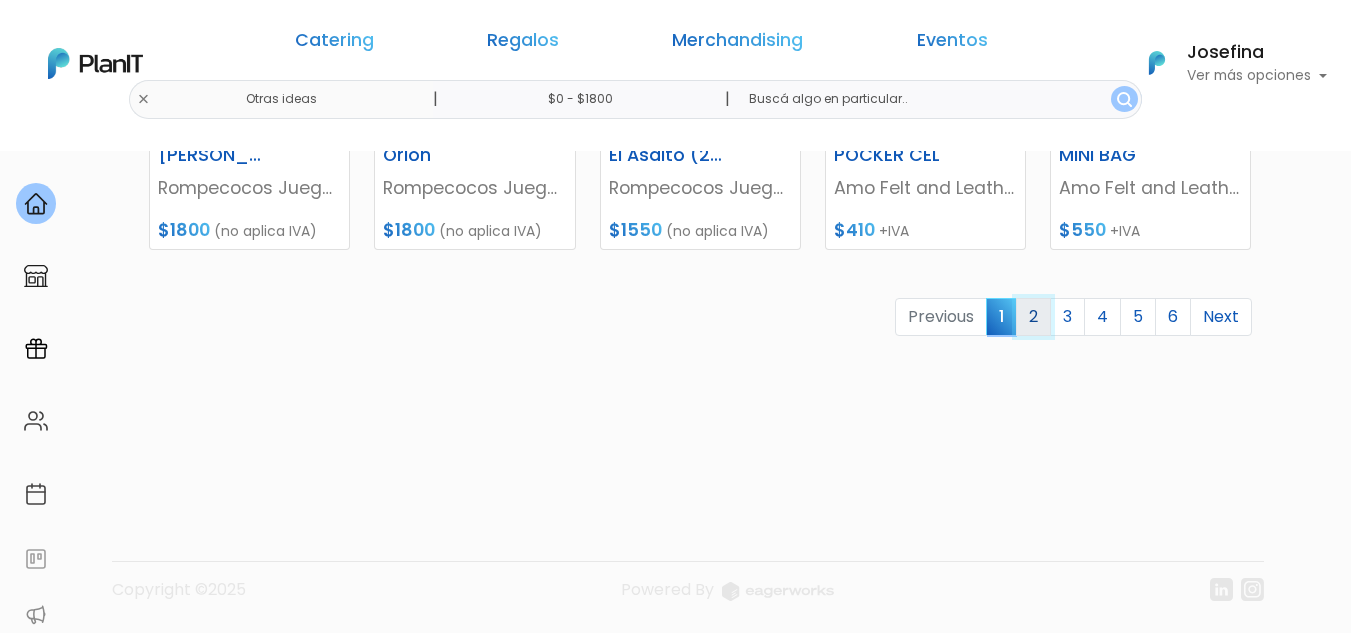 click on "2" at bounding box center [1033, 317] 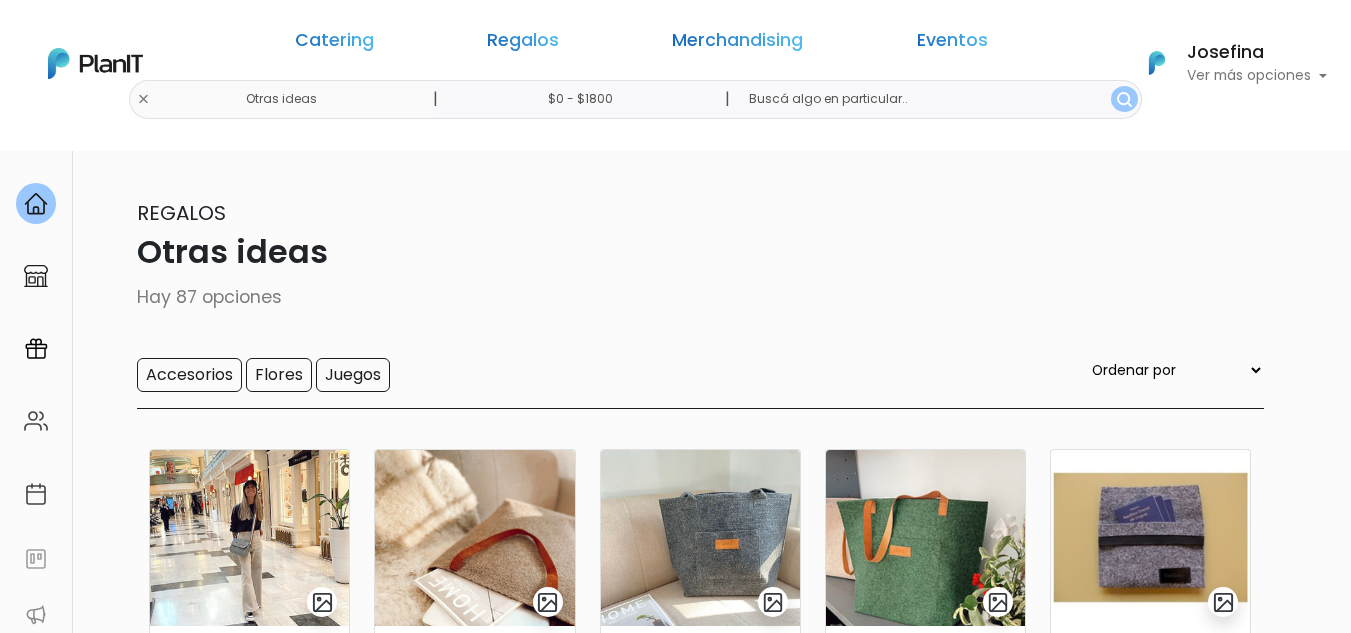 scroll, scrollTop: 0, scrollLeft: 0, axis: both 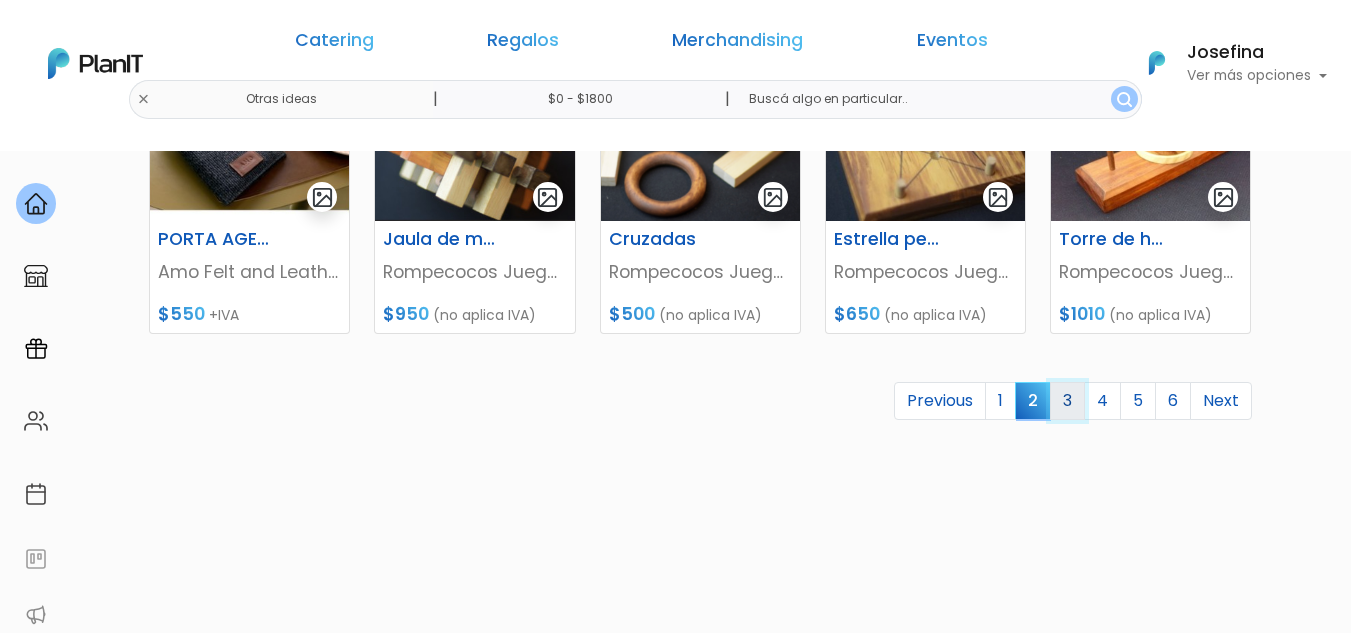 click on "3" at bounding box center (1067, 401) 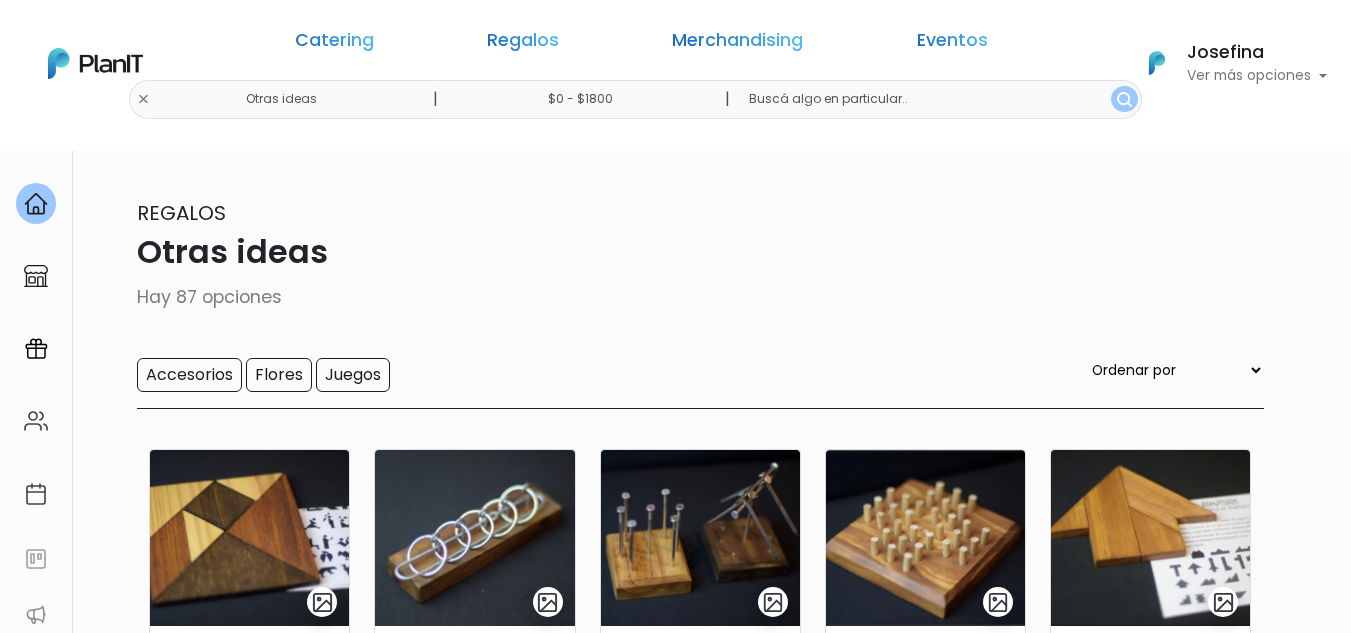 scroll, scrollTop: 0, scrollLeft: 0, axis: both 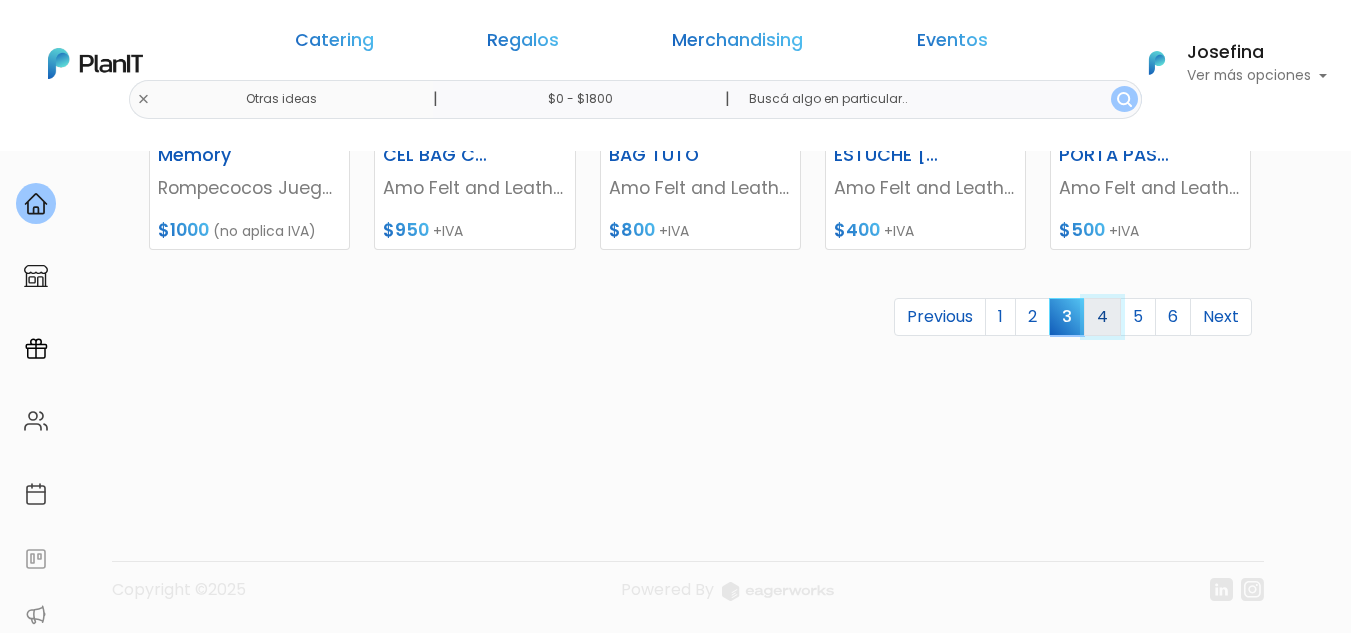 click on "4" at bounding box center [1102, 317] 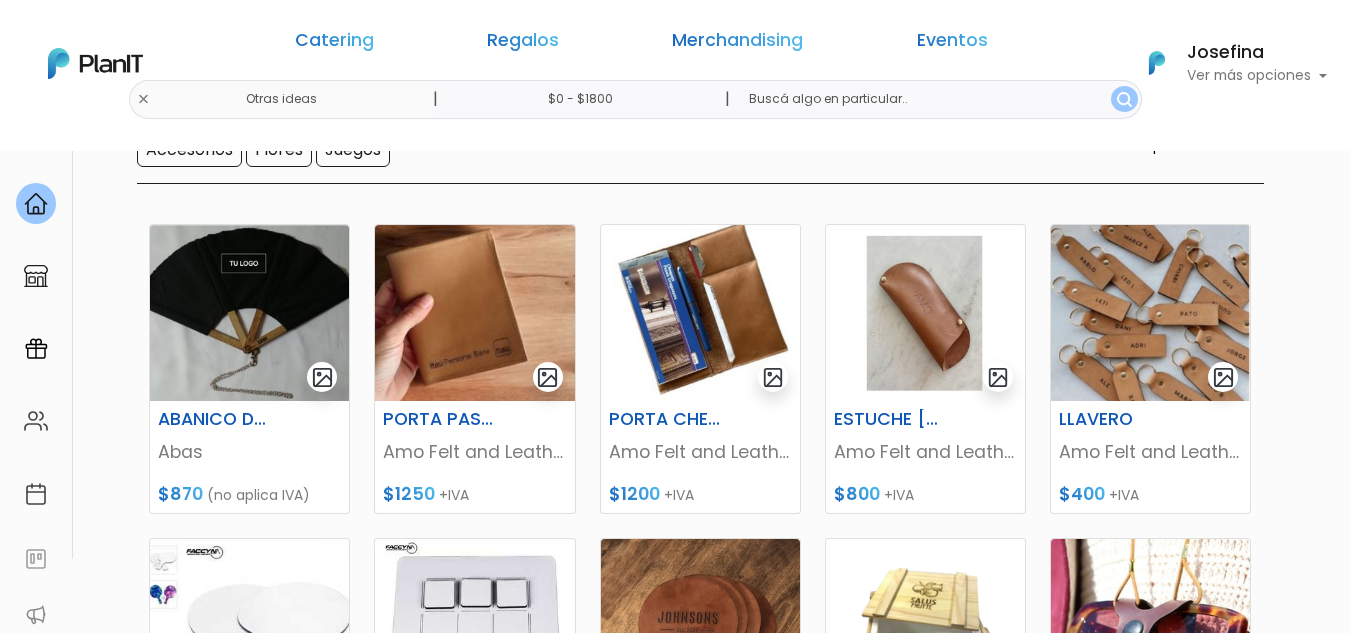 scroll, scrollTop: 0, scrollLeft: 0, axis: both 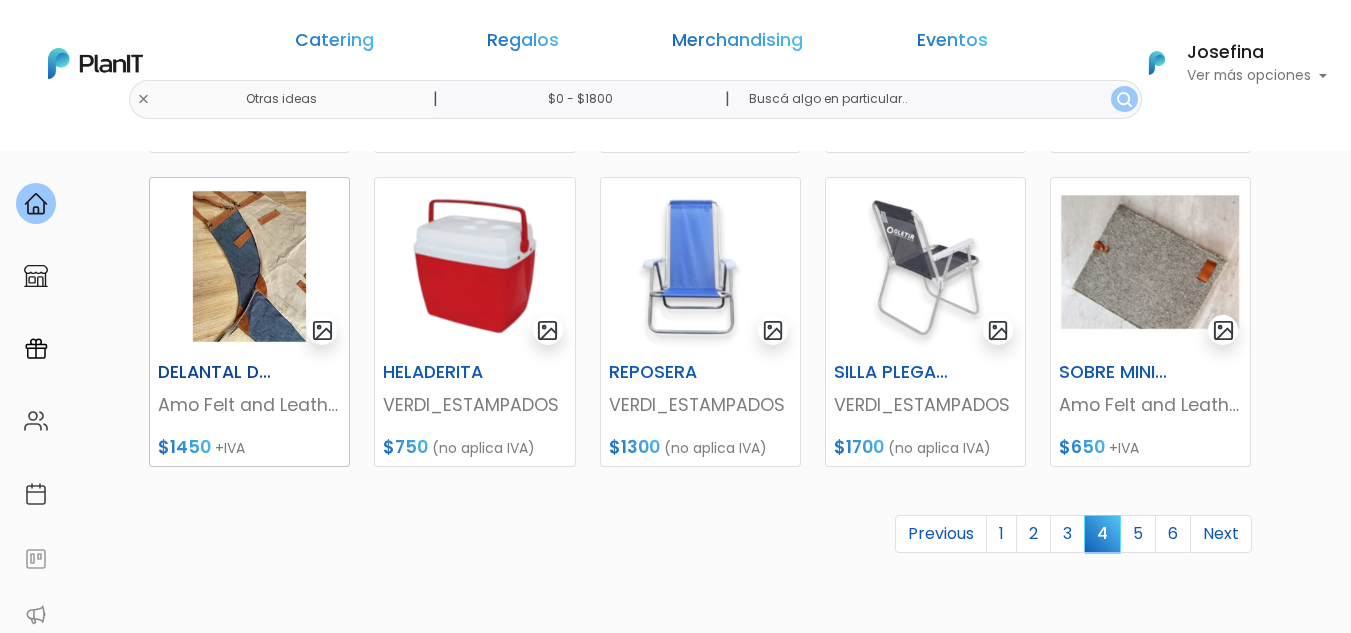 click on "DELANTAL DE GABARDINA" at bounding box center [249, 376] 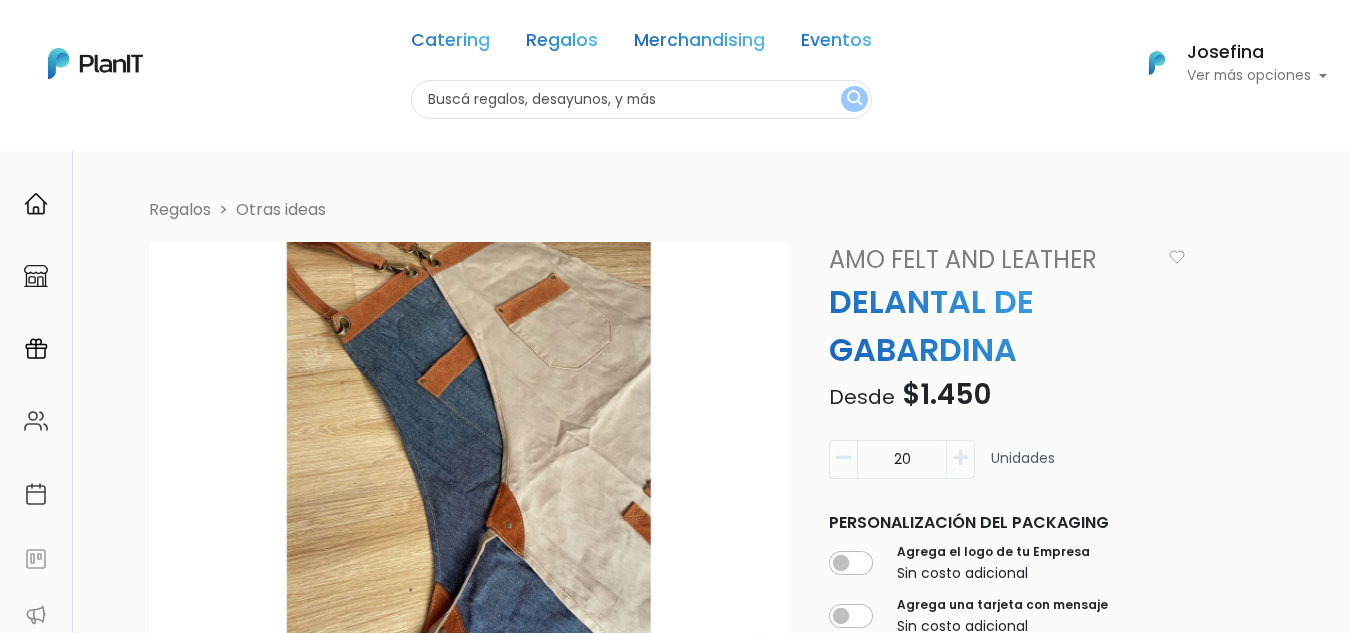 scroll, scrollTop: 0, scrollLeft: 0, axis: both 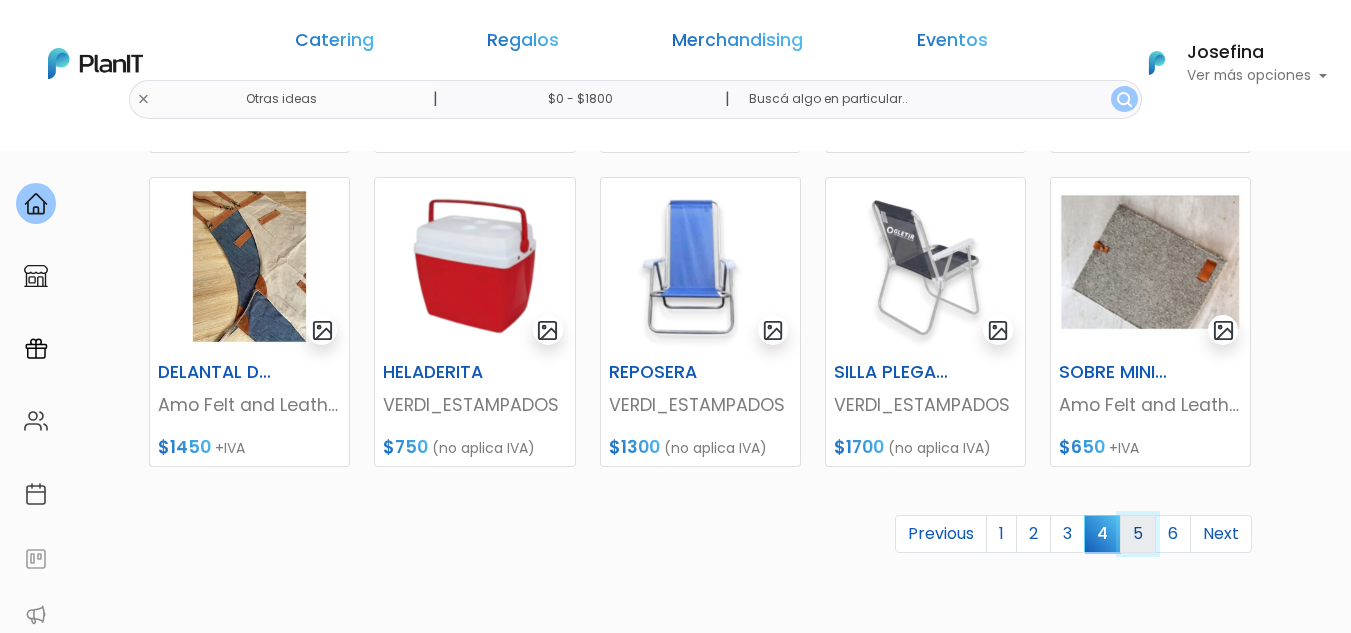 click on "5" at bounding box center (1138, 534) 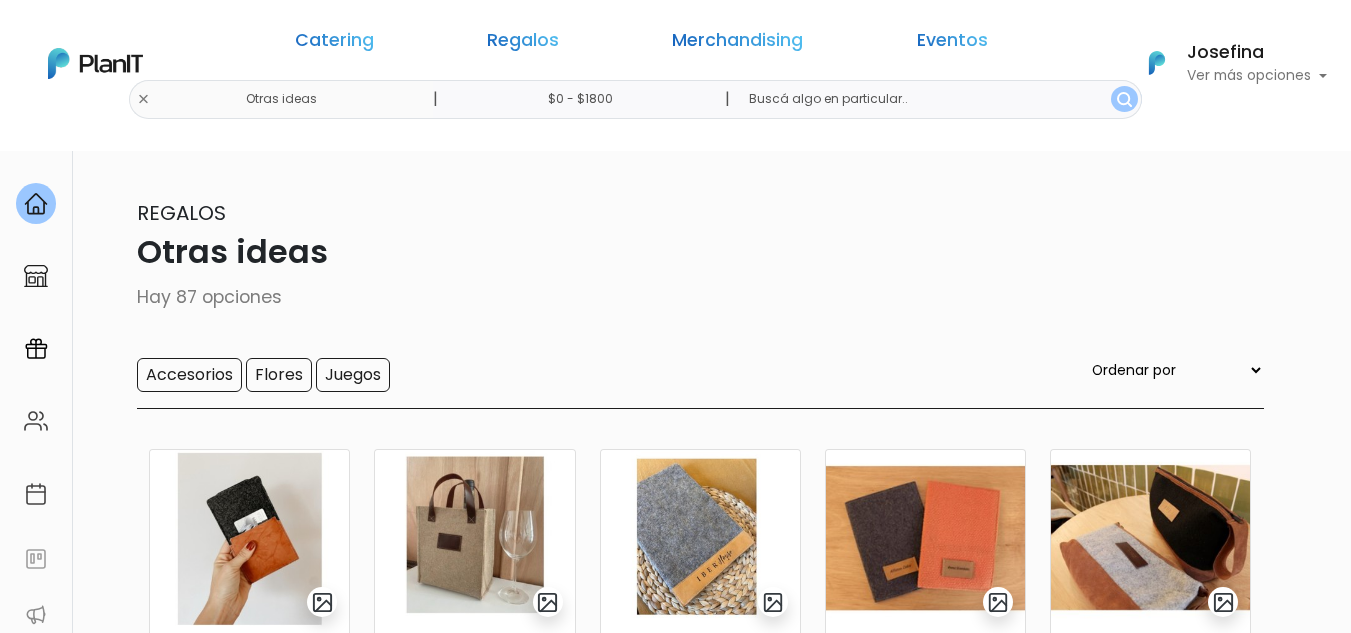scroll, scrollTop: 0, scrollLeft: 0, axis: both 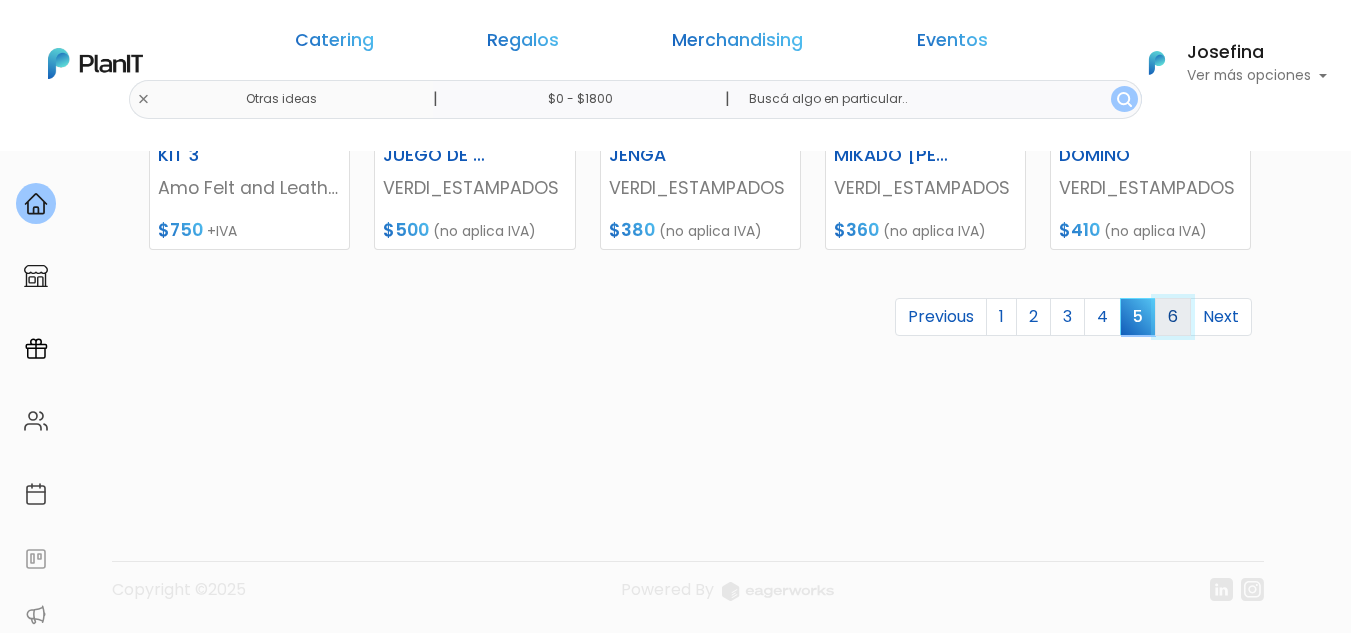 click on "6" at bounding box center (1173, 317) 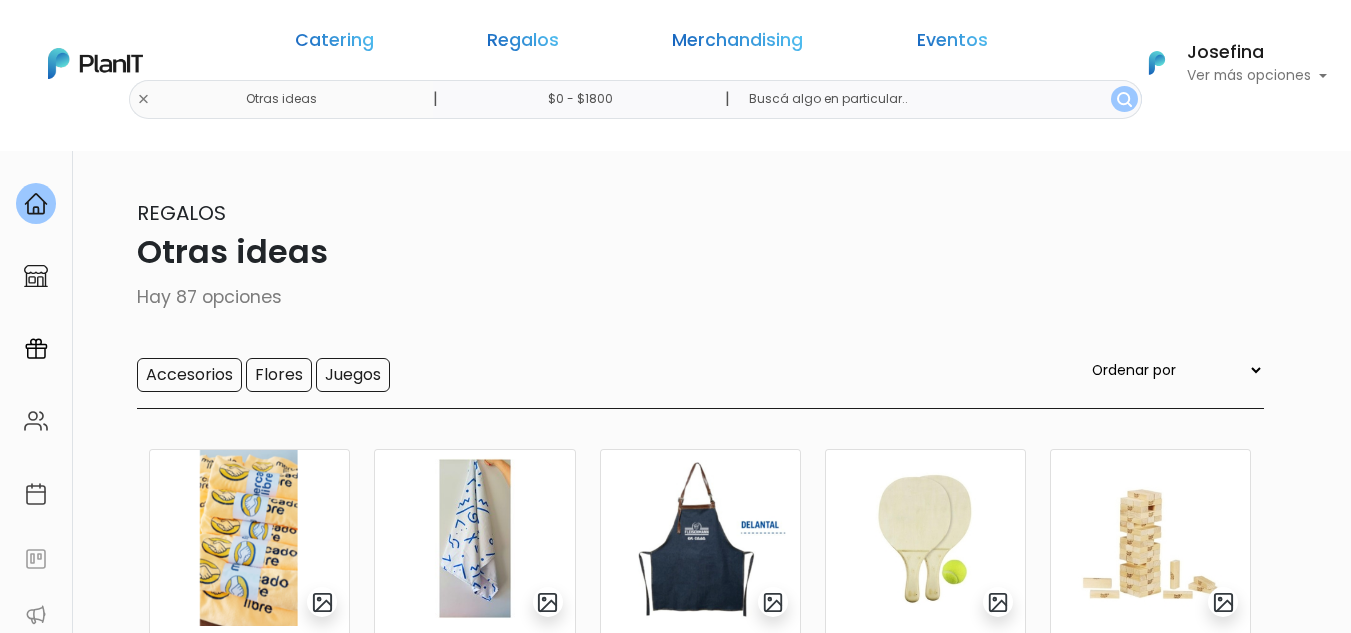 scroll, scrollTop: 0, scrollLeft: 0, axis: both 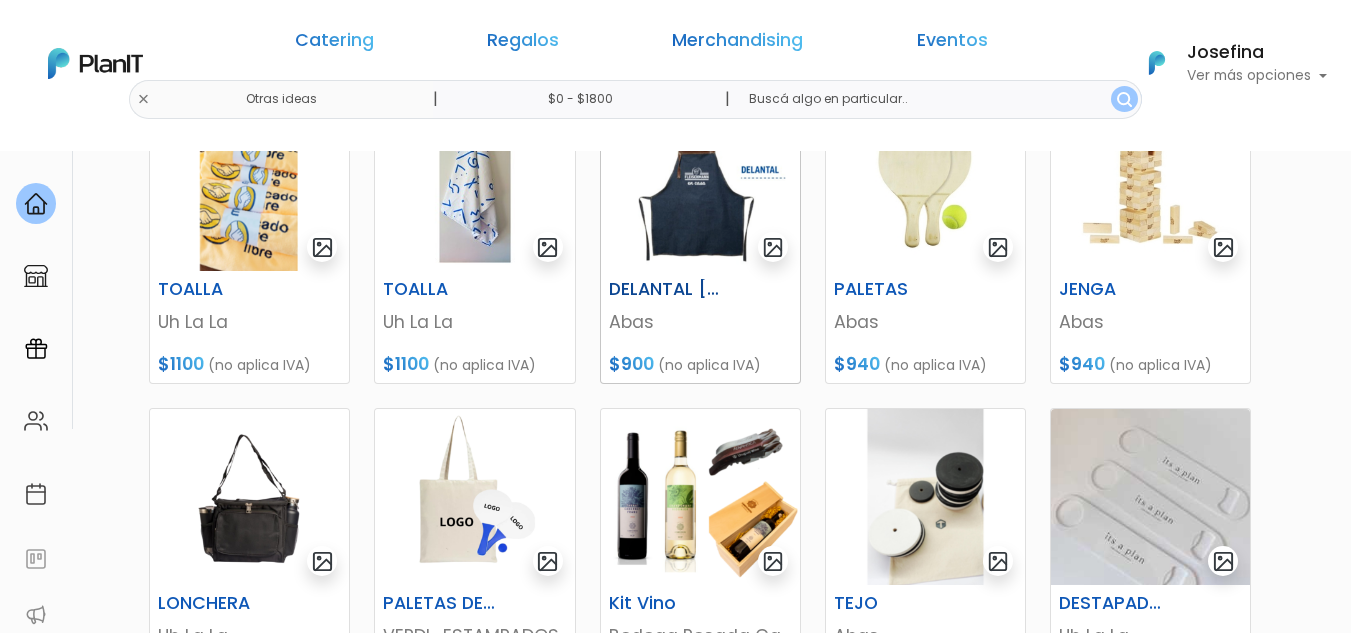 click at bounding box center (700, 183) 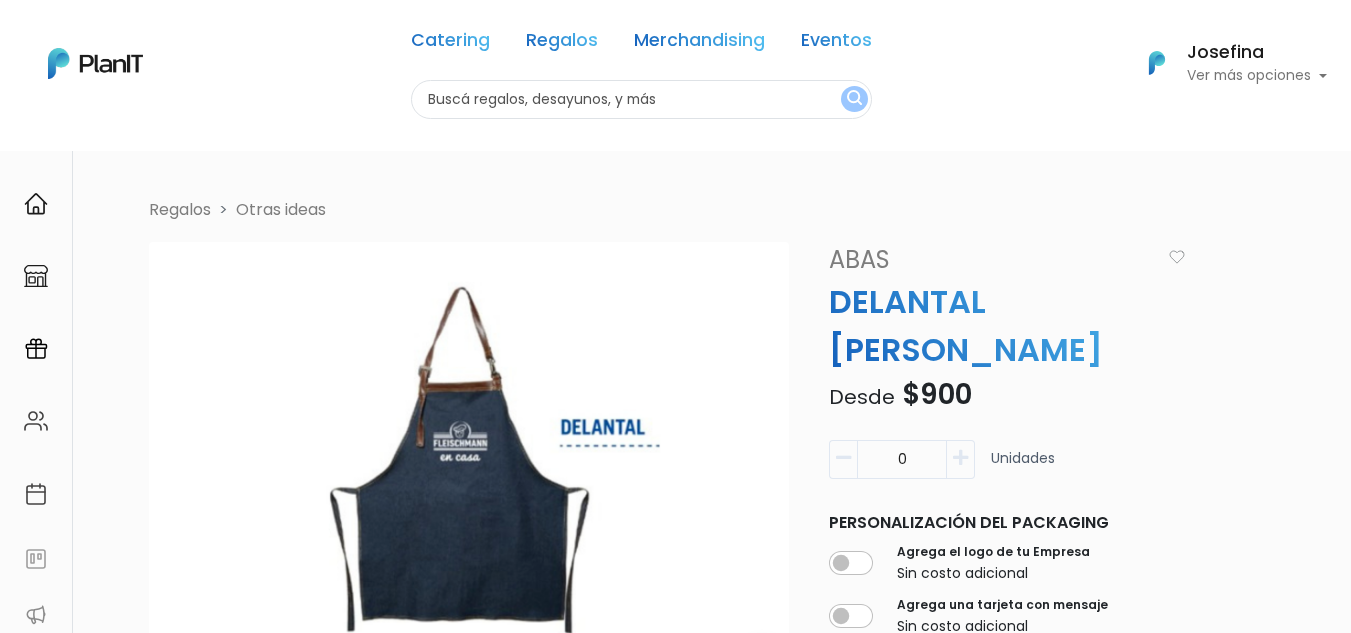 scroll, scrollTop: 0, scrollLeft: 0, axis: both 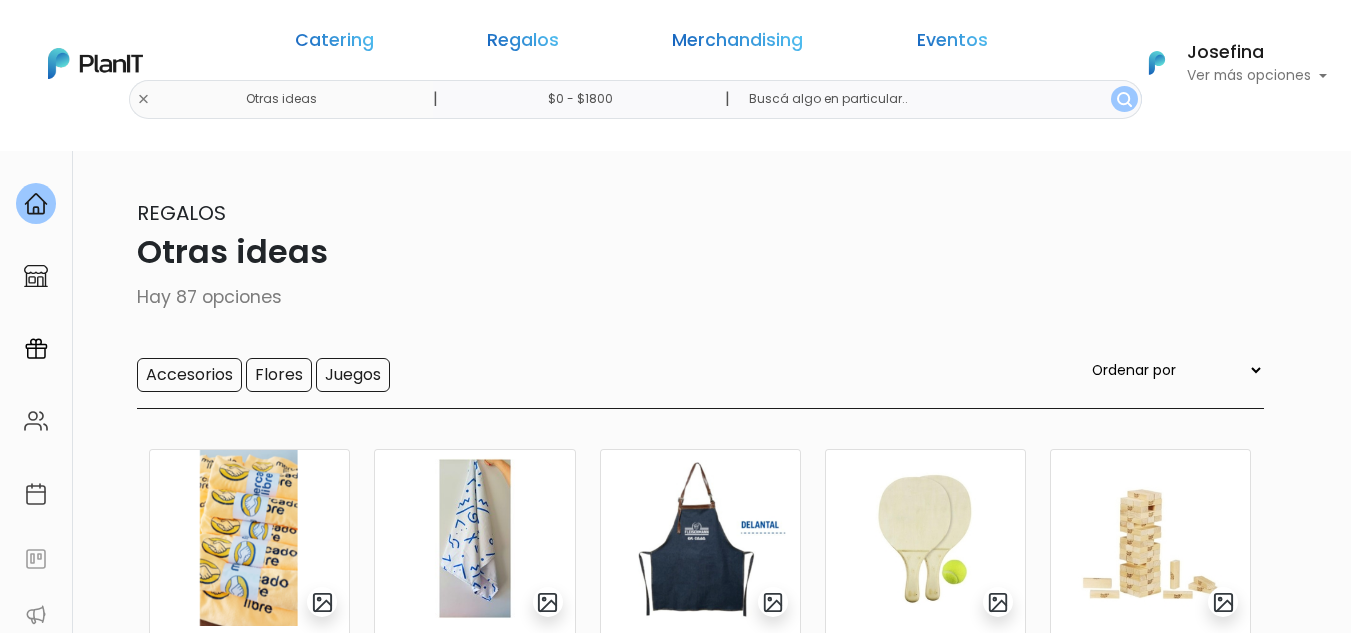 click on "Ordenar por Menor Precio
Mayor Precio
Reviews
Últimos ingresos" at bounding box center [1176, 370] 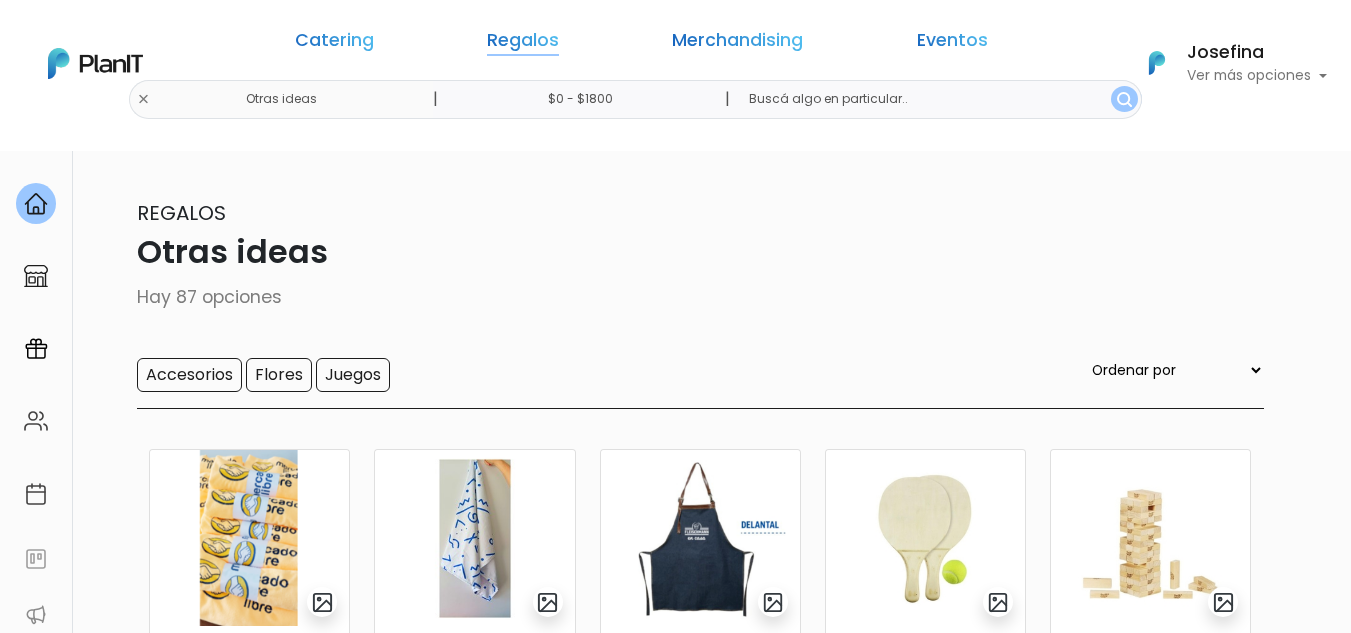 click on "Regalos" at bounding box center (523, 44) 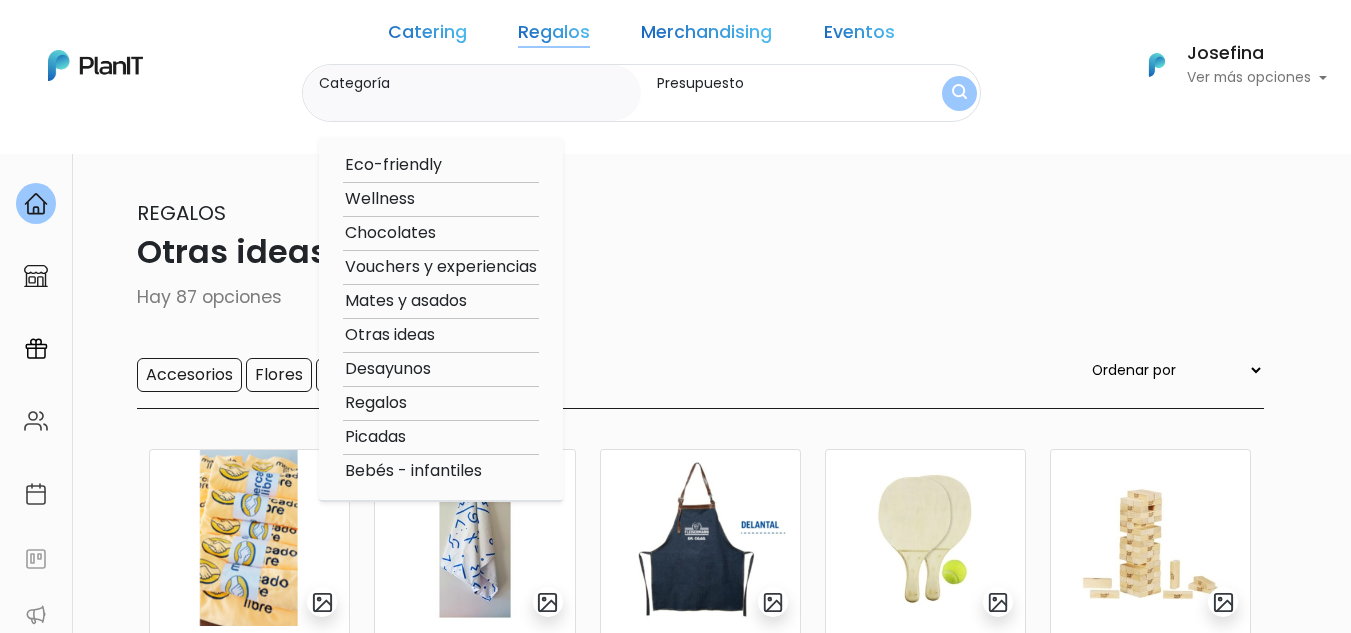 click on "Wellness" at bounding box center (441, 199) 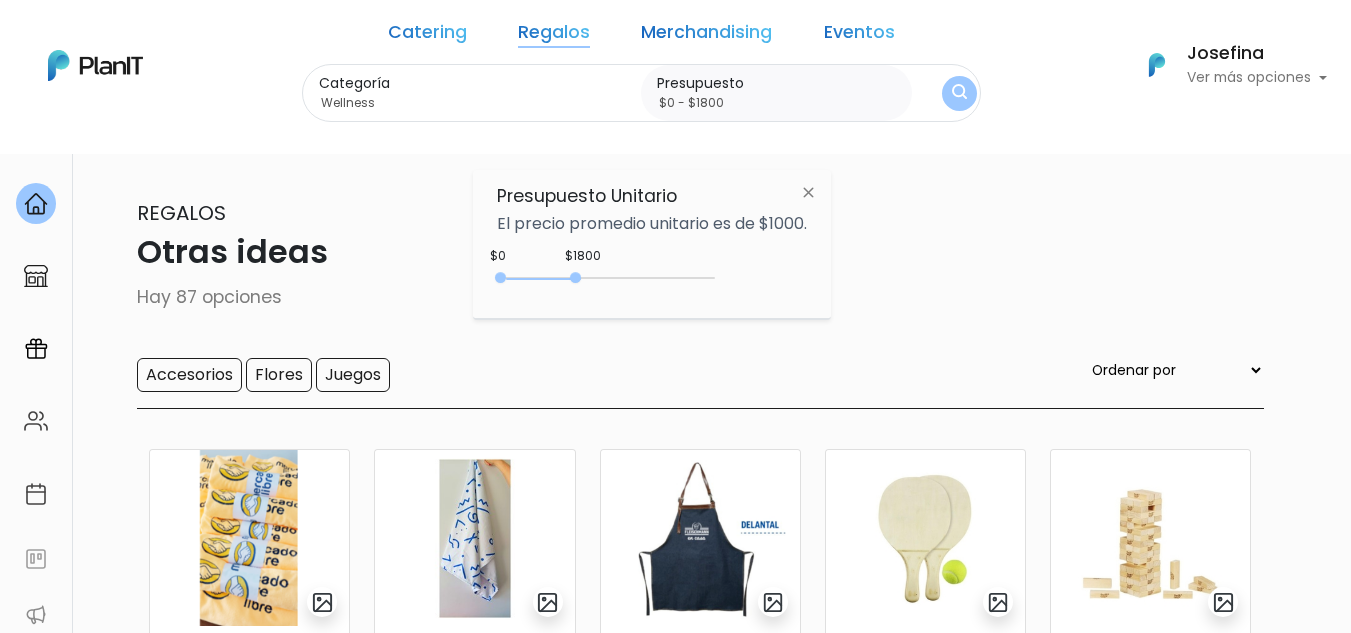 click at bounding box center (959, 93) 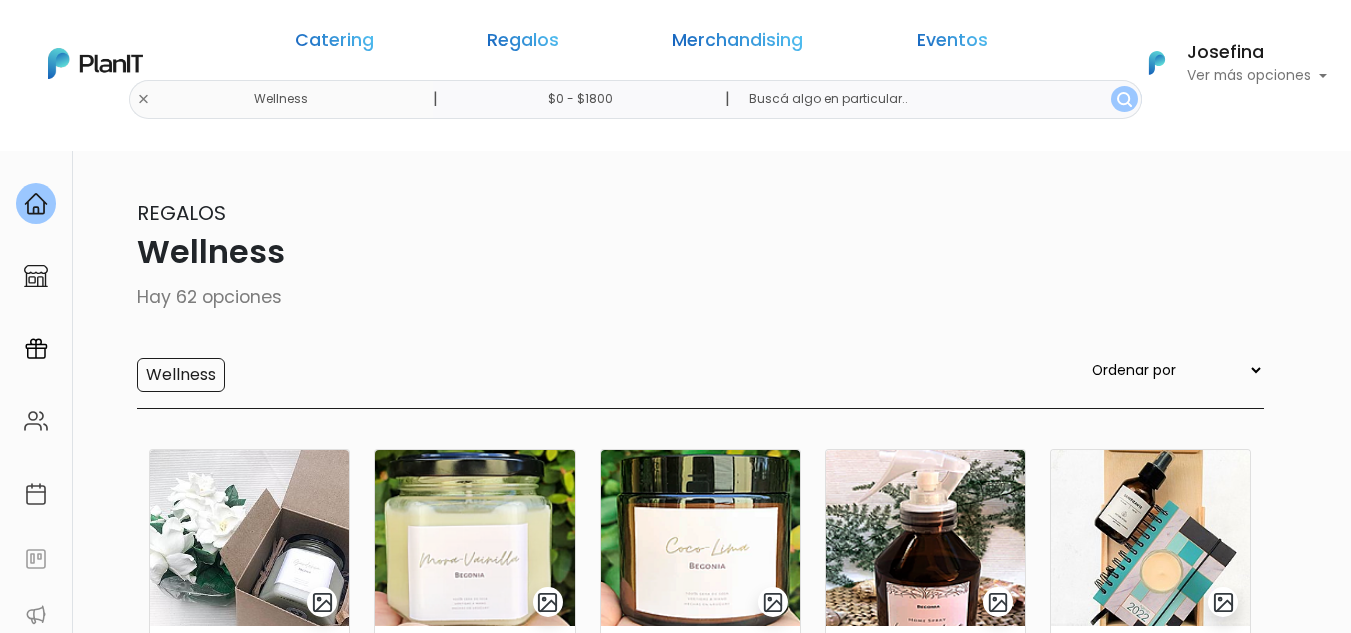scroll, scrollTop: 0, scrollLeft: 0, axis: both 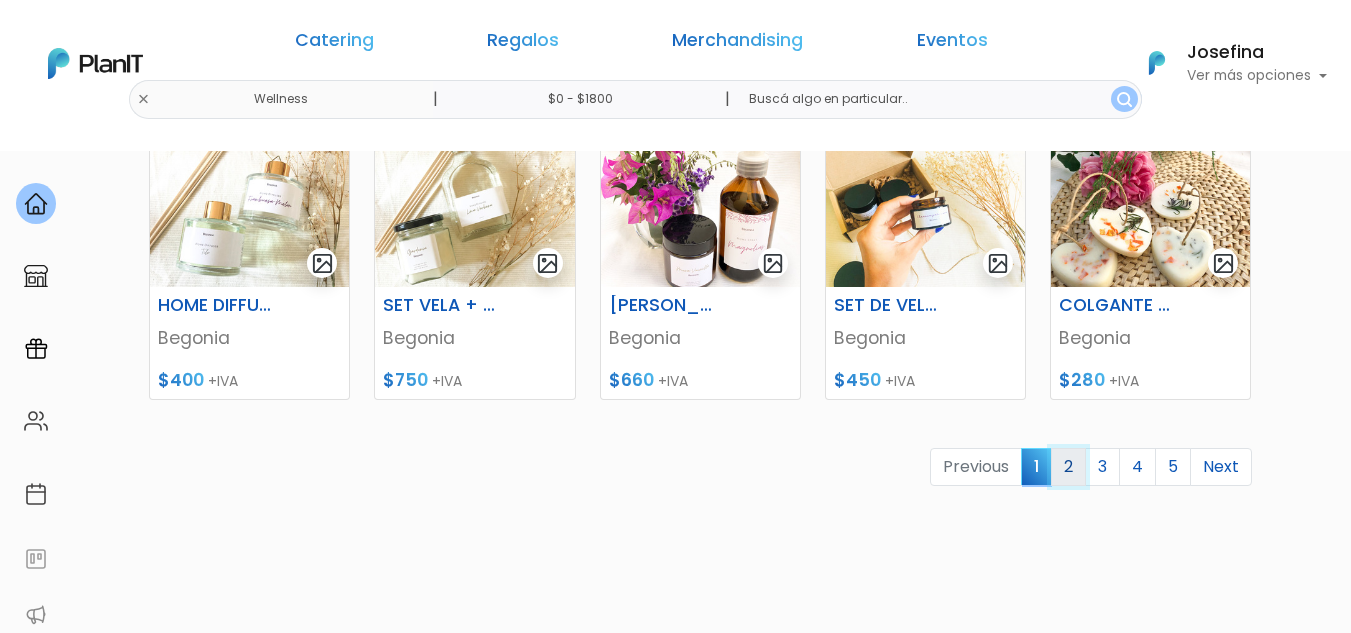 click on "2" at bounding box center [1068, 467] 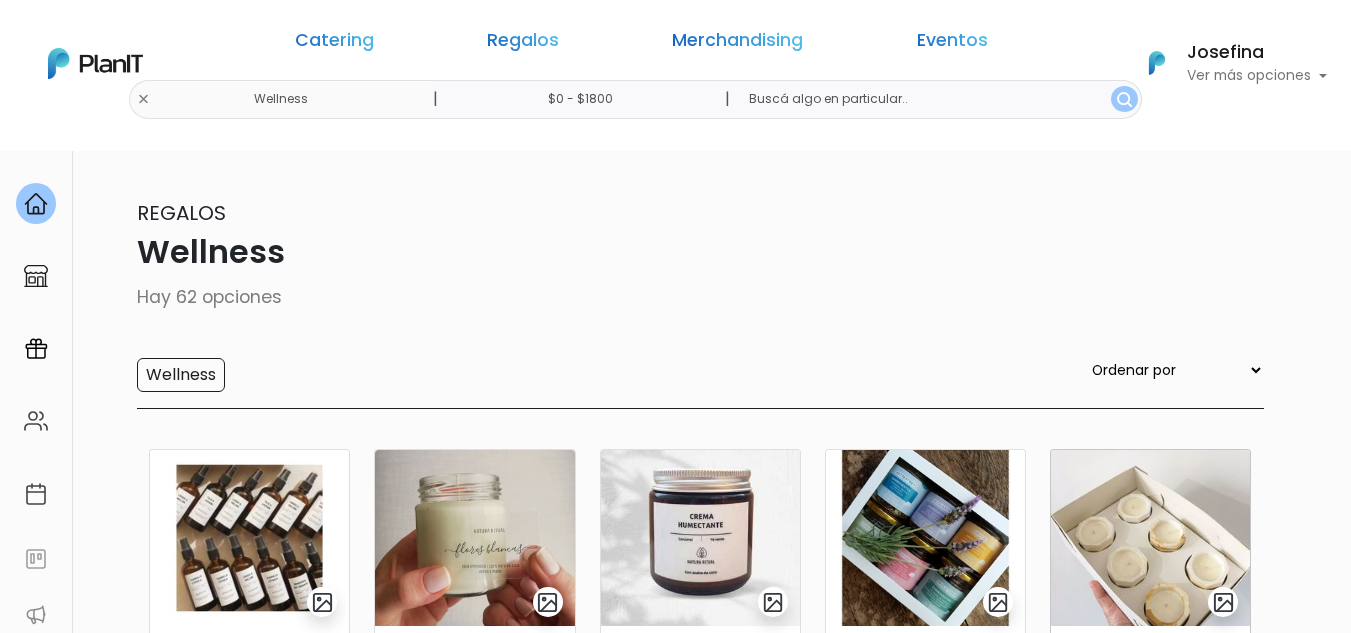 scroll, scrollTop: 0, scrollLeft: 0, axis: both 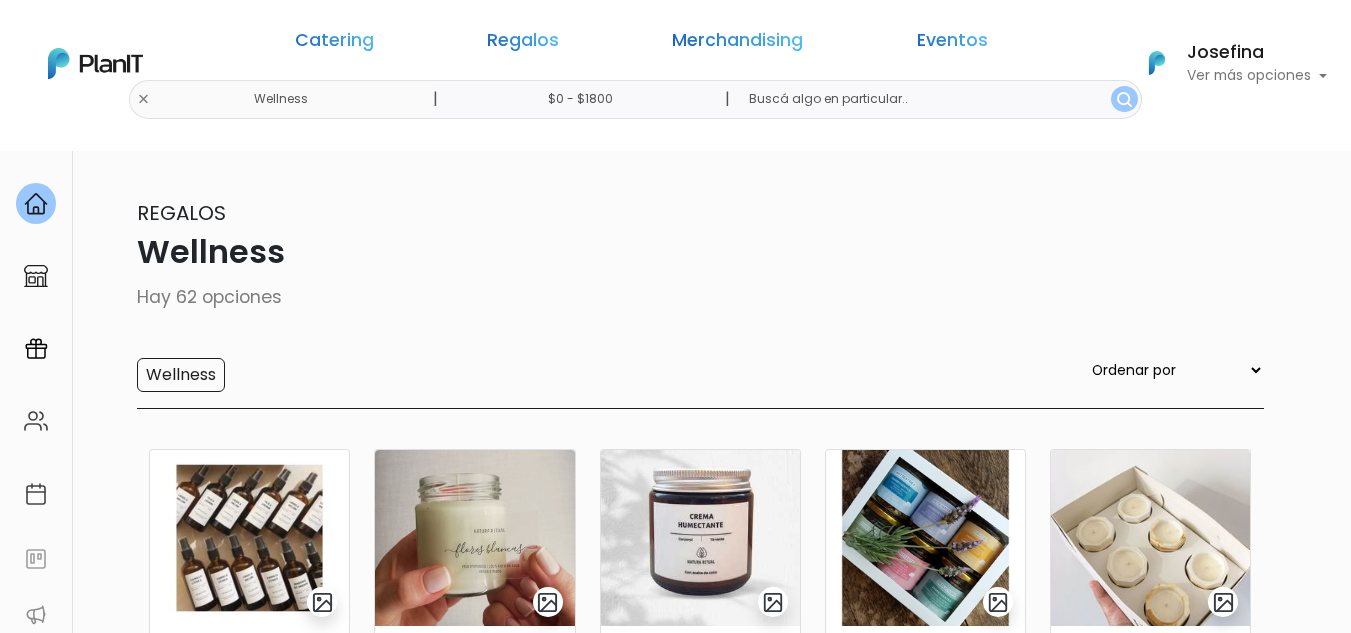 click on "Catering
Regalos
Merchandising
Eventos
Wellness
|
$0 - $1800
|
Catering
Regalos
Merchandising
Eventos
Categoría" at bounding box center [675, 63] 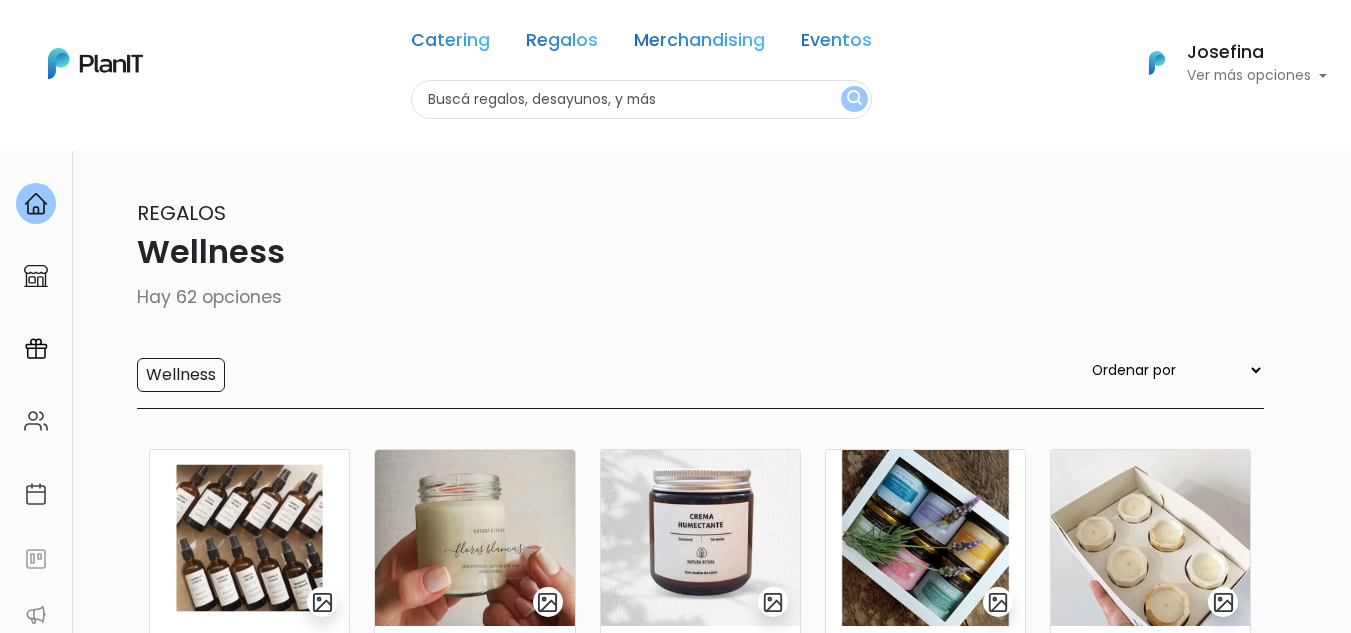 click at bounding box center [641, 99] 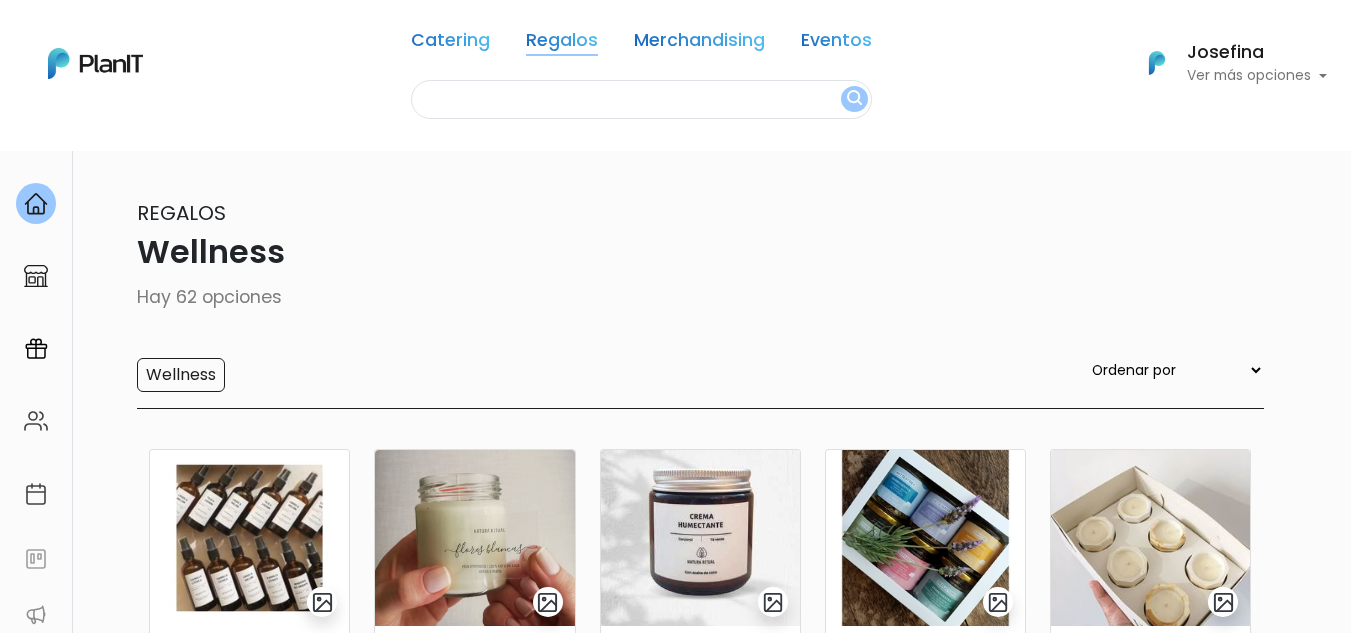 click on "Regalos" at bounding box center [562, 44] 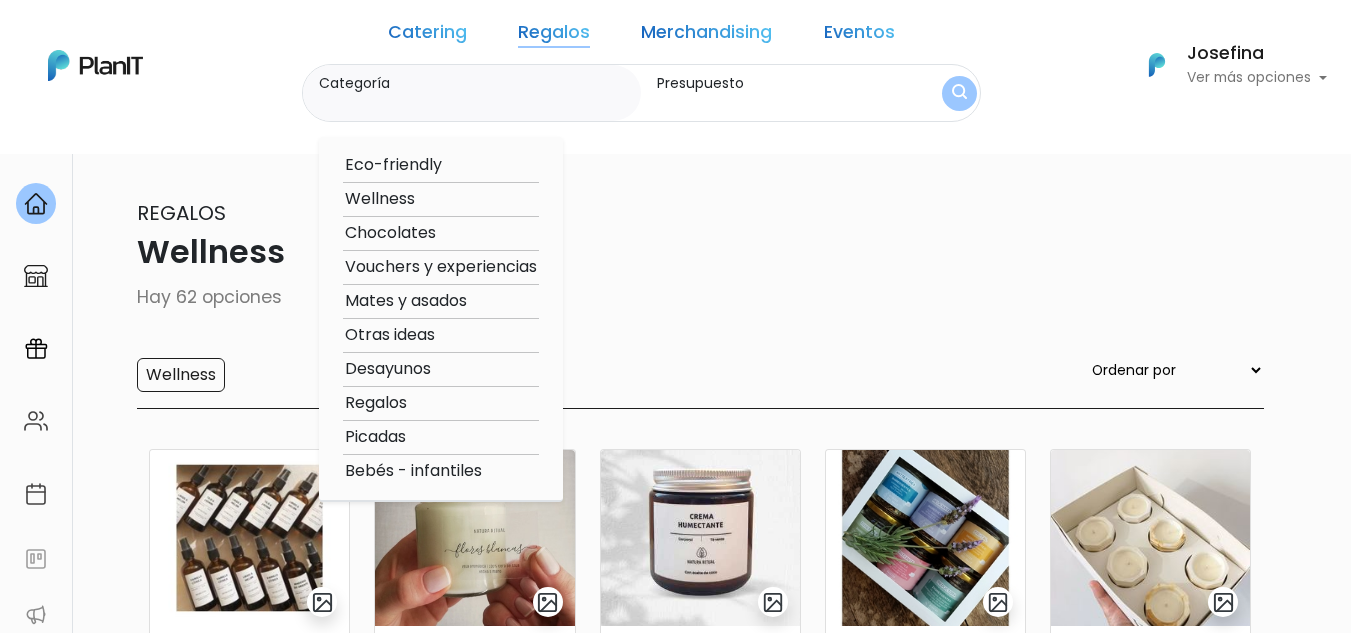 click on "Eco-friendly" at bounding box center [441, 165] 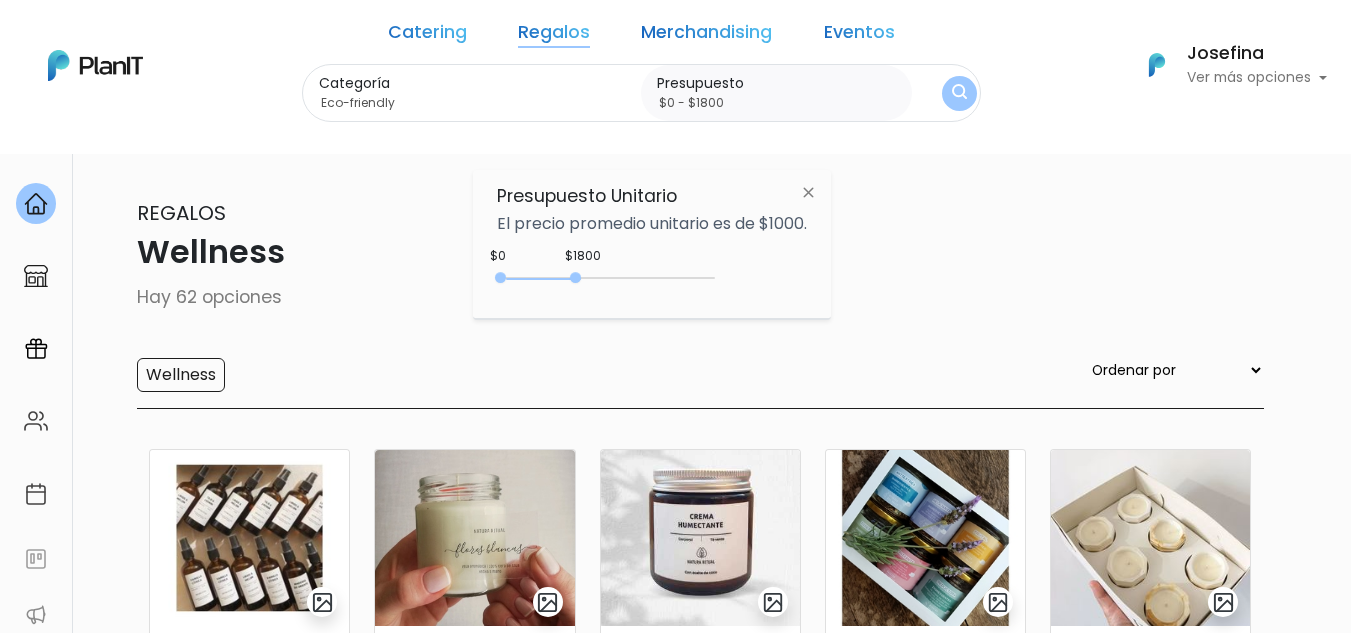 click at bounding box center (959, 93) 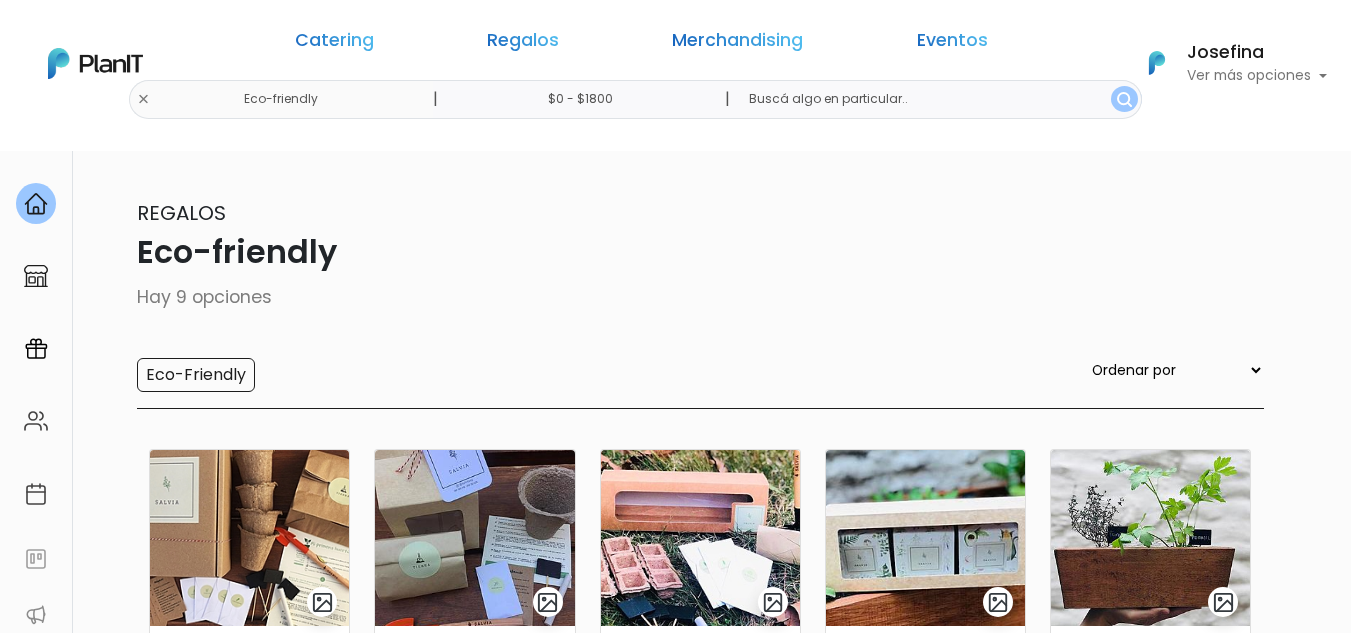 scroll, scrollTop: 0, scrollLeft: 0, axis: both 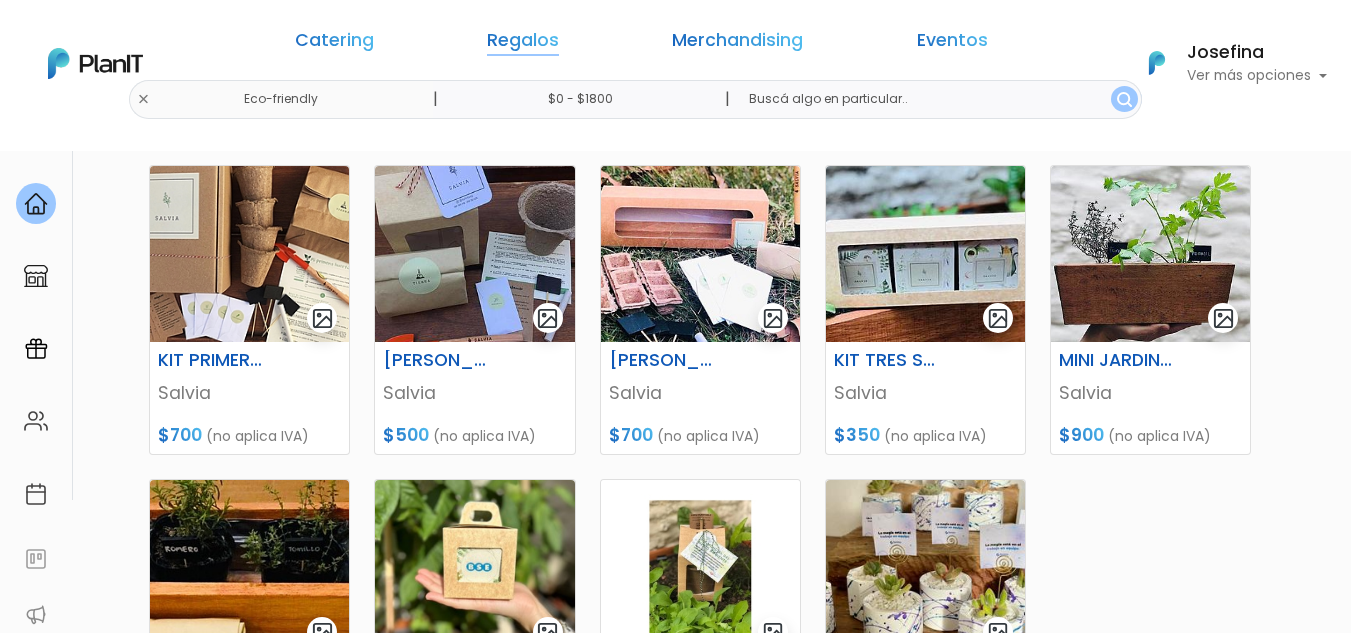 click on "Regalos" at bounding box center (523, 44) 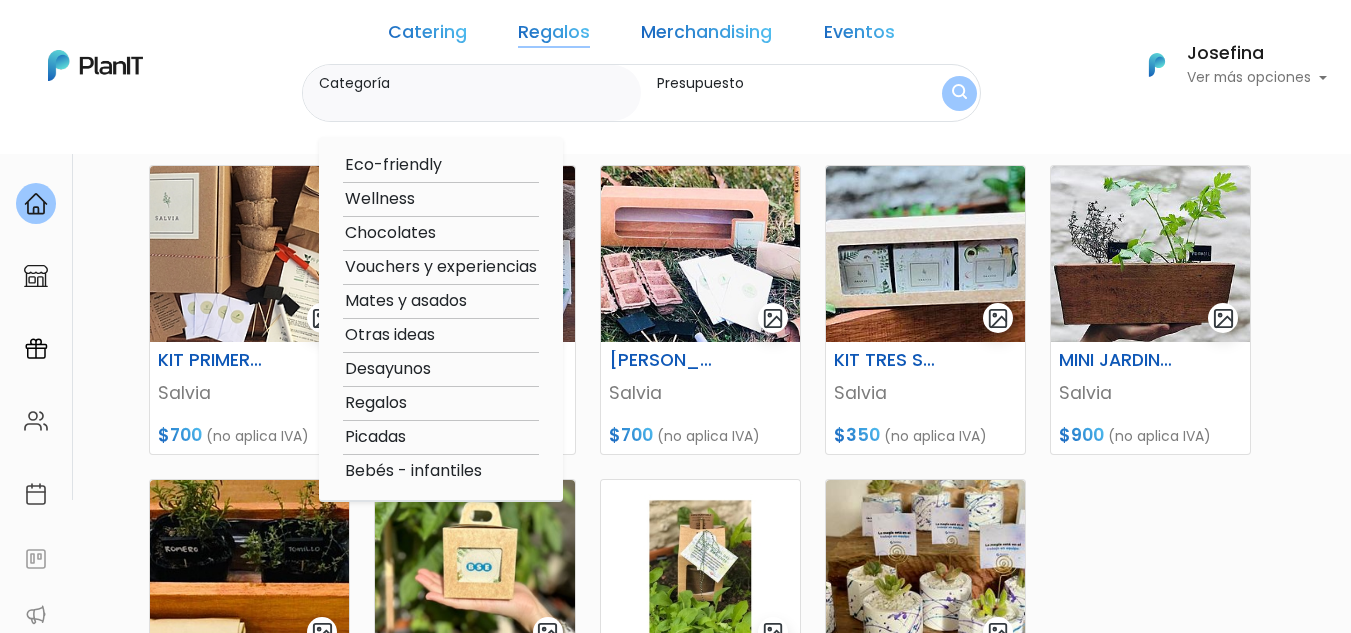click on "Vouchers y experiencias" at bounding box center (441, 267) 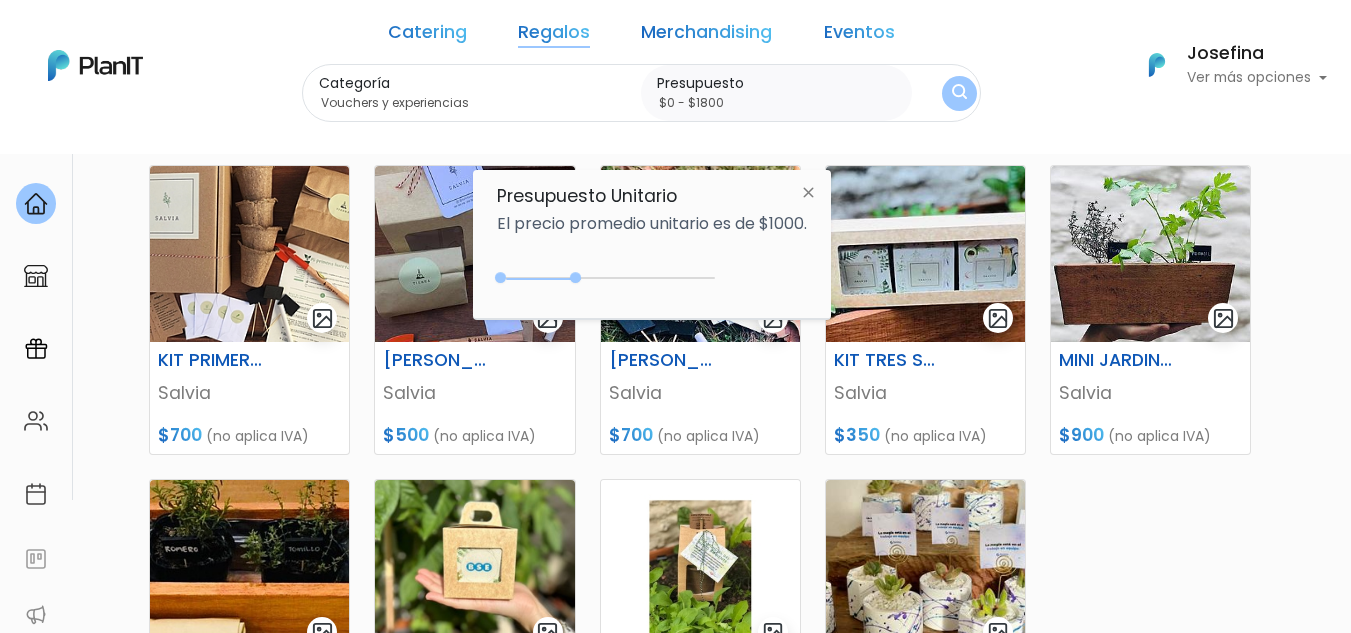 click at bounding box center (959, 93) 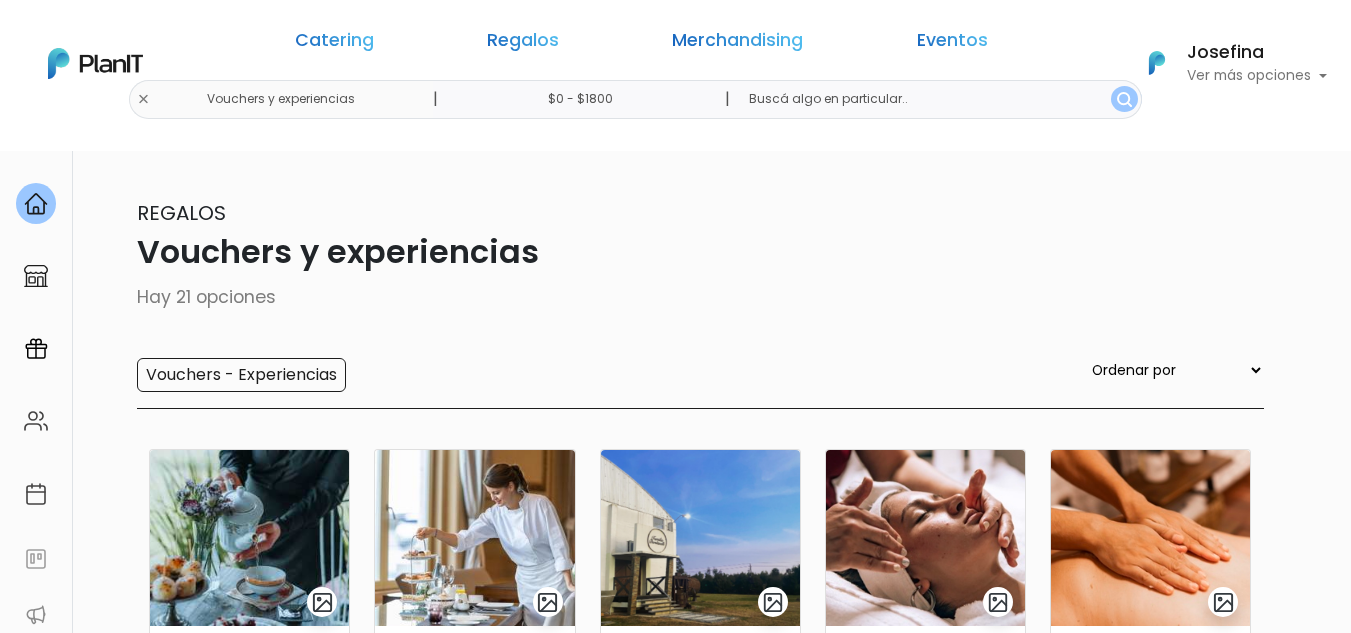 scroll, scrollTop: 0, scrollLeft: 0, axis: both 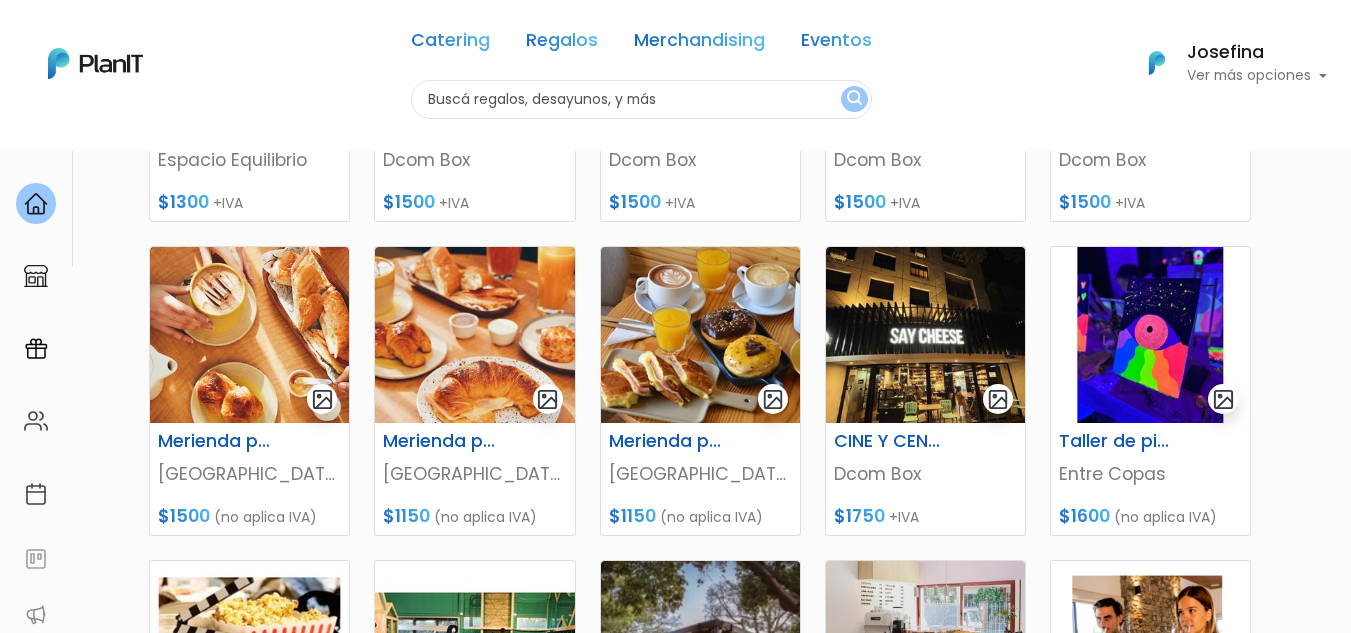click on "Catering
Regalos
Merchandising
Eventos
Vouchers y experiencias
|
$0 - $1800
|
Catering
Regalos
Merchandising
Eventos
Categoría" at bounding box center [675, 63] 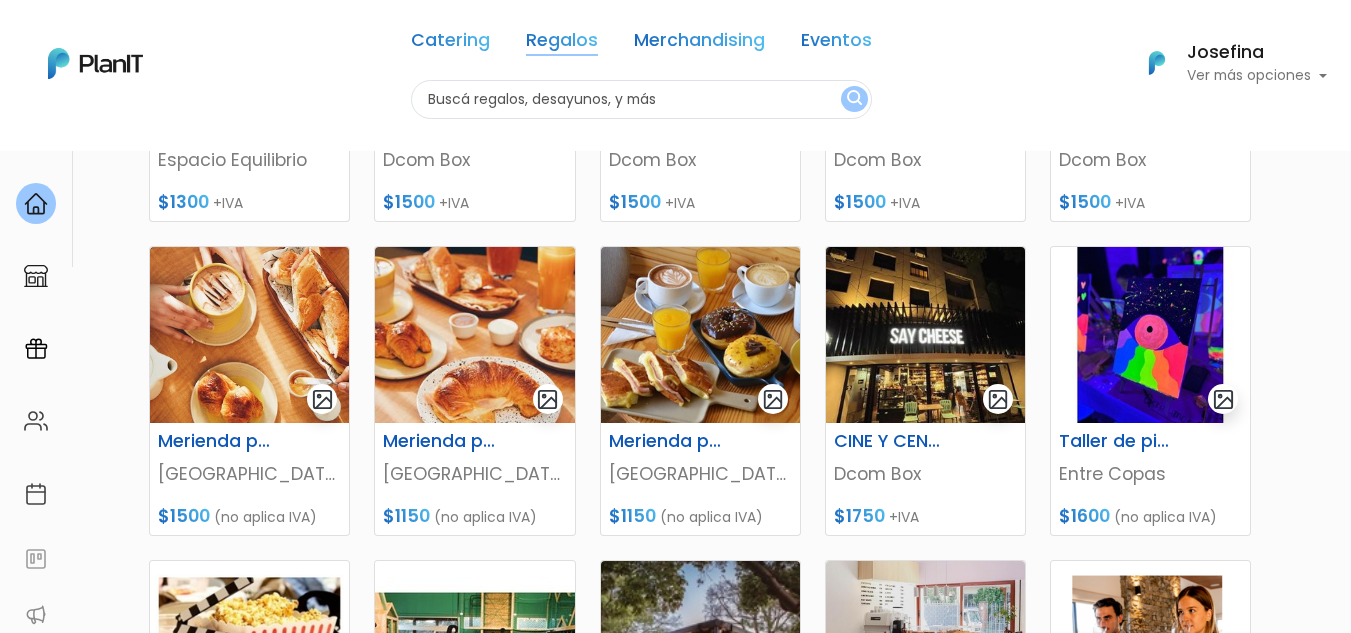 click on "Regalos" at bounding box center (562, 44) 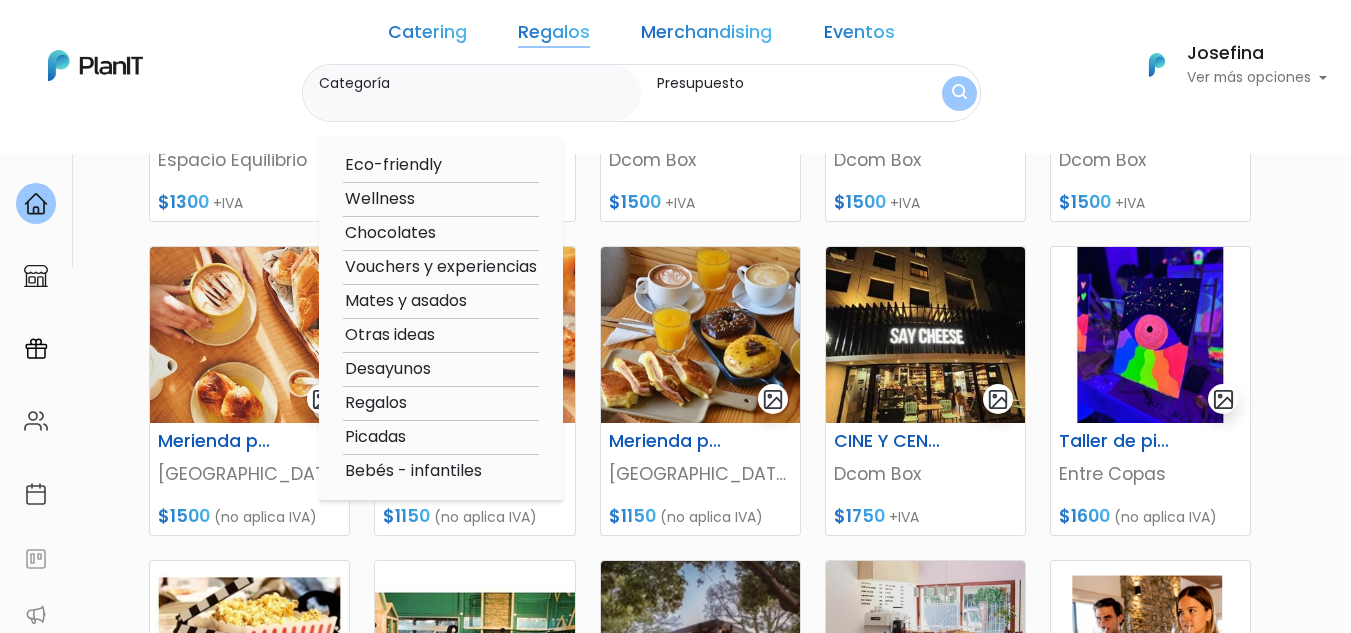 click on "Picadas" at bounding box center (441, 437) 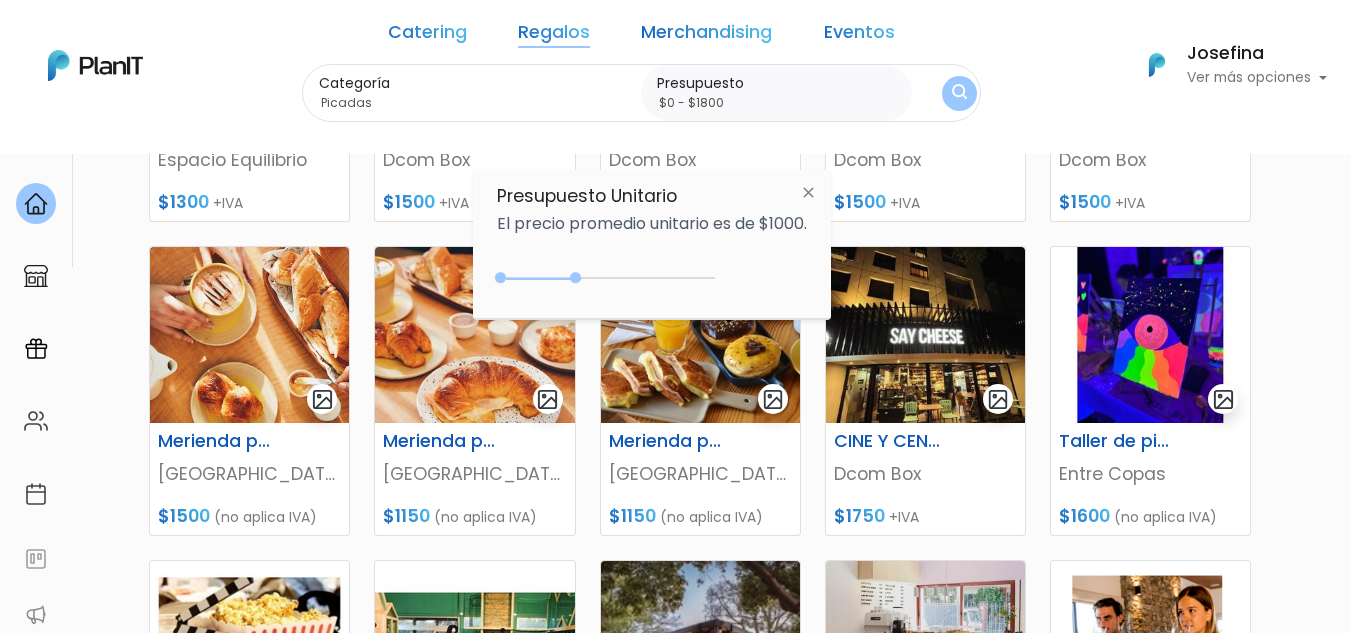 click on "Categoría
Picadas
Eco-friendly Wellness Chocolates Vouchers y experiencias Mates y asados Otras ideas Desayunos Regalos Picadas Bebés - infantiles
Presupuesto
$0 - $1800" at bounding box center (641, 93) 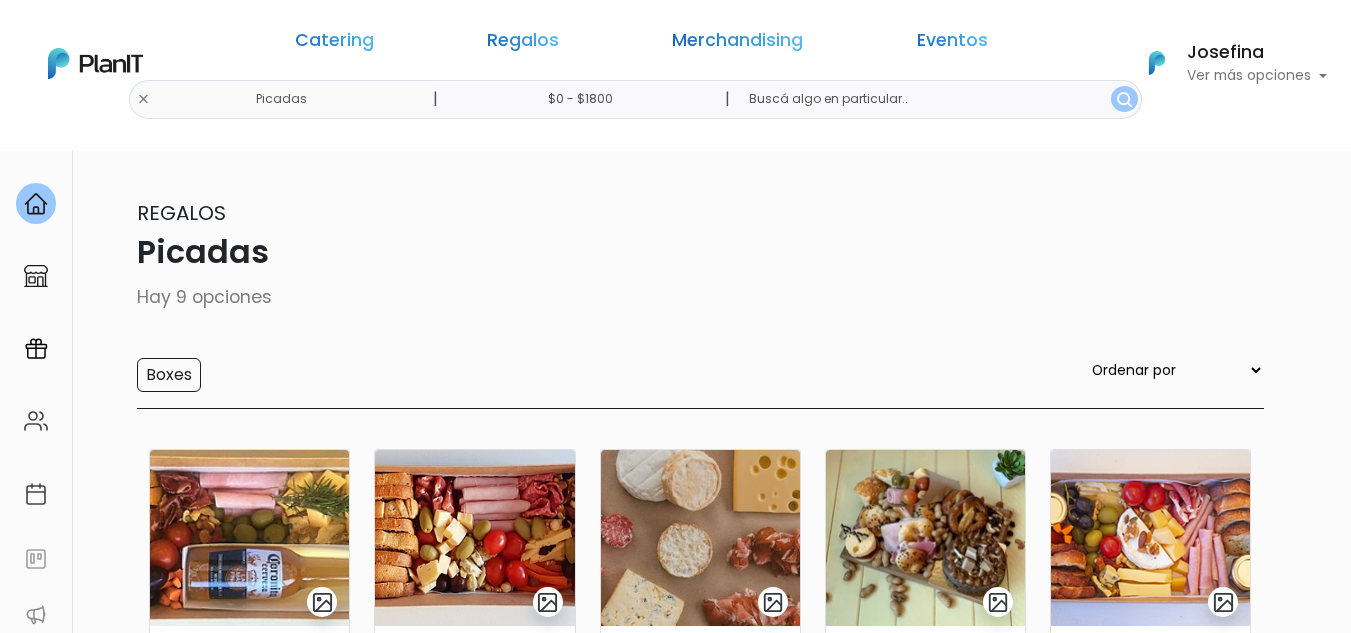 scroll, scrollTop: 0, scrollLeft: 0, axis: both 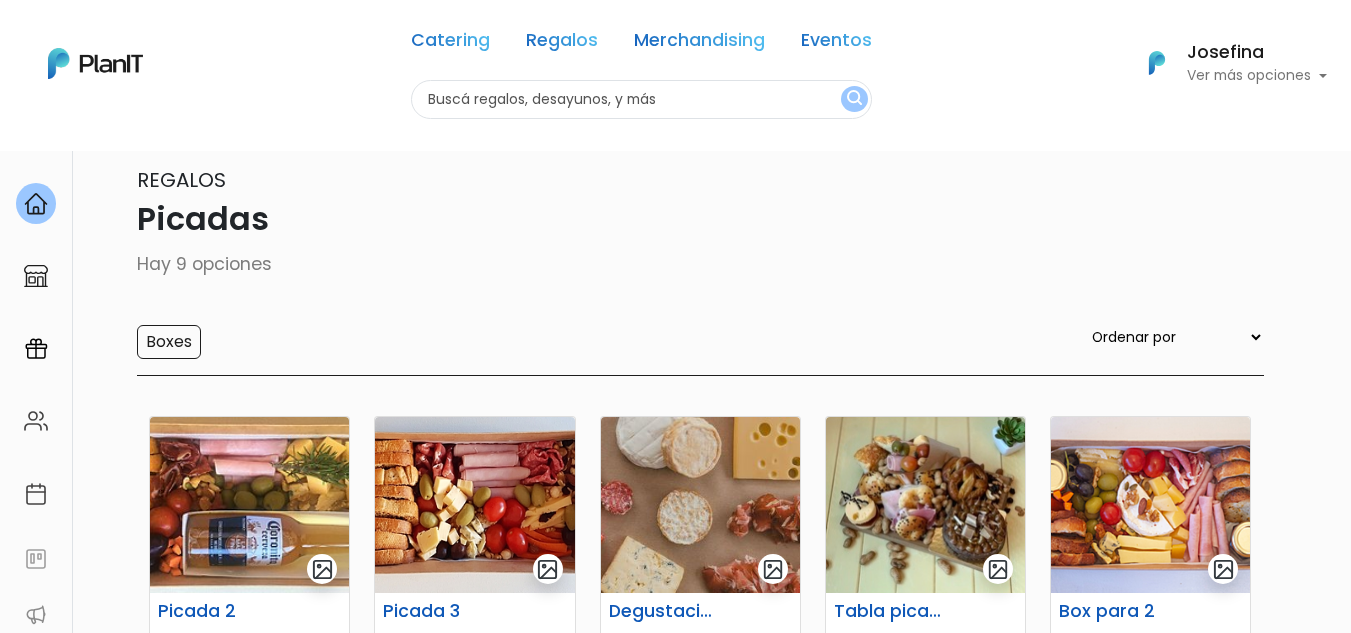 click on "Catering
Regalos
Merchandising
Eventos
Picadas
|
$0 - $1800
|
Catering
Regalos
Merchandising
Eventos
Categoría" at bounding box center [675, 63] 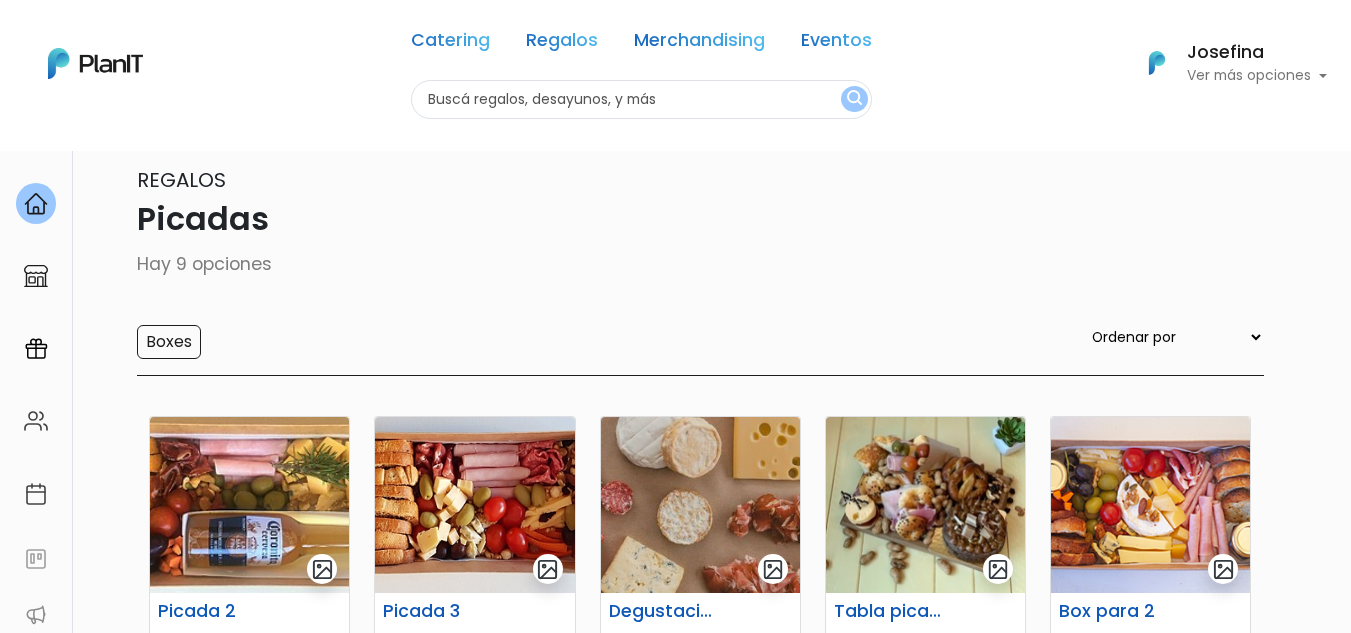 click at bounding box center [854, 99] 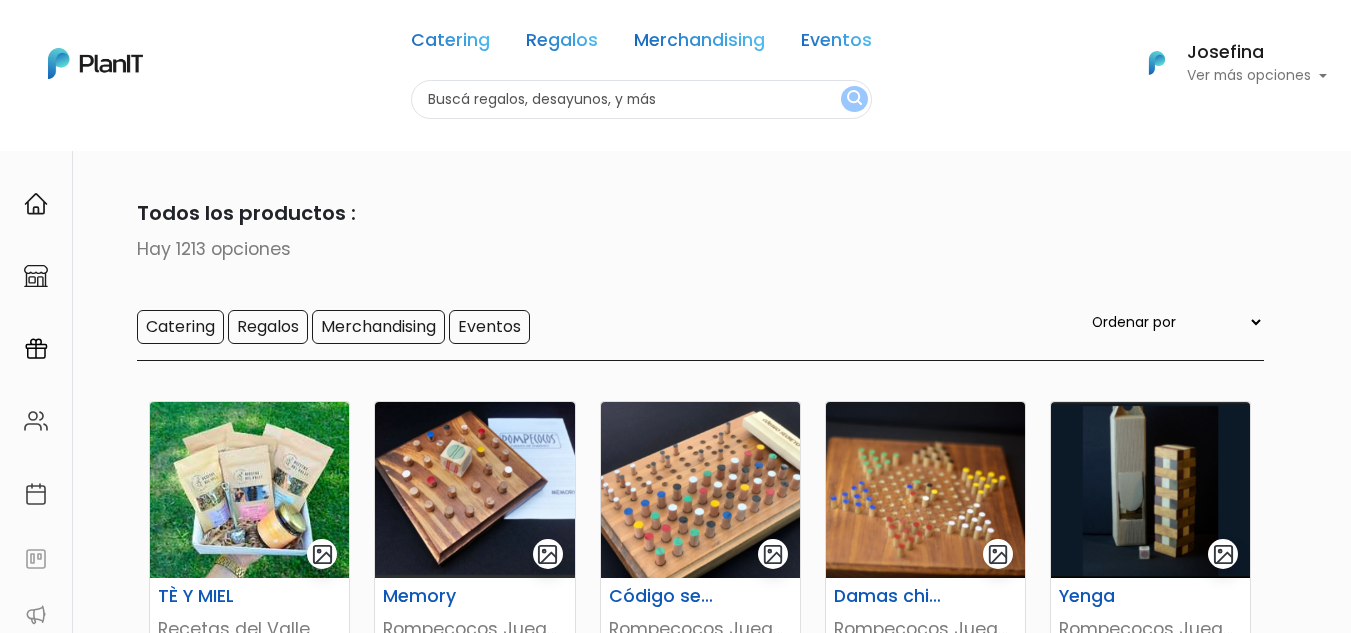 scroll, scrollTop: 0, scrollLeft: 0, axis: both 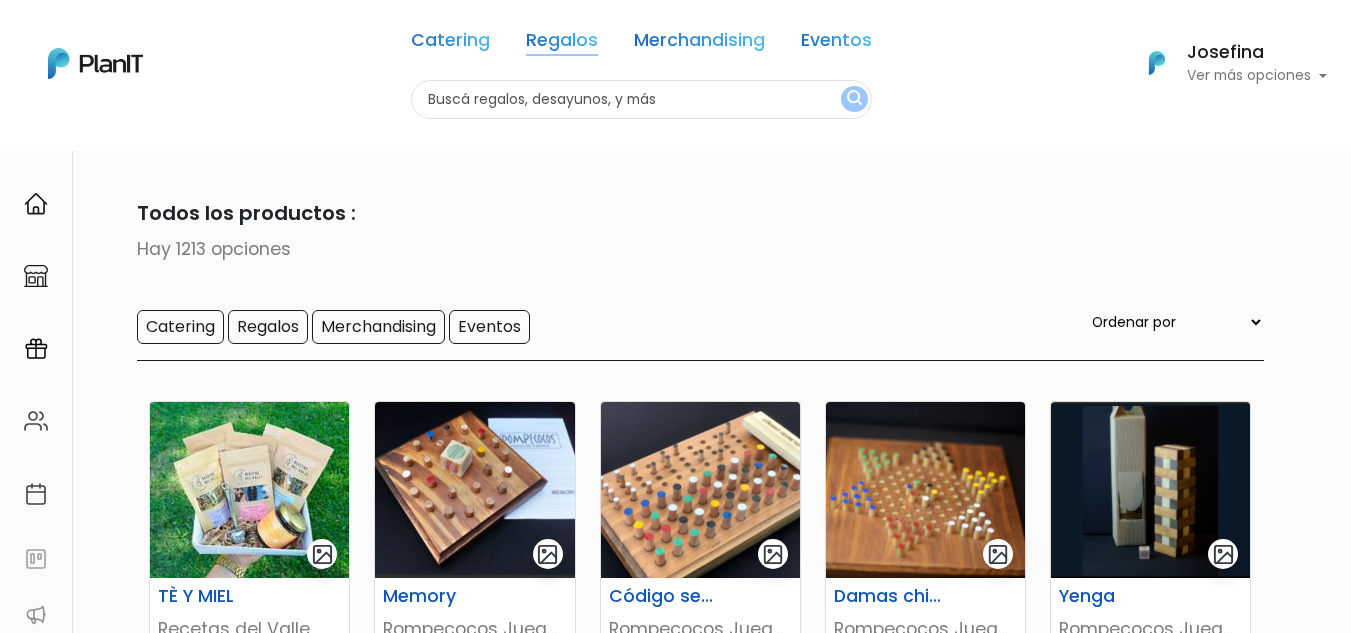 click on "Regalos" at bounding box center [562, 44] 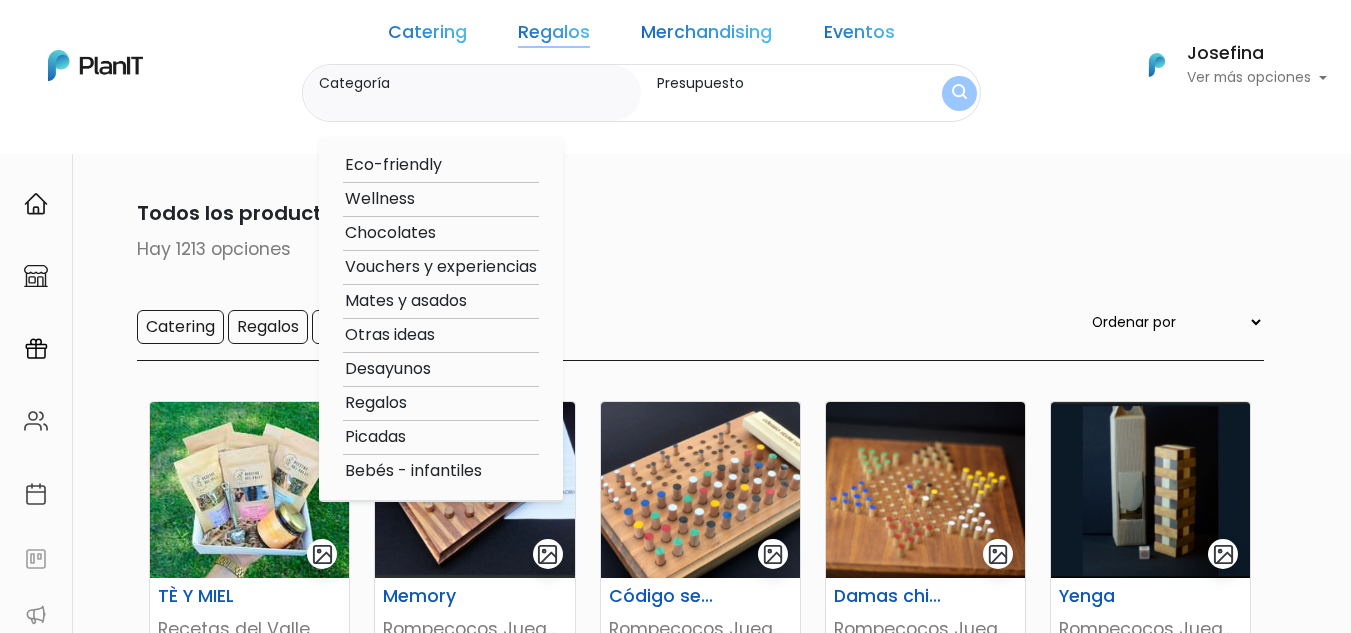 click on "Regalos" at bounding box center (441, 403) 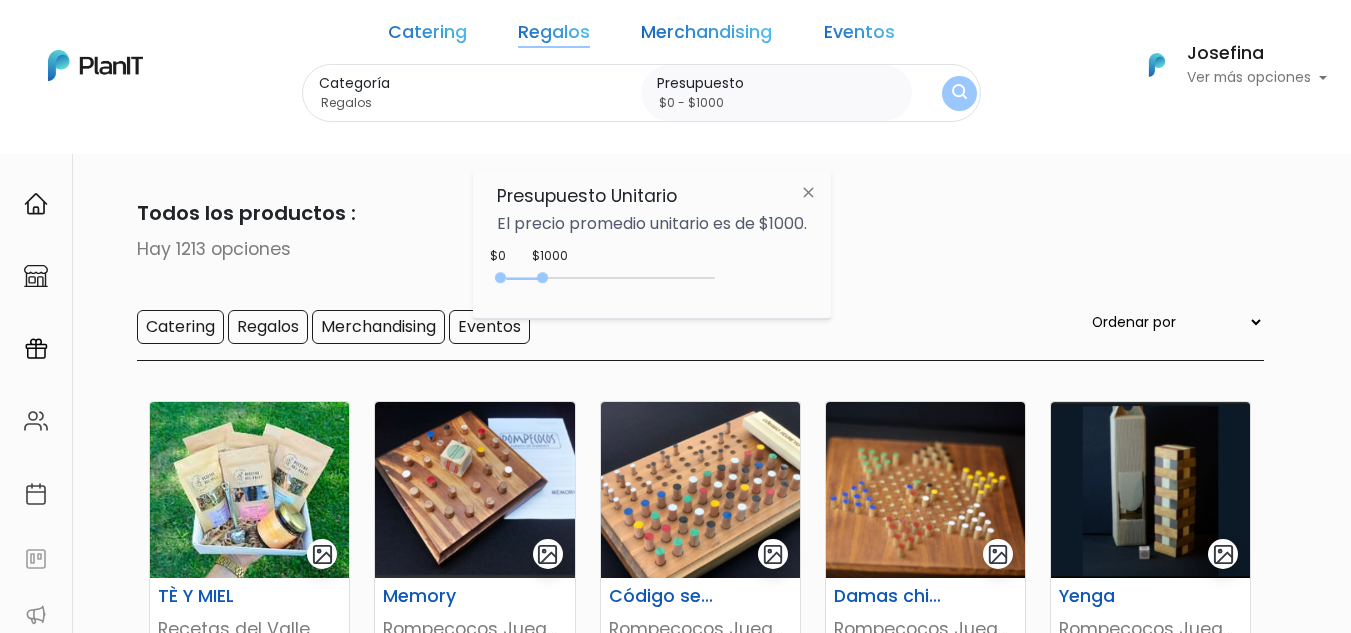 click at bounding box center (959, 93) 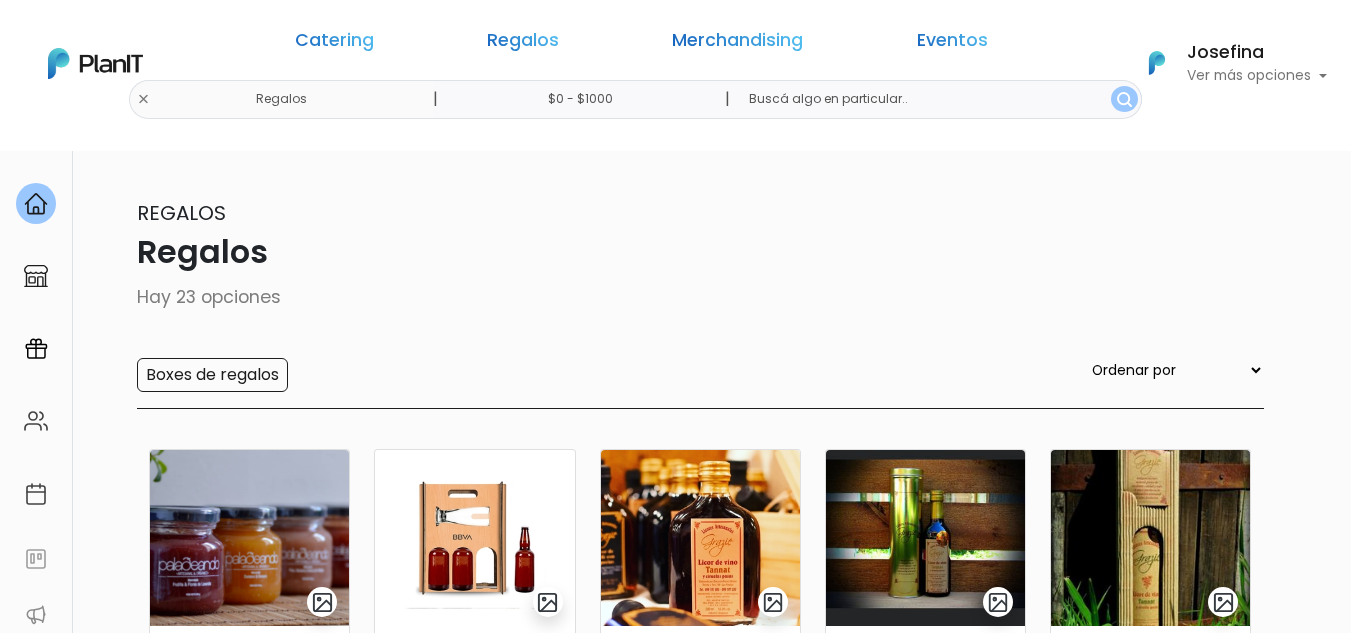 scroll, scrollTop: 0, scrollLeft: 0, axis: both 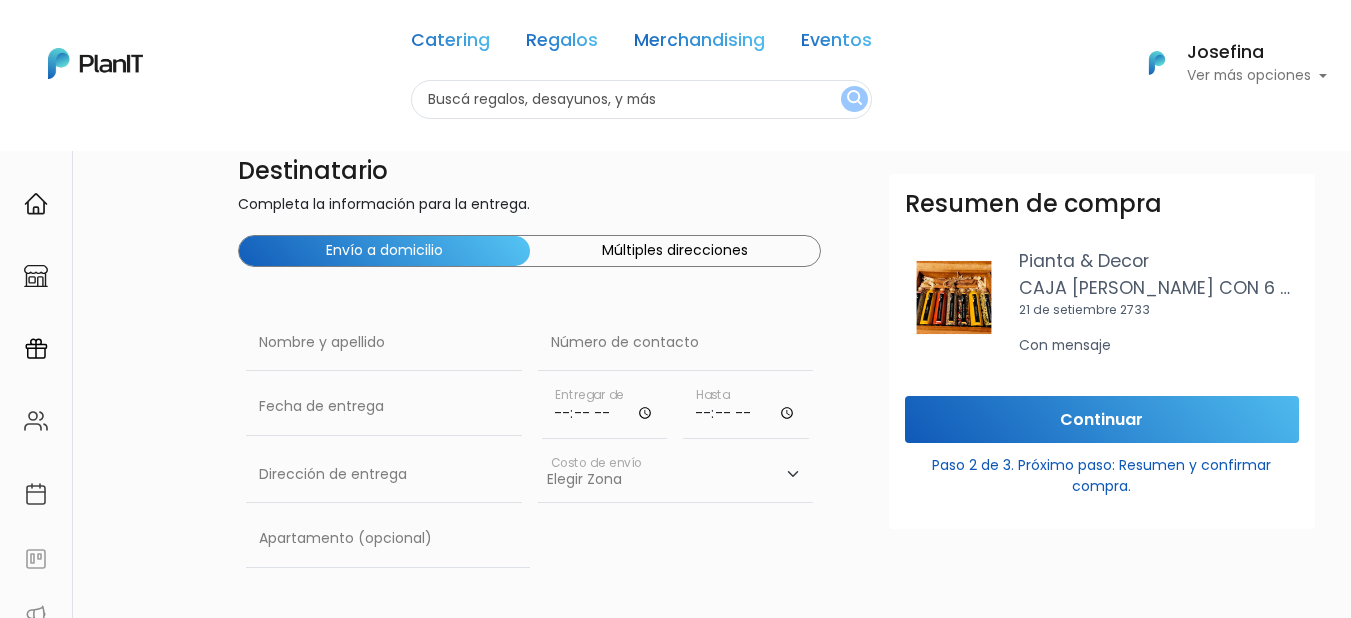 click on "Múltiples direcciones" at bounding box center [675, 251] 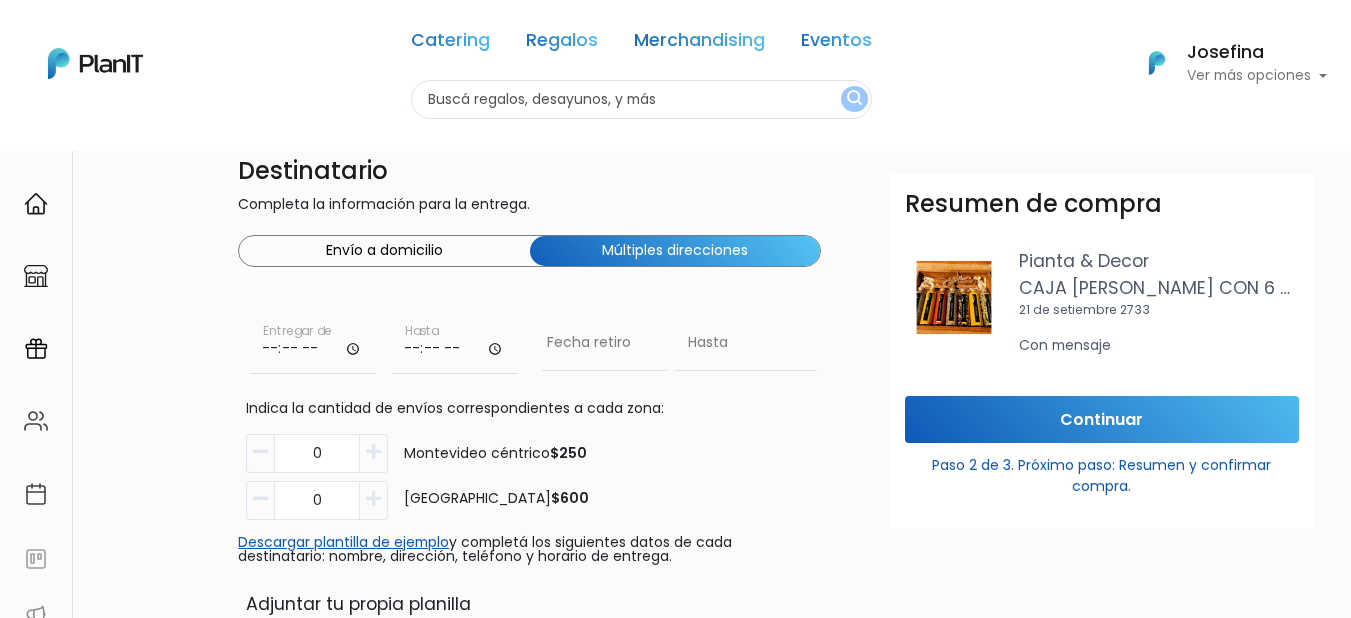 click on "Envío a domicilio" at bounding box center (384, 251) 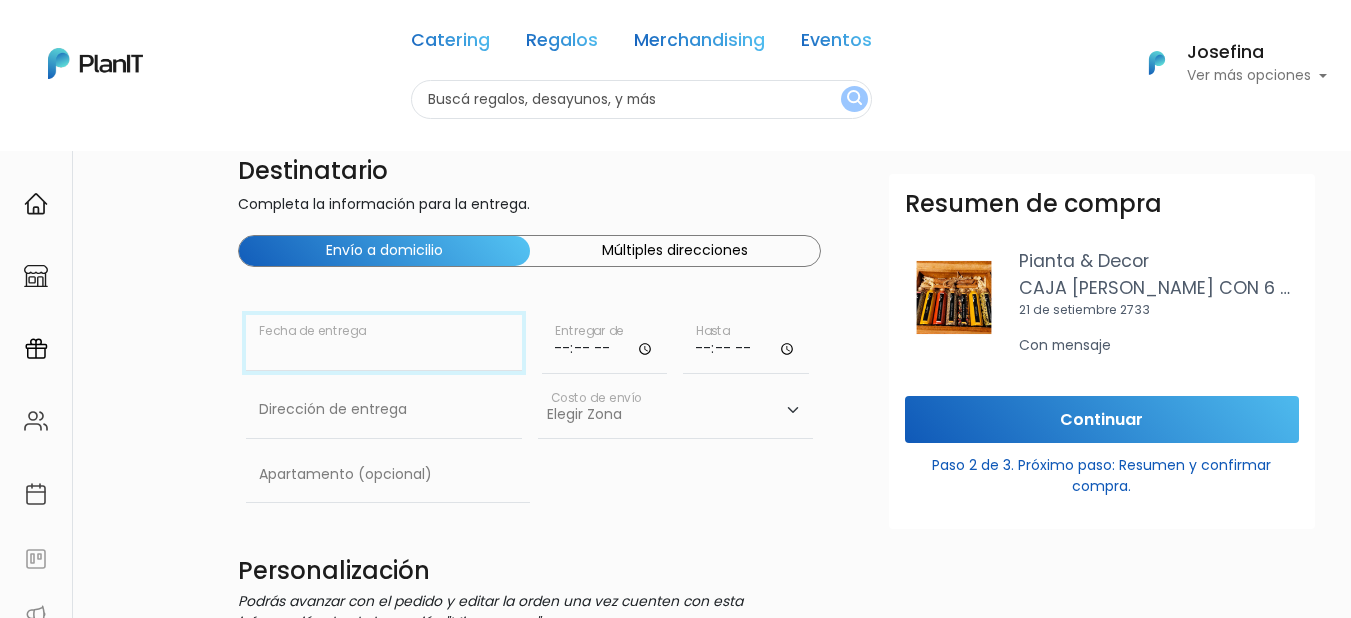 click at bounding box center (384, 343) 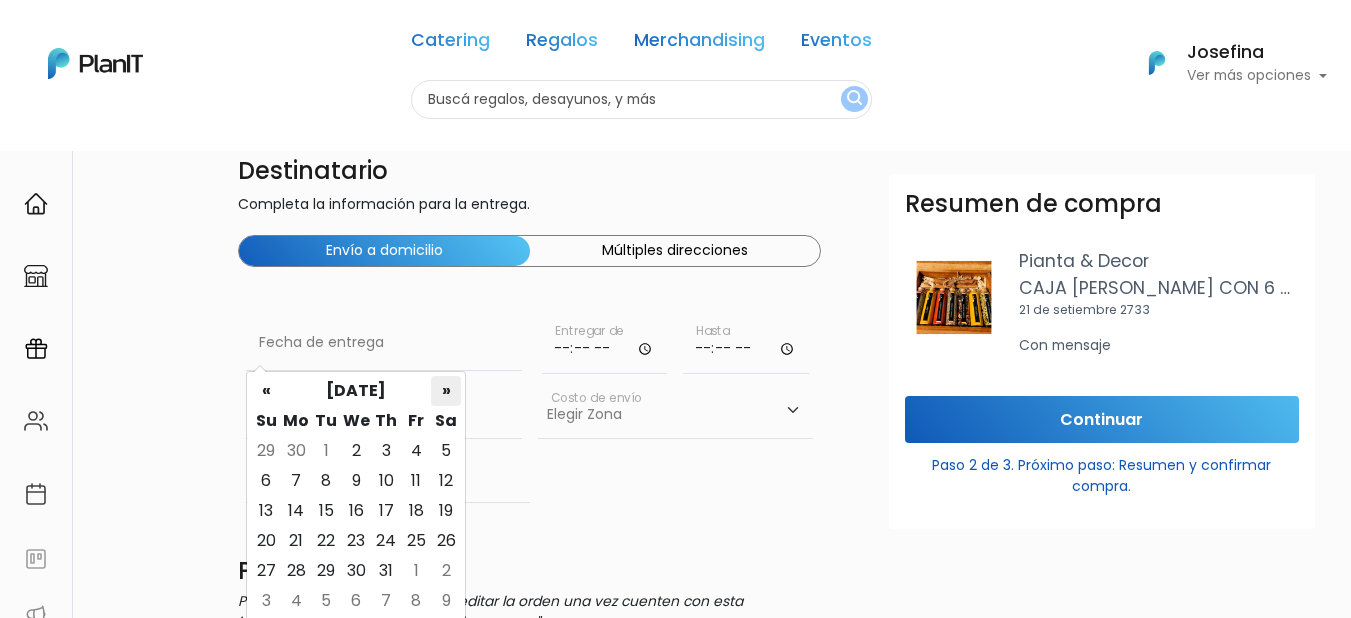click on "»" at bounding box center [446, 391] 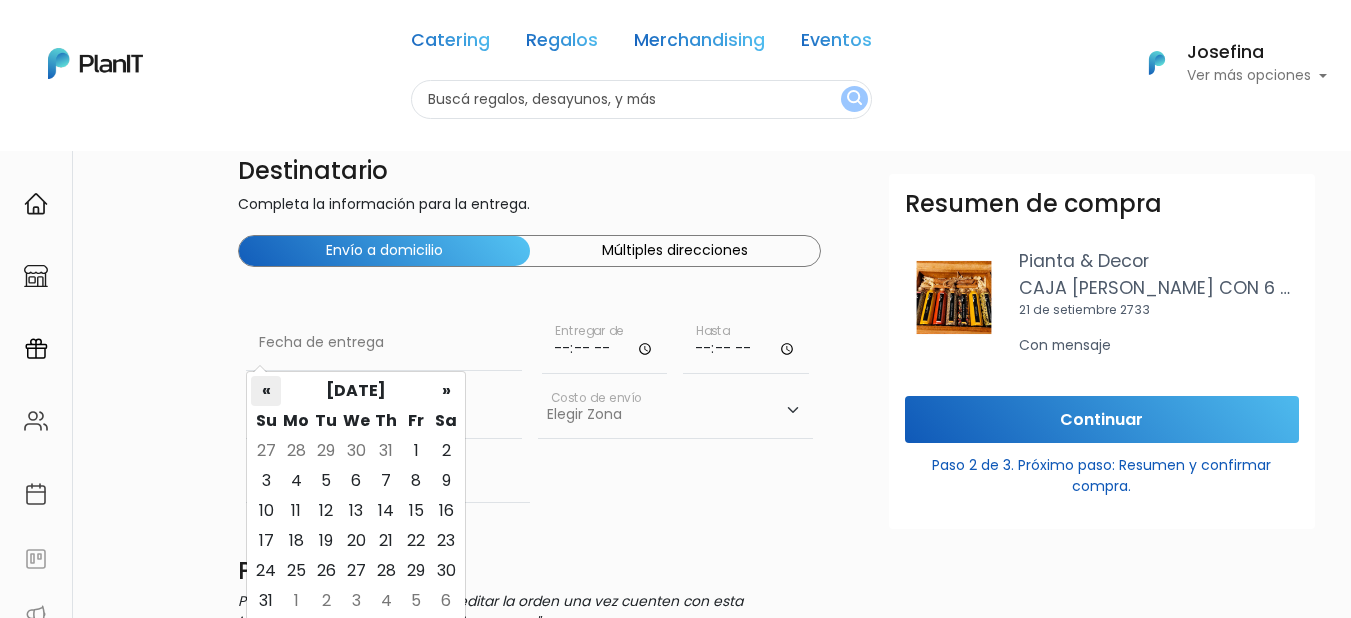 click on "«" at bounding box center (266, 391) 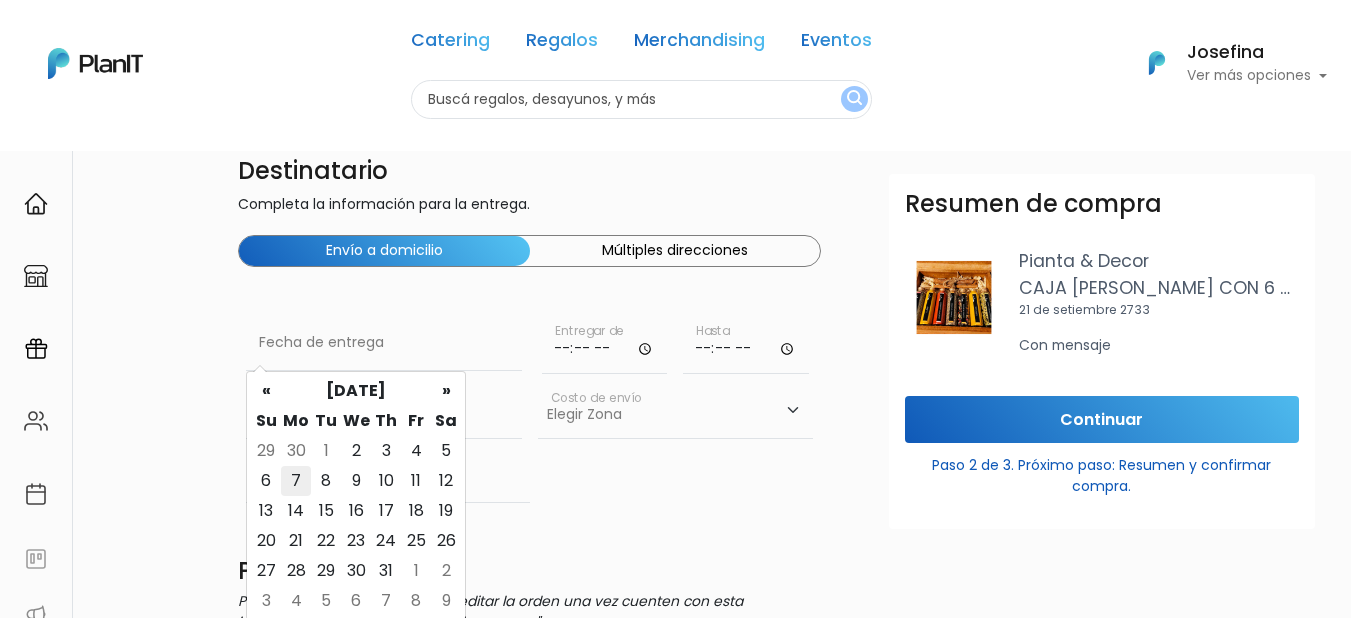 click on "7" at bounding box center [296, 481] 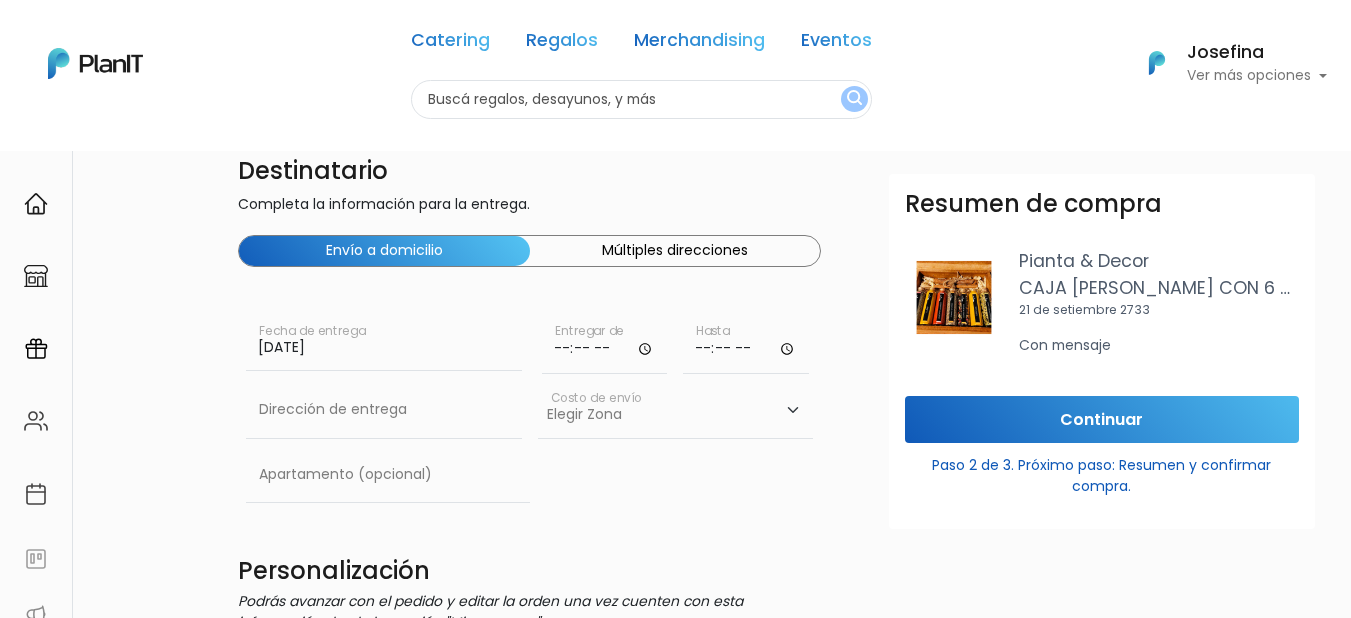 click at bounding box center [605, 345] 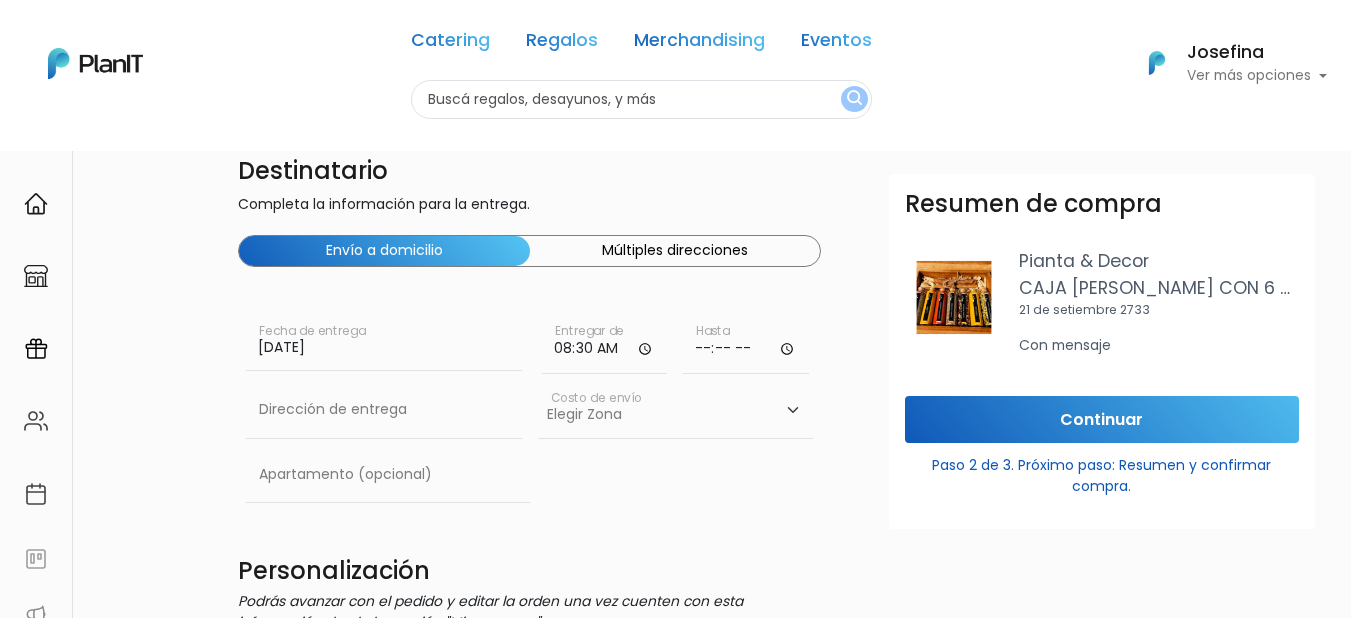 type on "08:30" 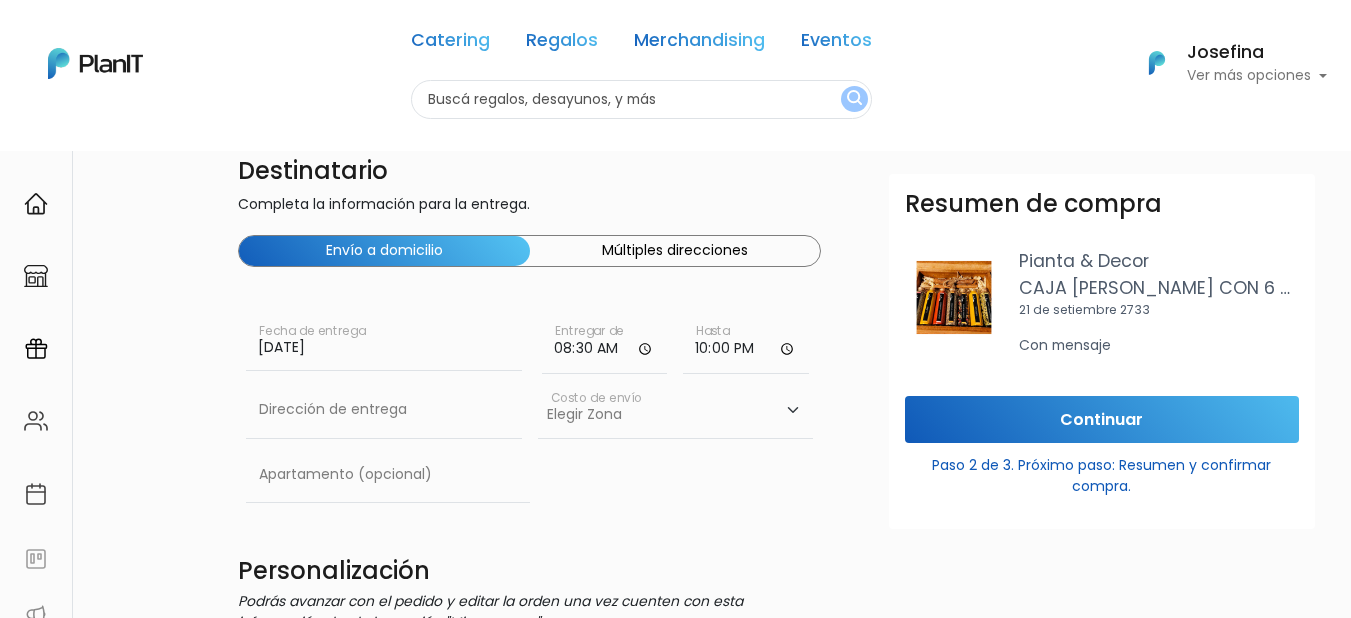 click on "Apartamento (opcional)" at bounding box center (529, 479) 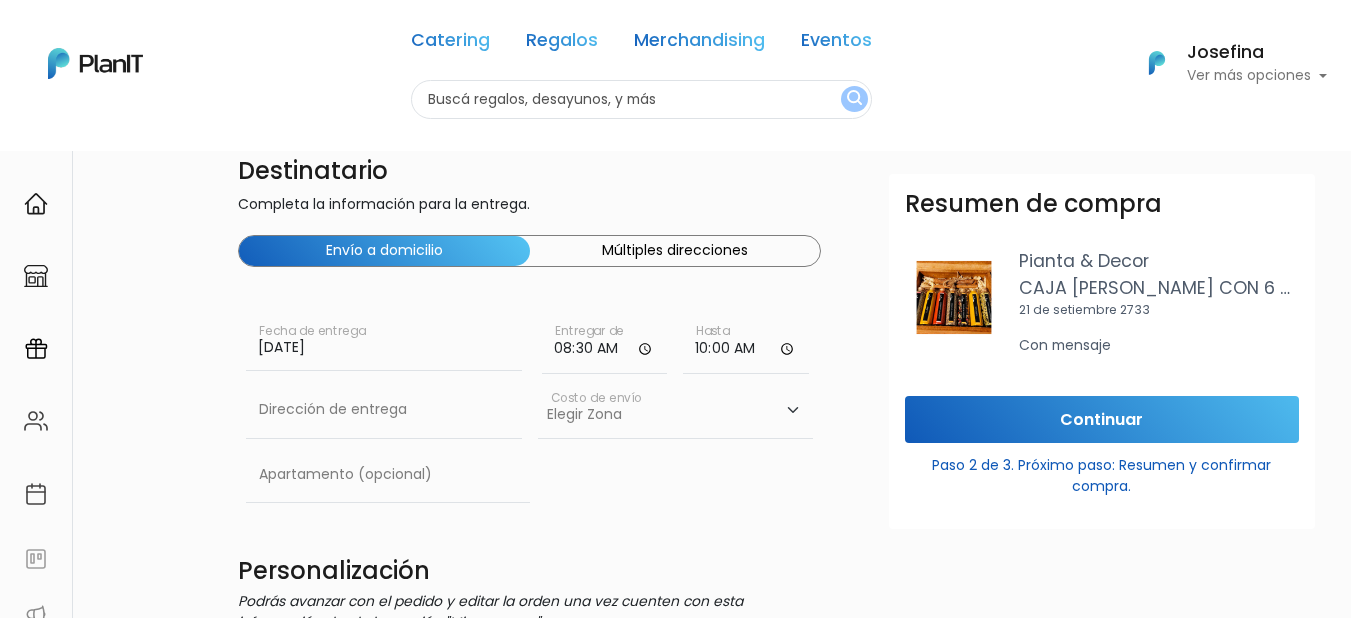 type on "10:00" 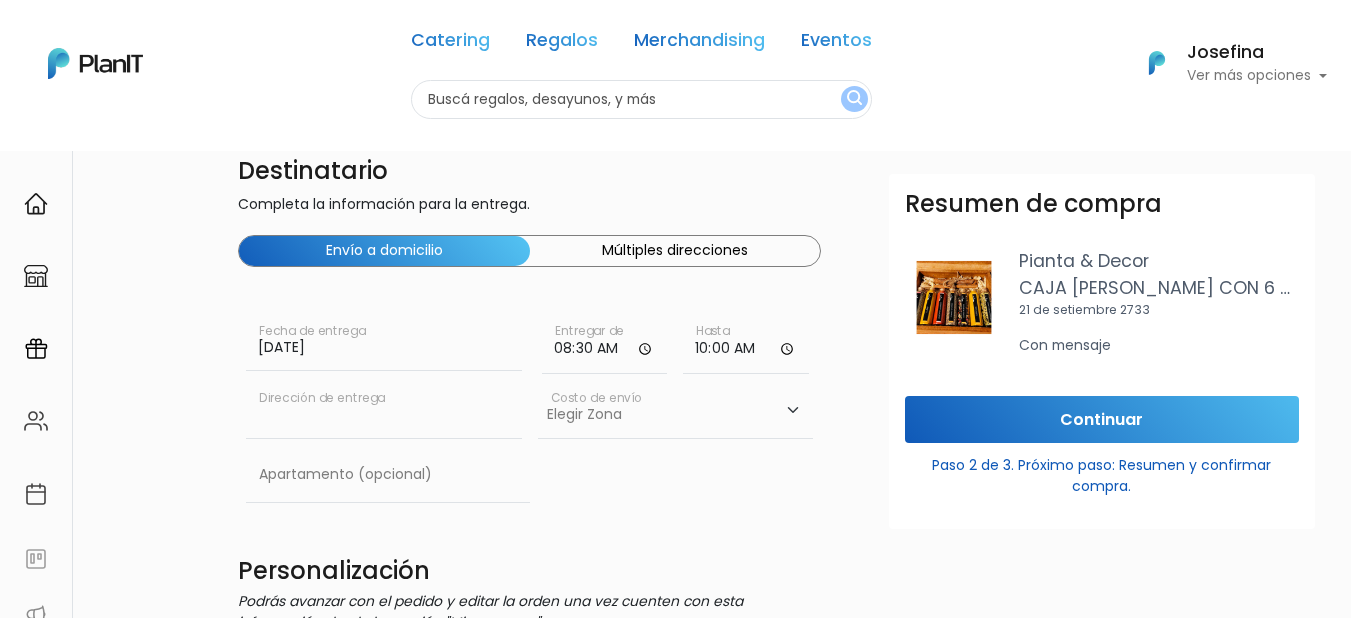 click at bounding box center (384, 410) 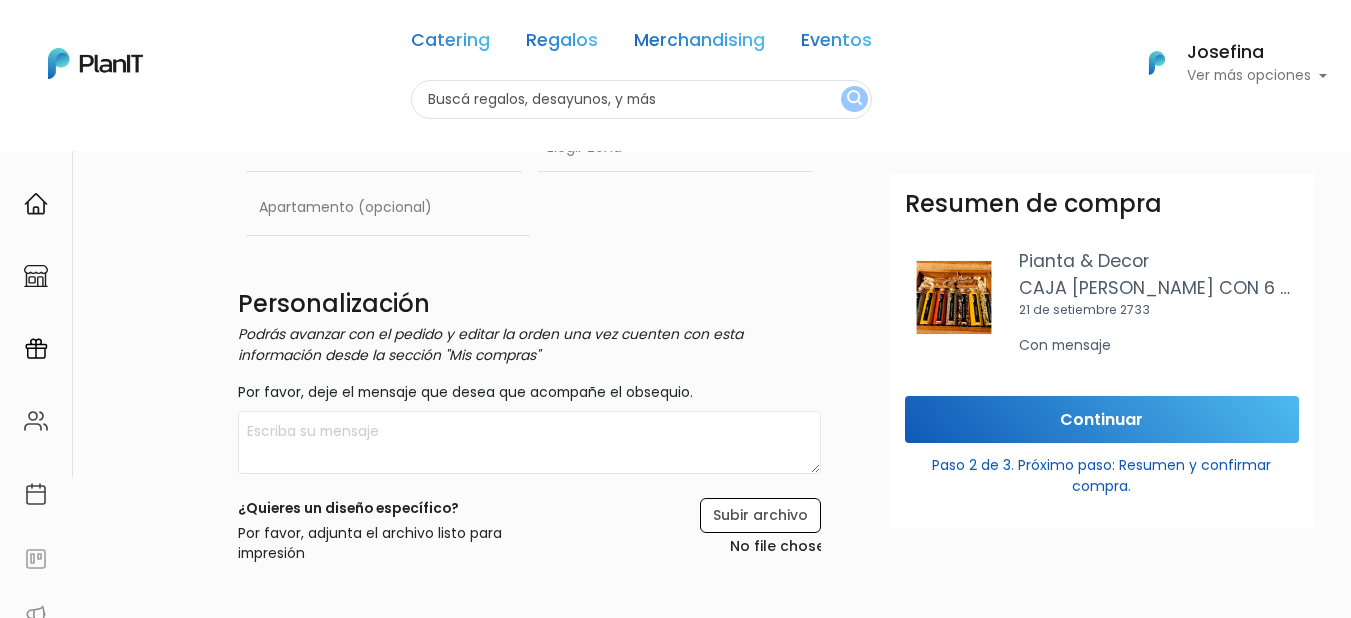 scroll, scrollTop: 291, scrollLeft: 0, axis: vertical 